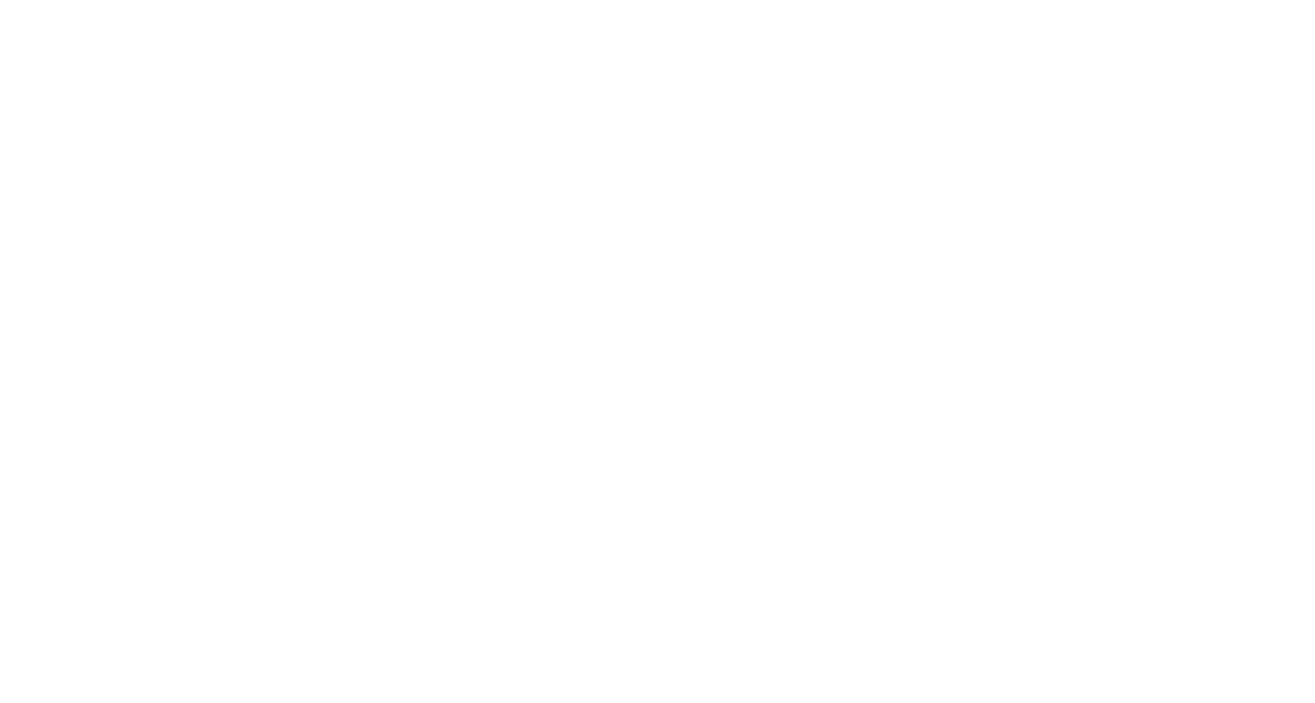 scroll, scrollTop: 0, scrollLeft: 0, axis: both 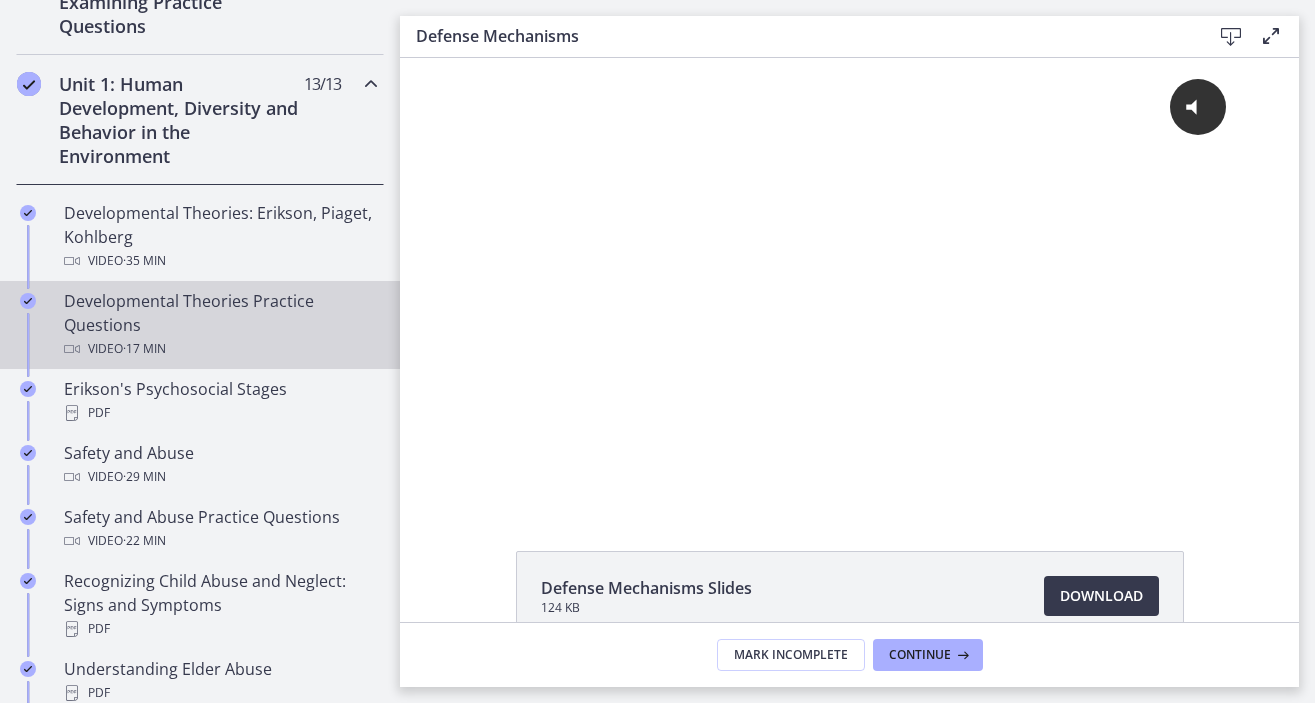 click on "Developmental Theories Practice Questions
Video
·  17 min" at bounding box center [220, 325] 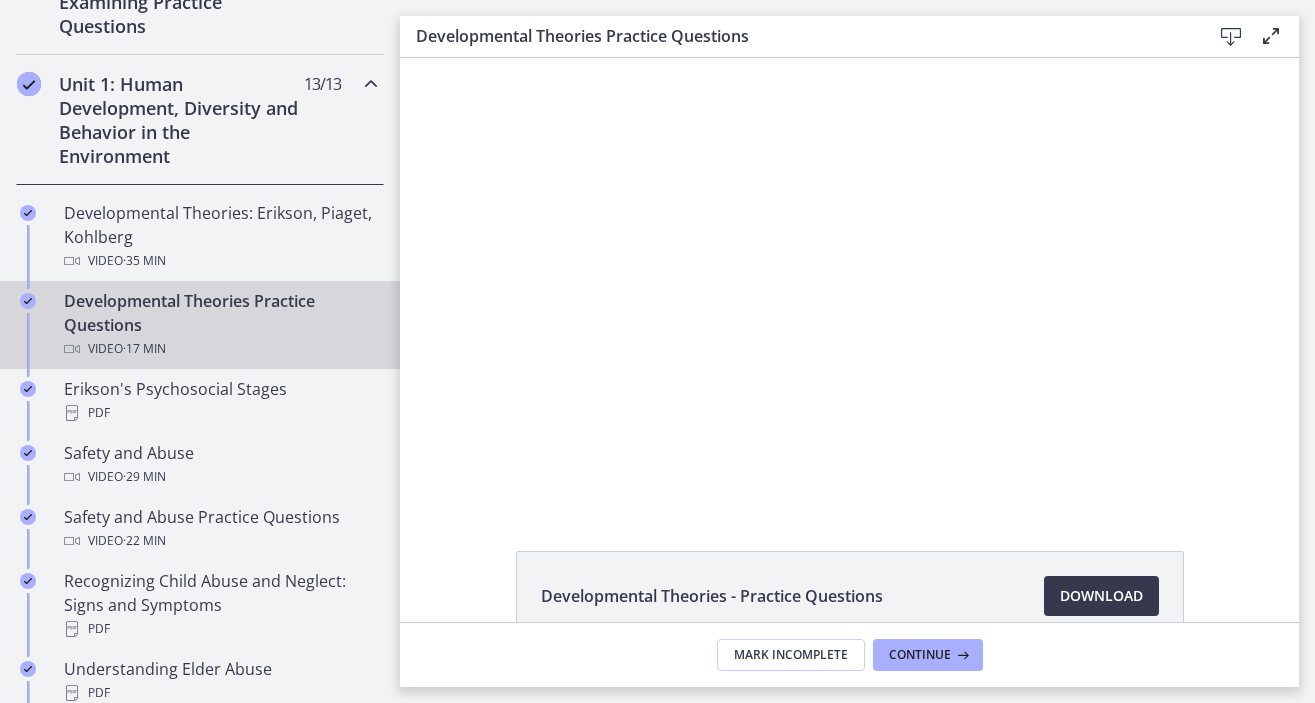 scroll, scrollTop: 0, scrollLeft: 0, axis: both 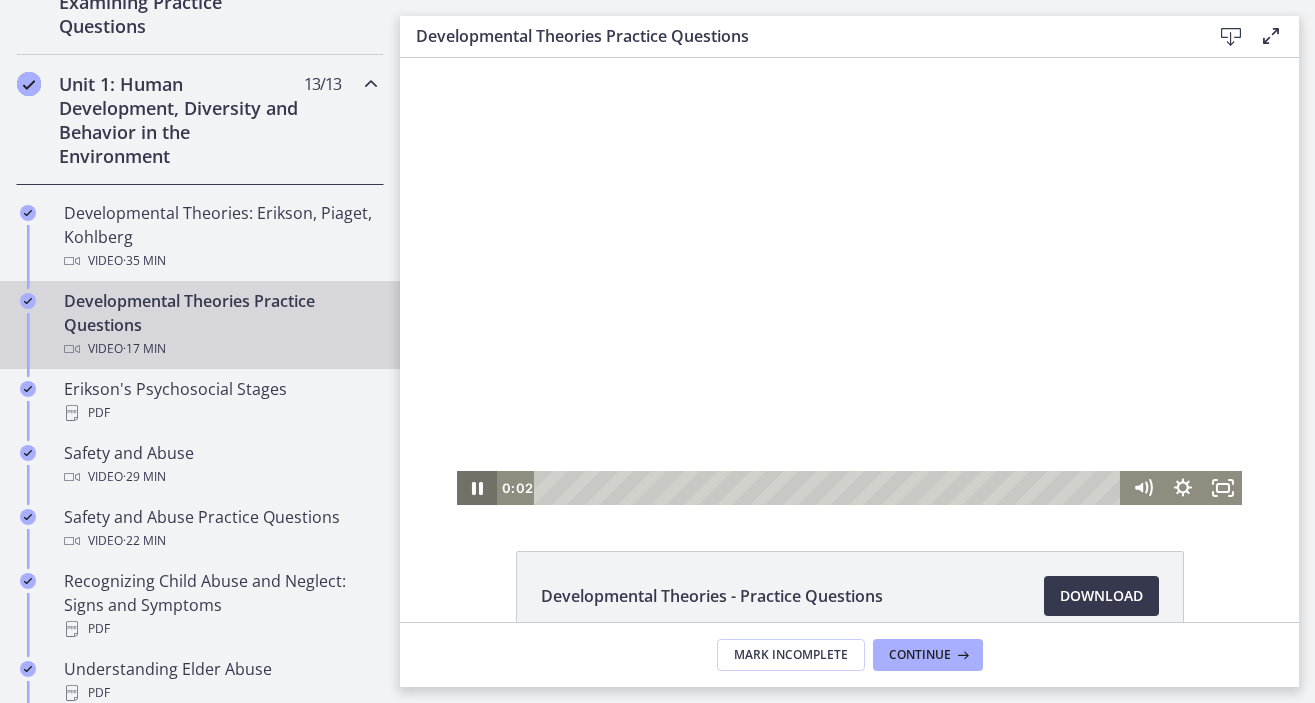 click 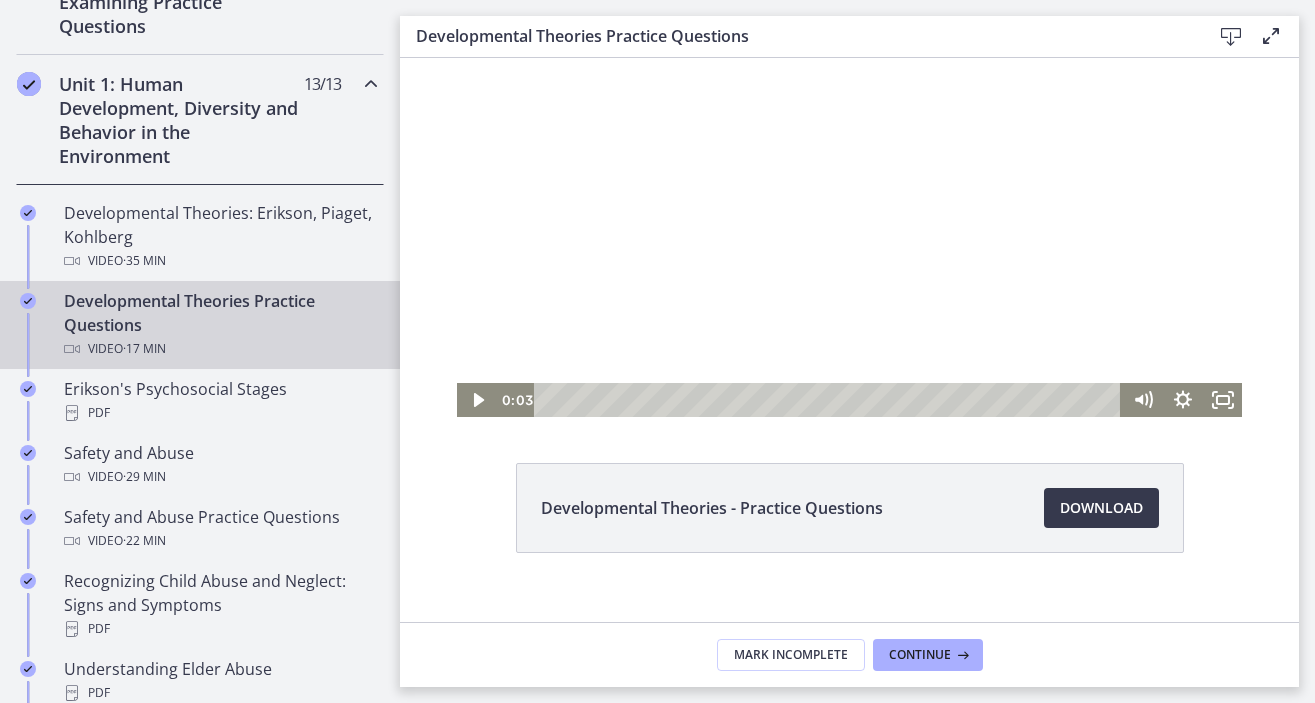 scroll, scrollTop: 98, scrollLeft: 0, axis: vertical 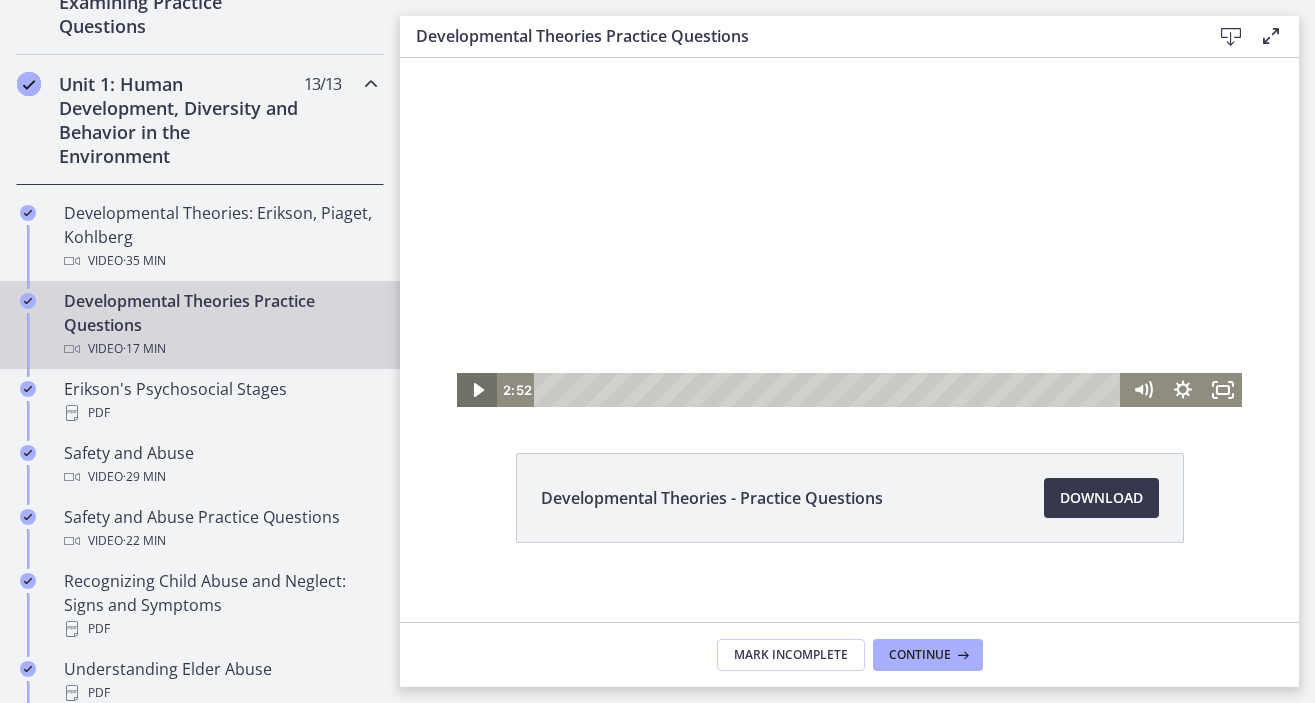 click 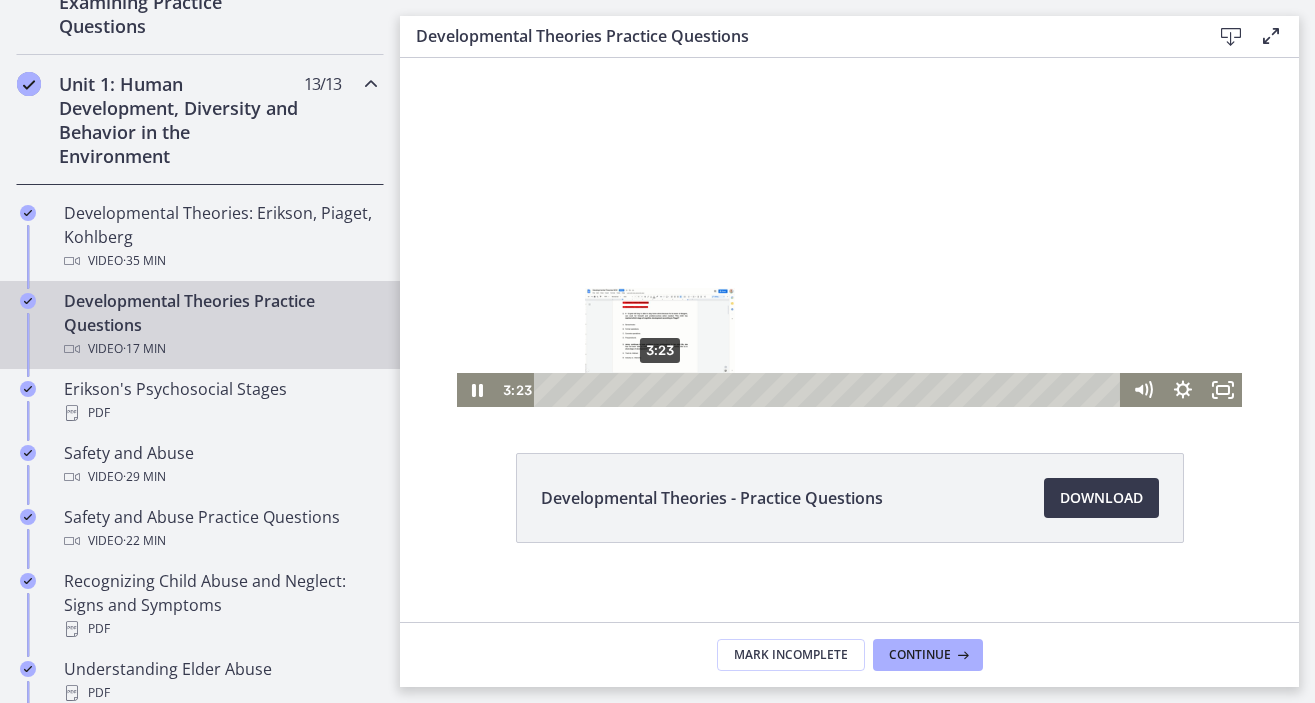 click on "3:23" at bounding box center (830, 390) 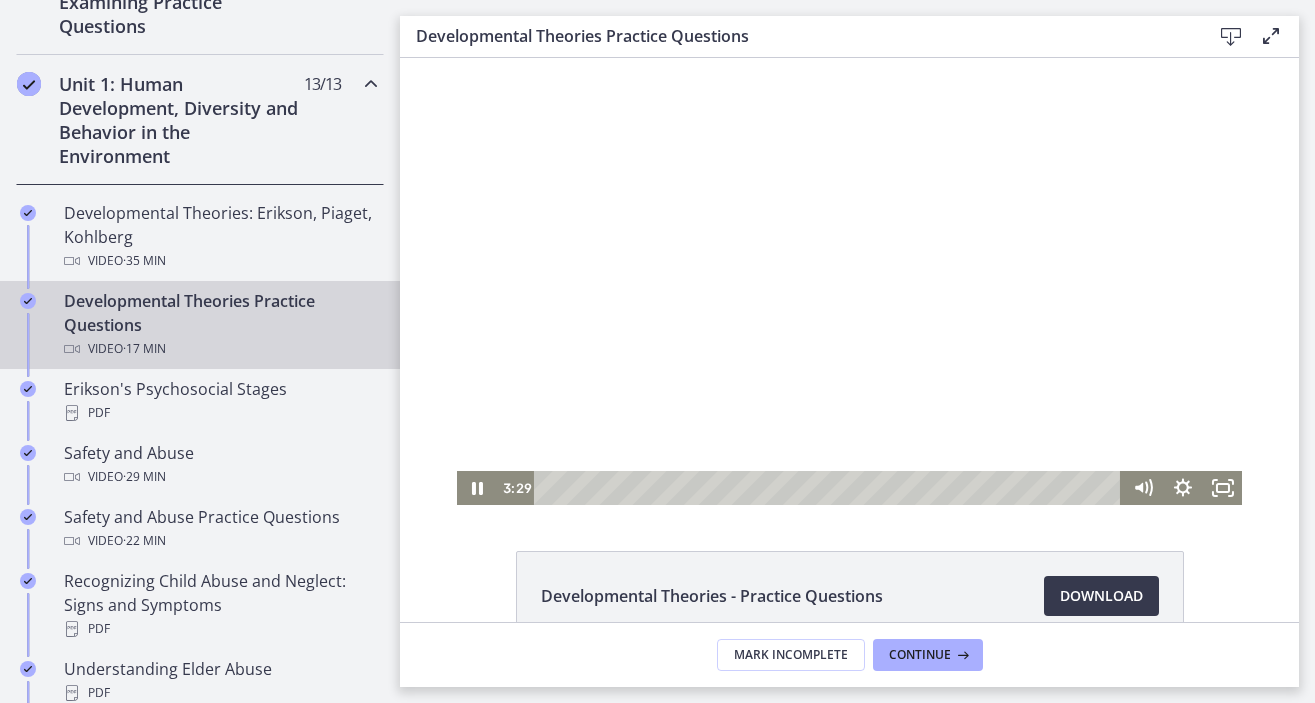 scroll, scrollTop: 3, scrollLeft: 0, axis: vertical 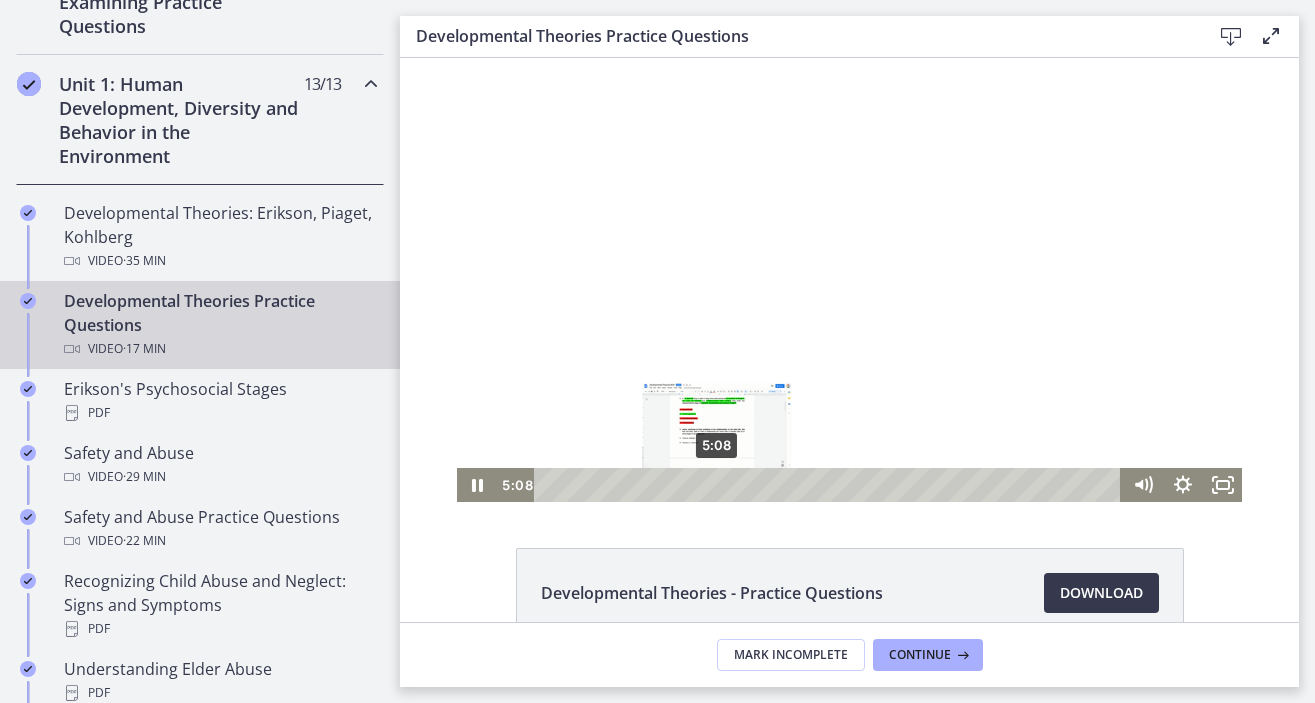 click on "5:08" at bounding box center [830, 485] 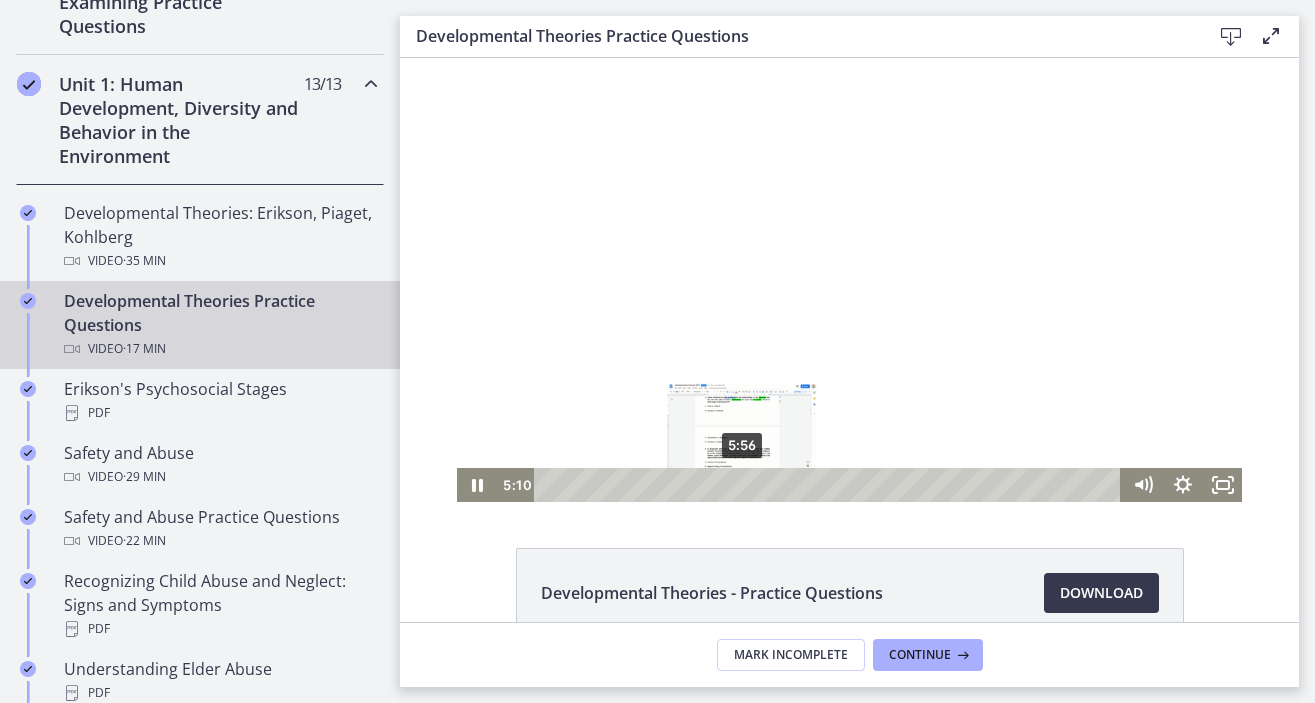 click on "5:56" at bounding box center [830, 485] 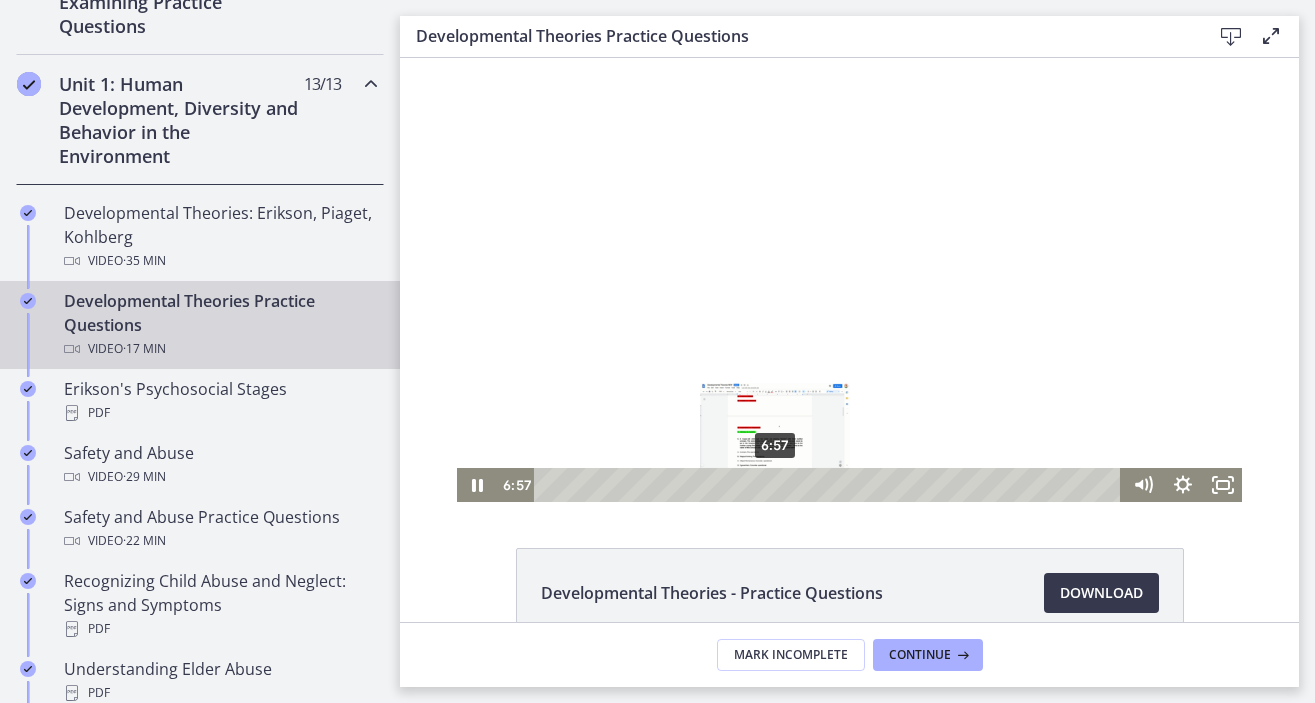 click on "6:57" at bounding box center [830, 485] 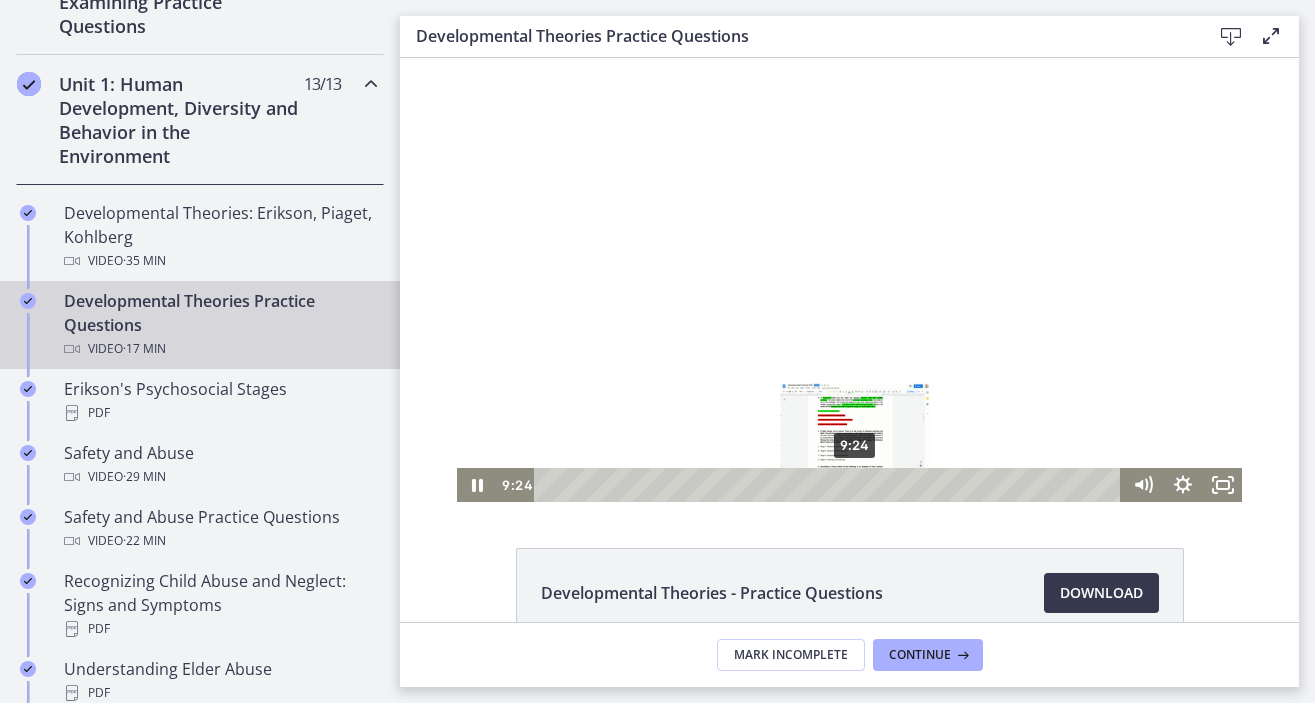 click on "9:24" at bounding box center [830, 485] 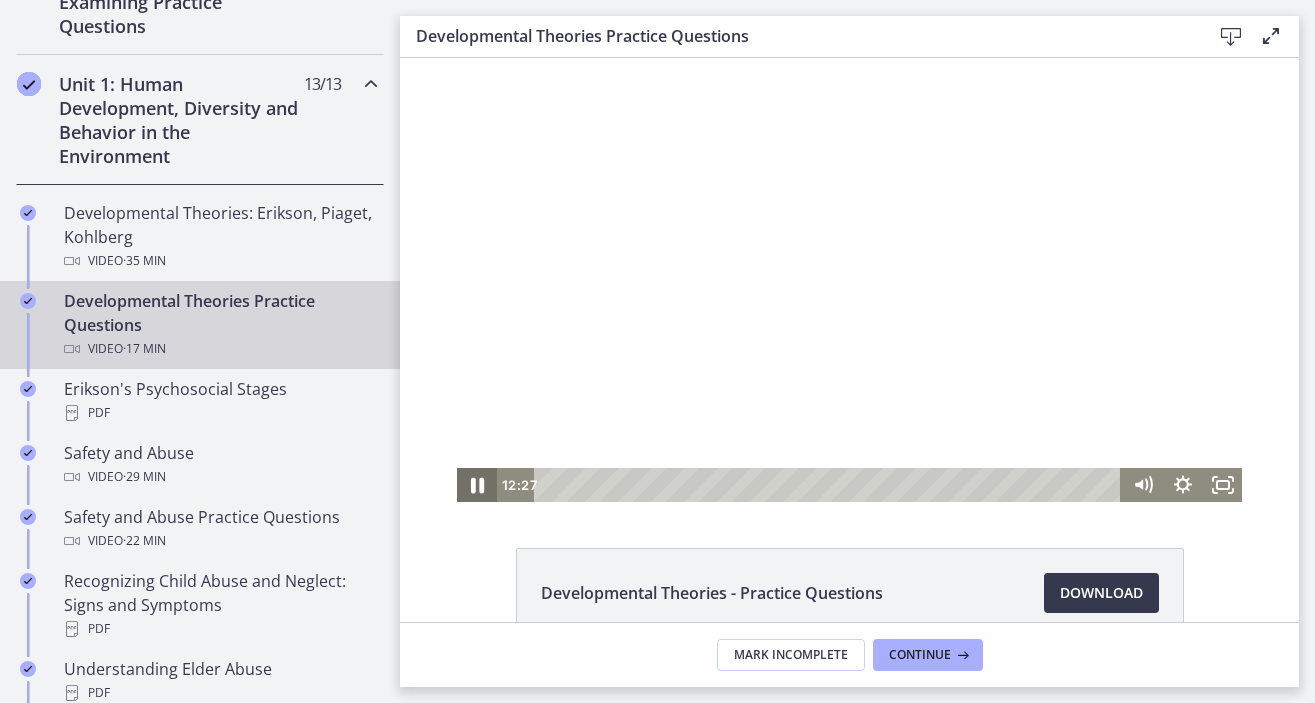 click 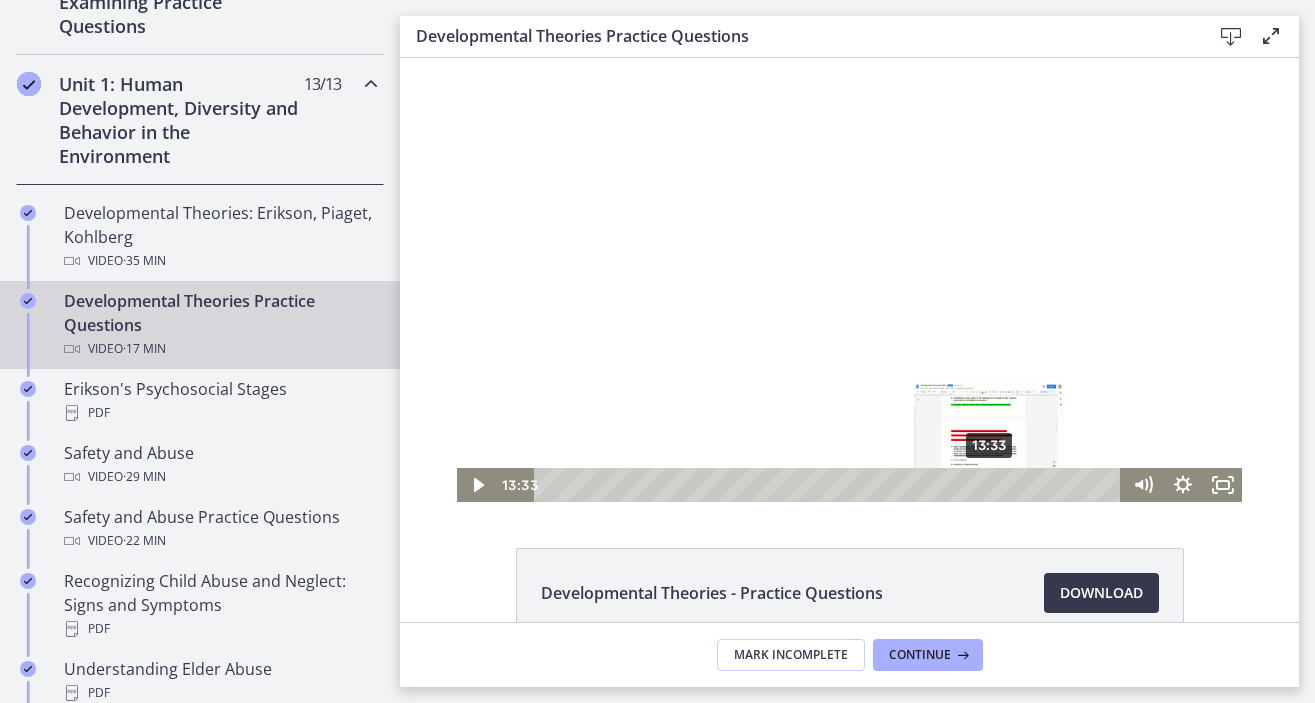 click on "13:33" at bounding box center (830, 485) 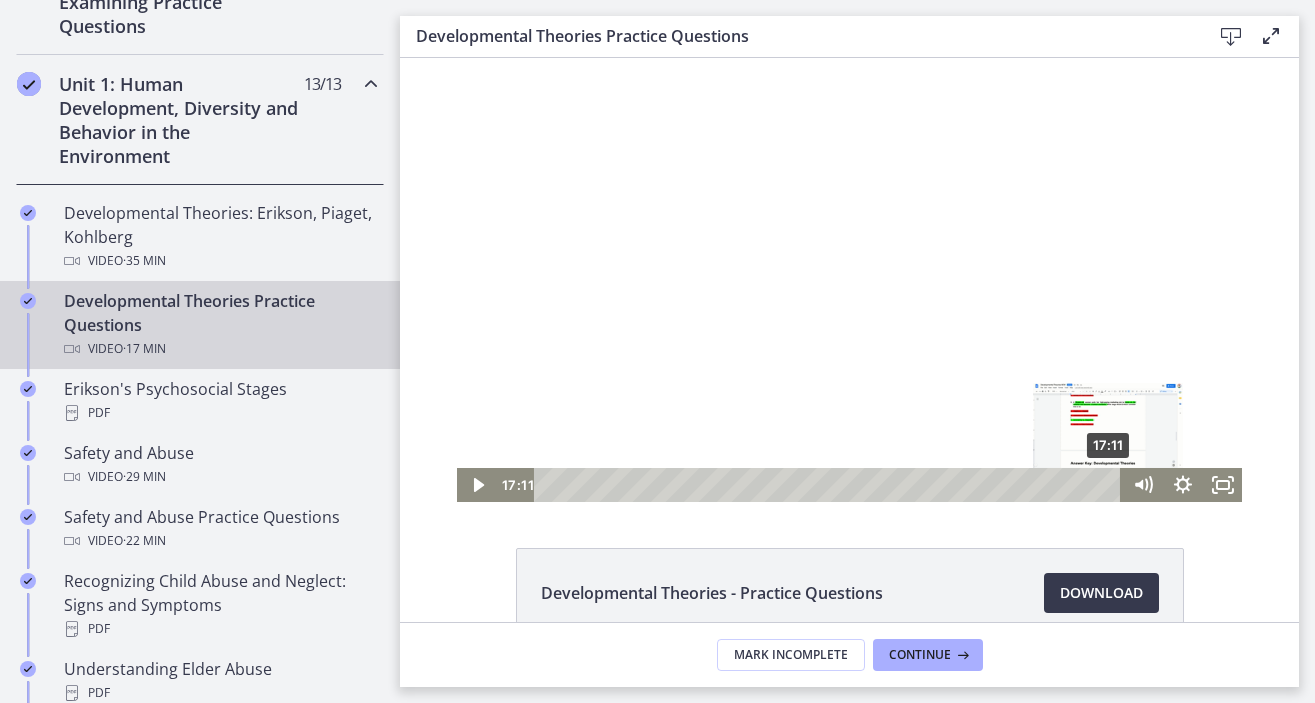 click on "17:11" at bounding box center (830, 485) 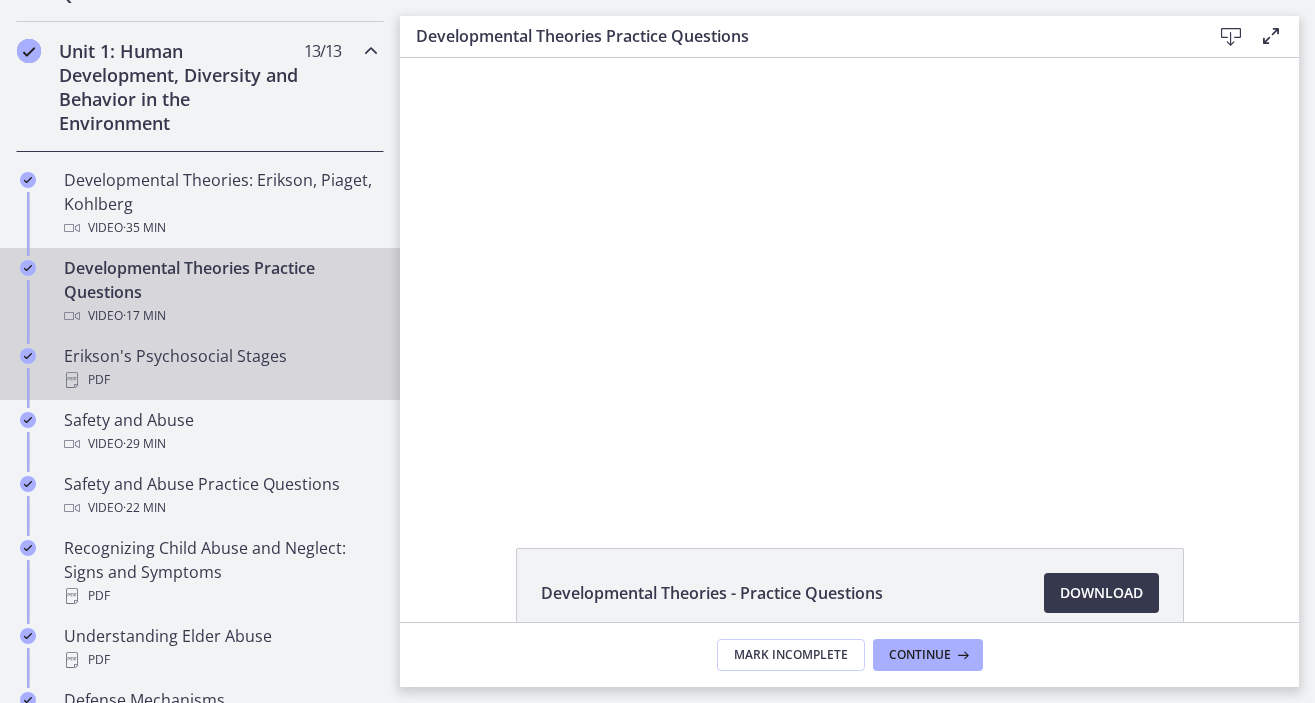 scroll, scrollTop: 550, scrollLeft: 0, axis: vertical 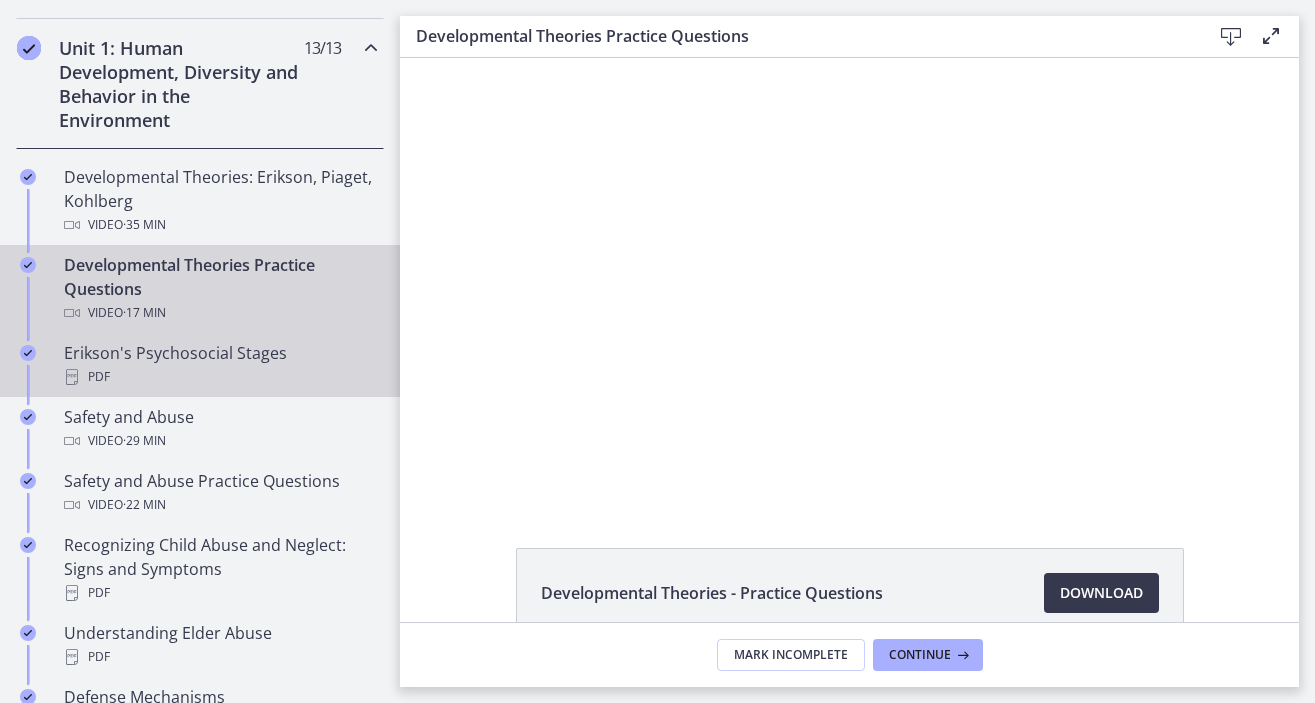 click on "PDF" at bounding box center [220, 377] 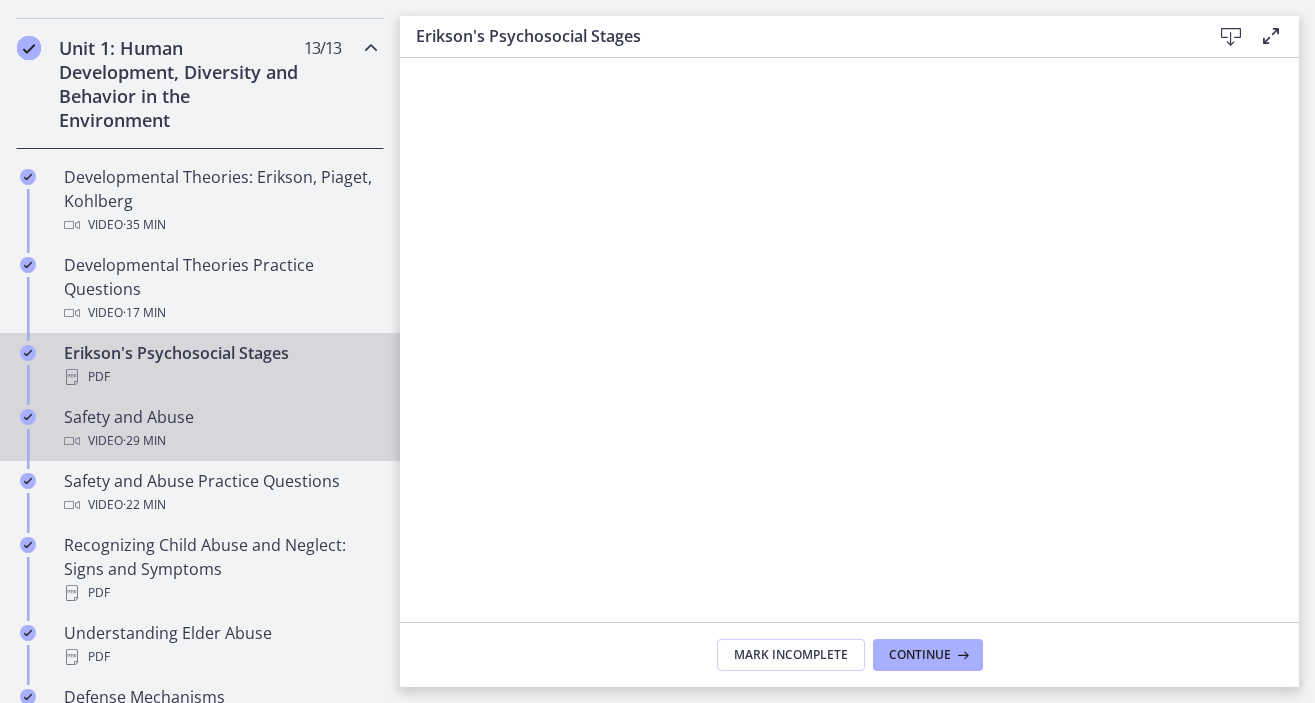 click on "Safety and Abuse
Video
·  29 min" at bounding box center (220, 429) 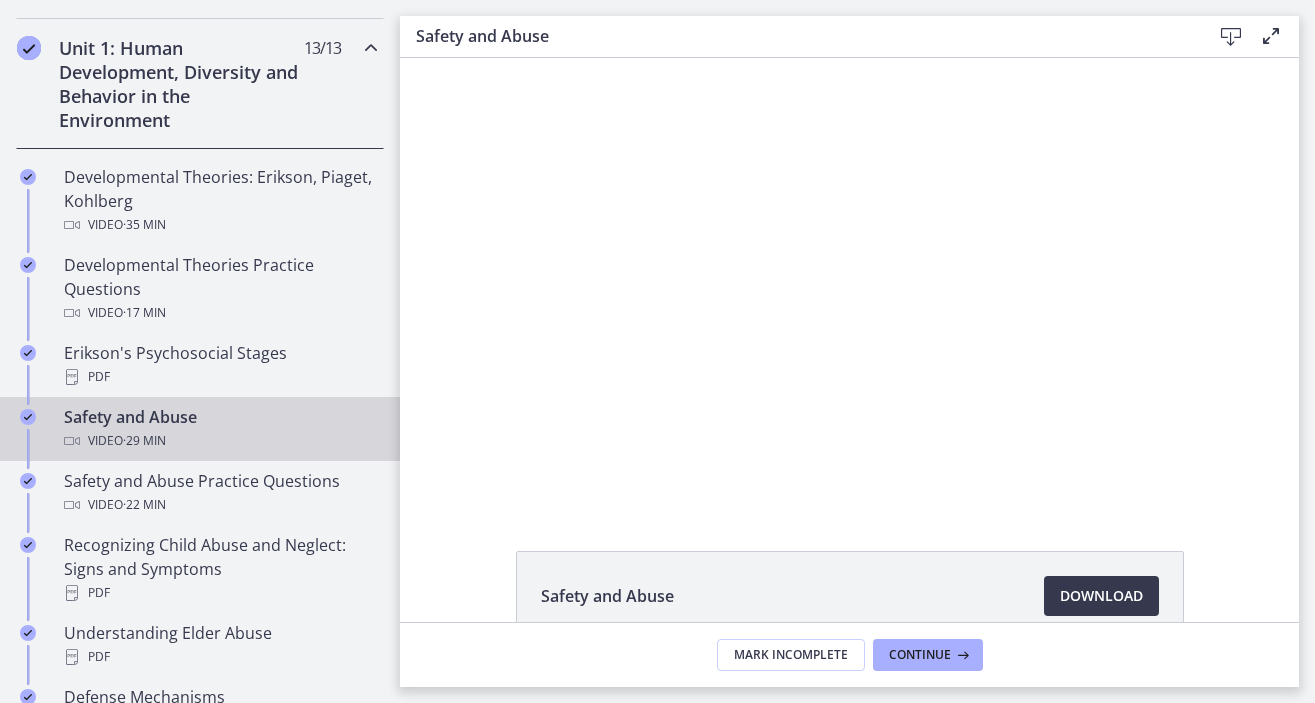 scroll, scrollTop: 0, scrollLeft: 0, axis: both 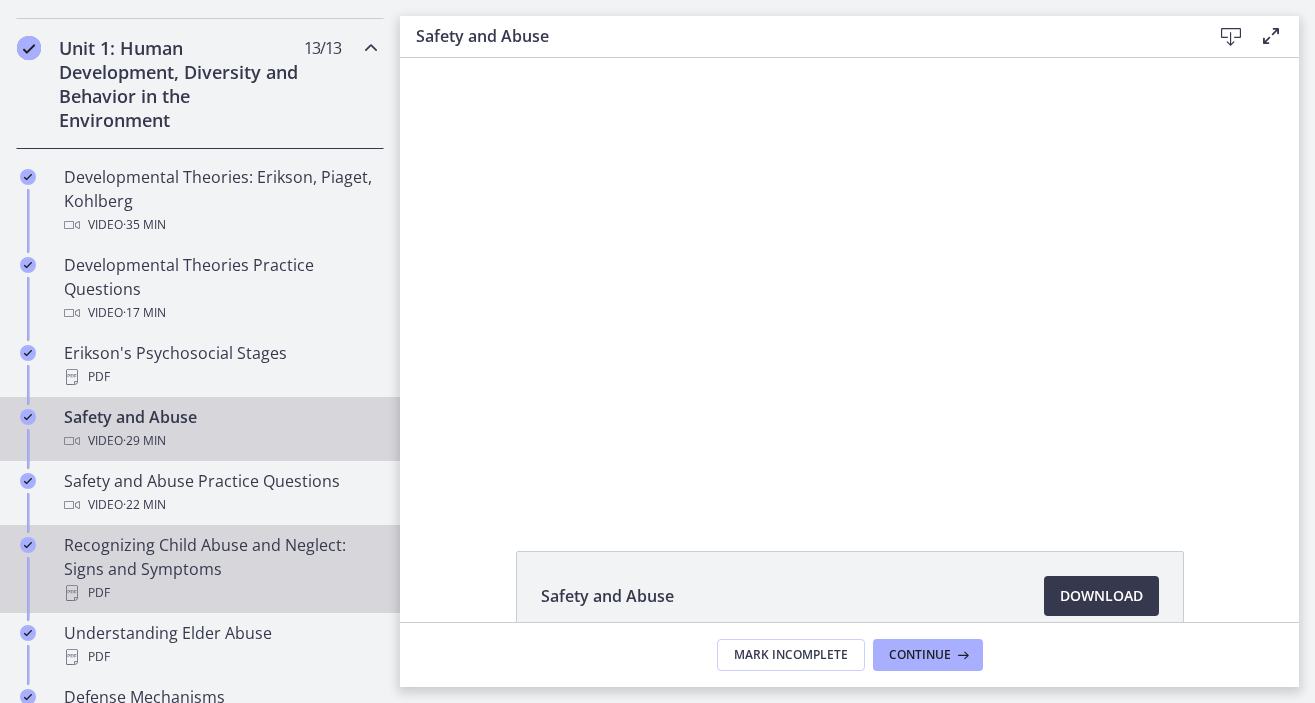 click on "Recognizing Child Abuse and Neglect: Signs and Symptoms
PDF" at bounding box center [220, 569] 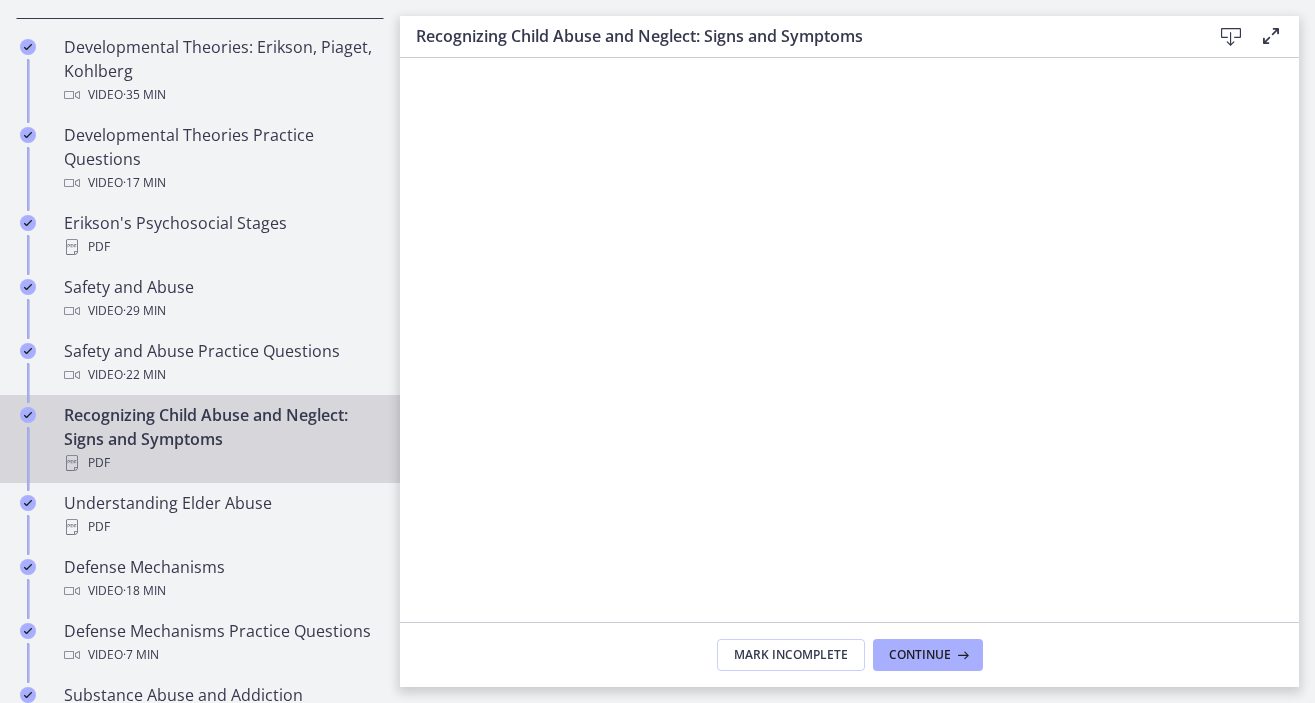 scroll, scrollTop: 717, scrollLeft: 0, axis: vertical 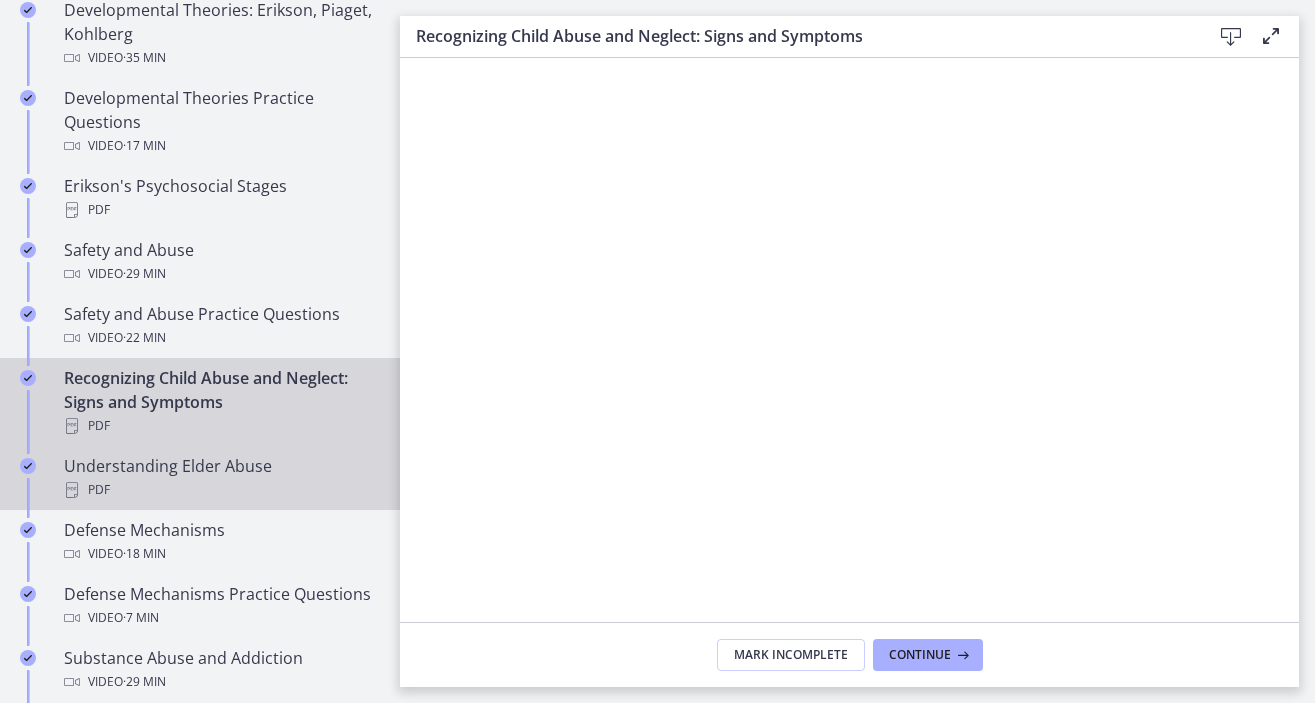 click on "PDF" at bounding box center [220, 490] 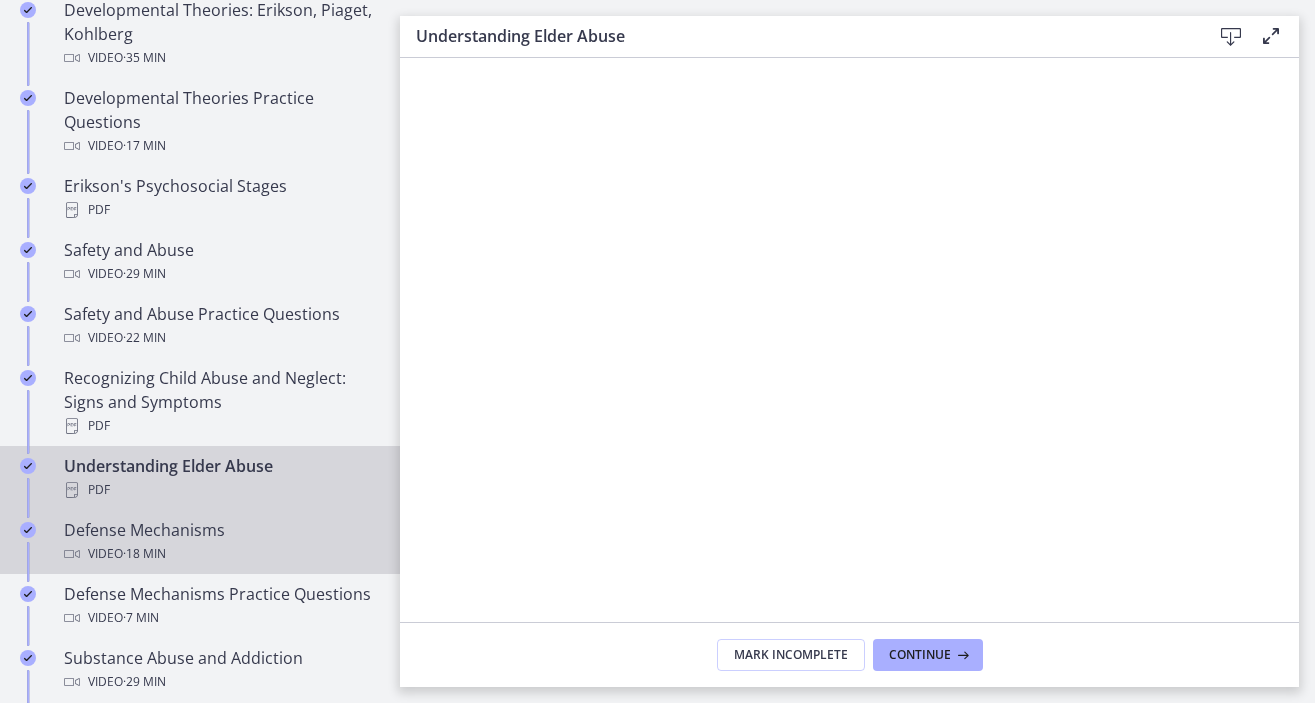 click on "Defense Mechanisms
Video
·  18 min" at bounding box center (220, 542) 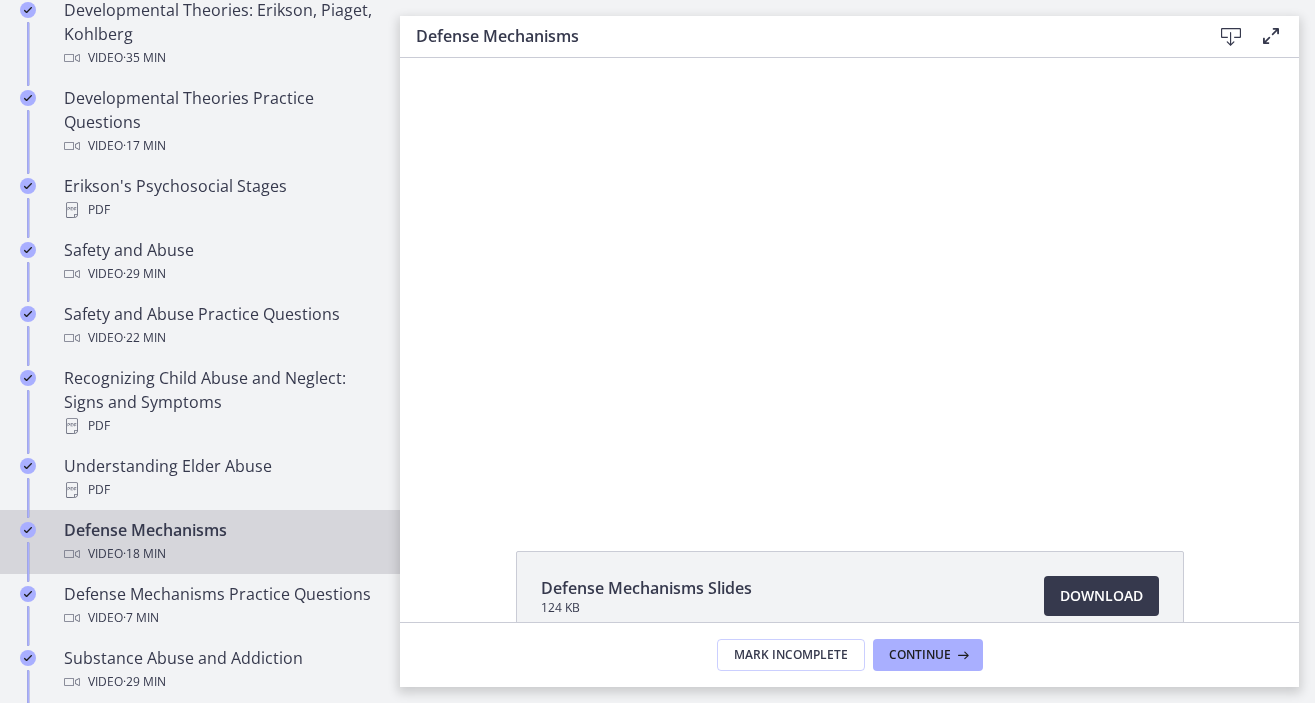 scroll, scrollTop: 0, scrollLeft: 0, axis: both 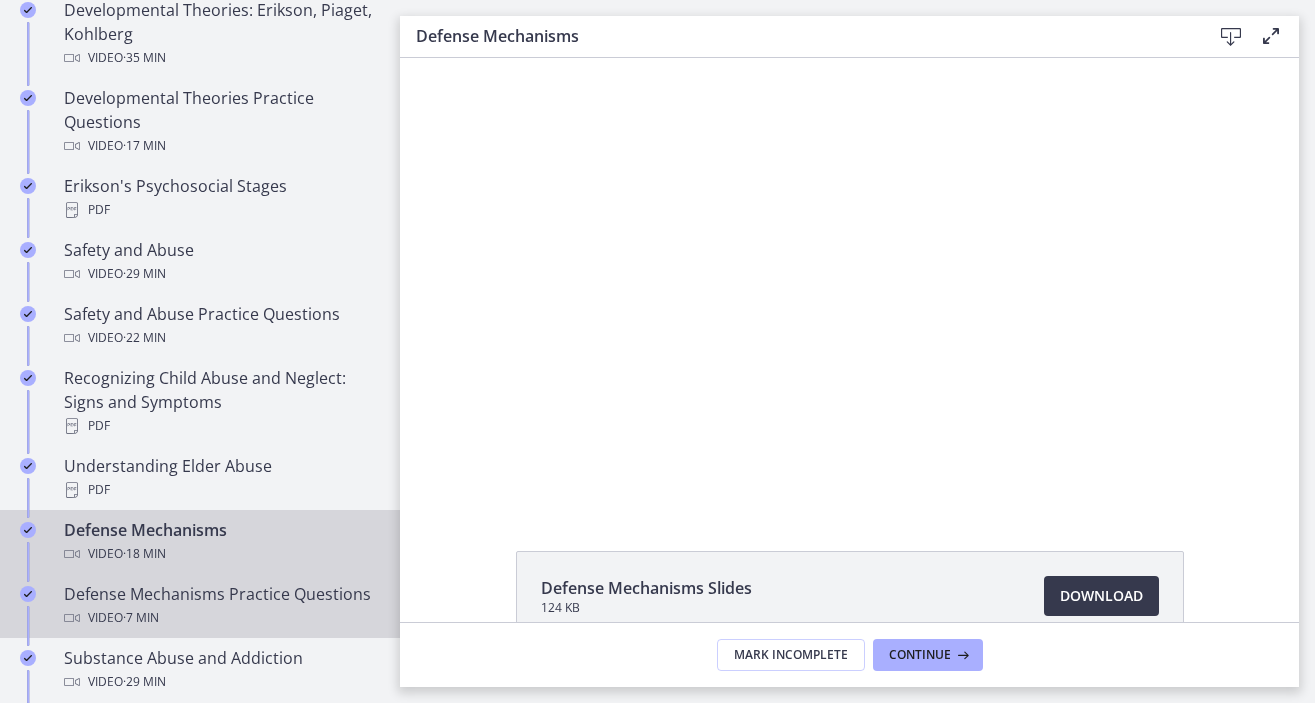 click on "Video
·  7 min" at bounding box center (220, 618) 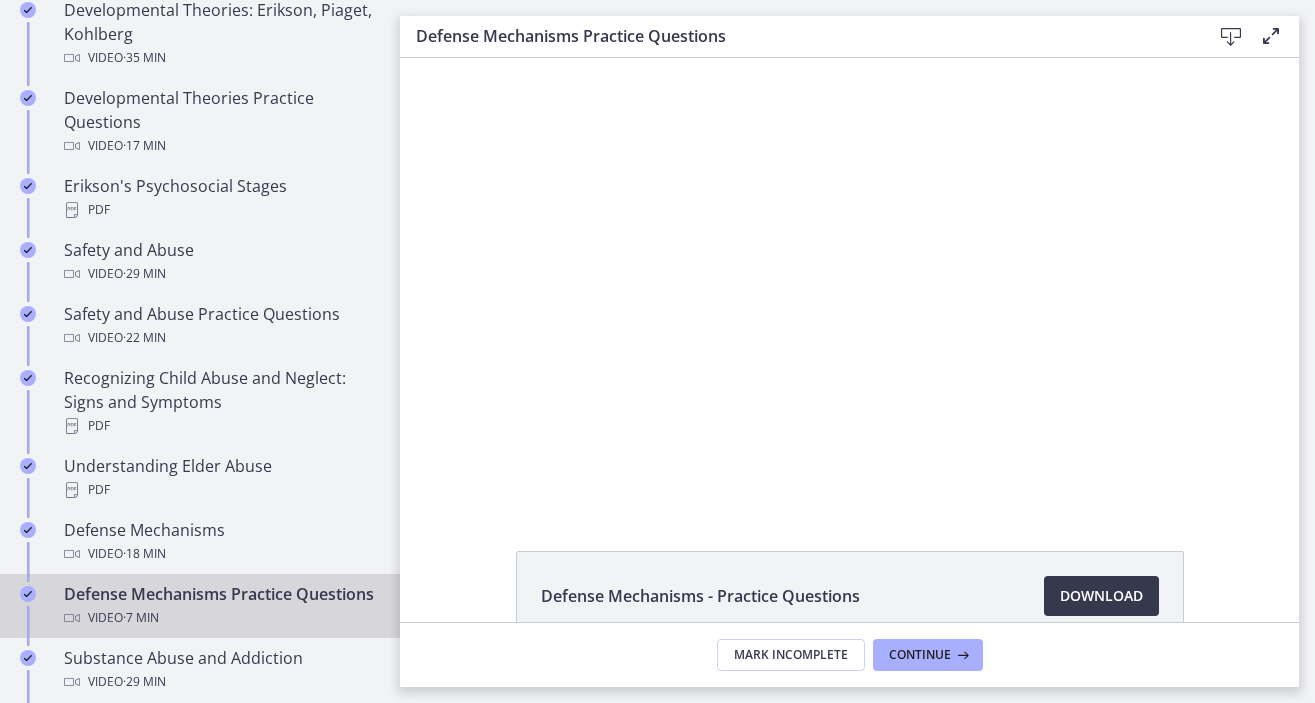 scroll, scrollTop: 0, scrollLeft: 0, axis: both 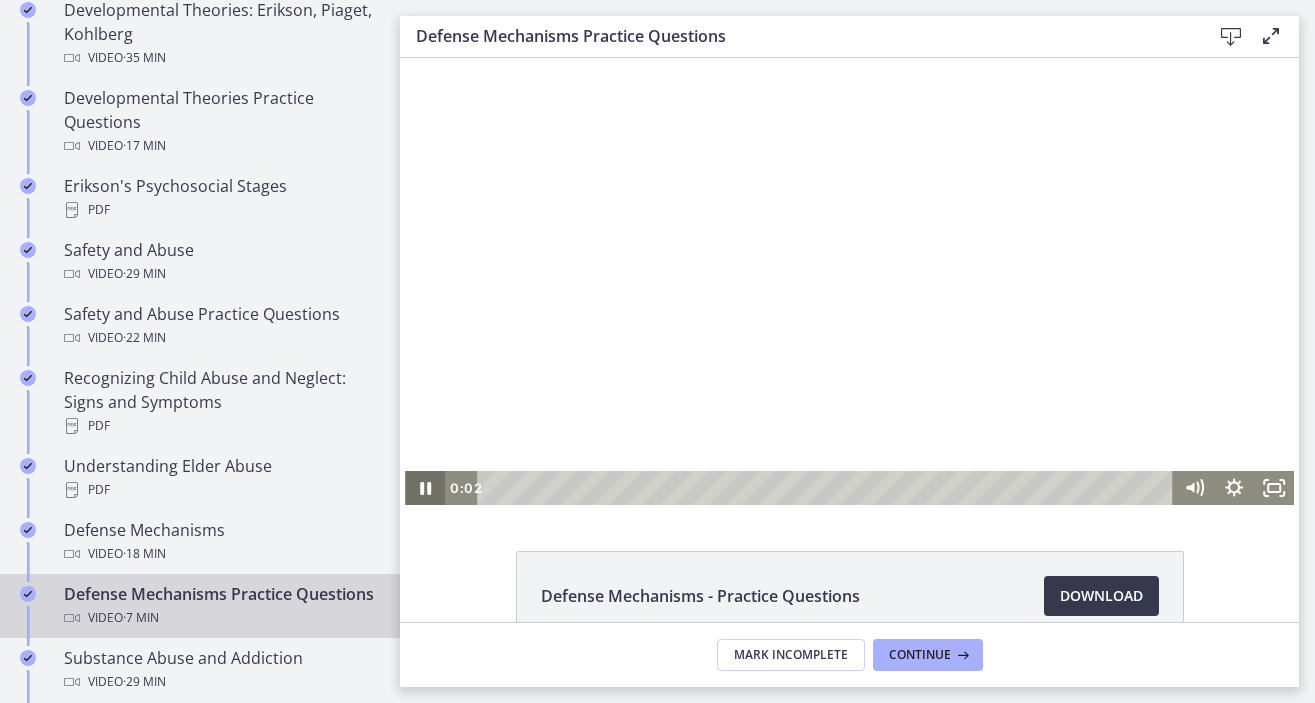 click 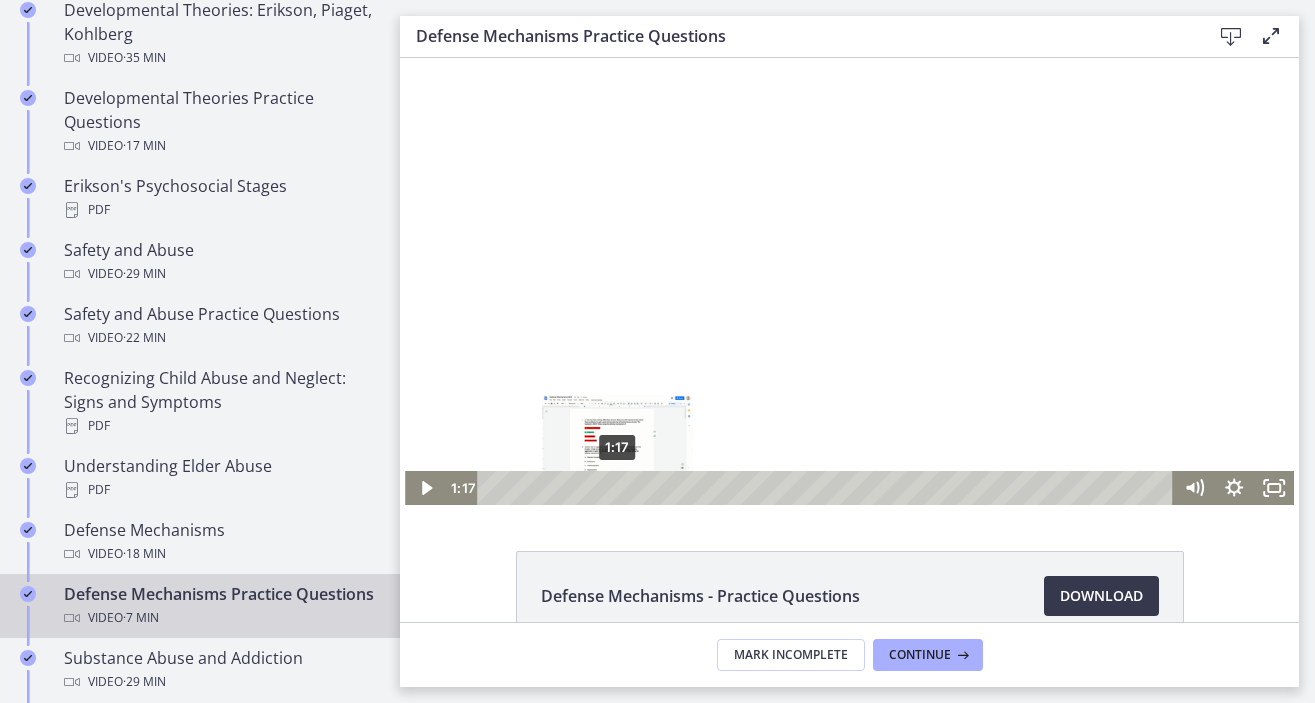 click on "1:17" at bounding box center [828, 488] 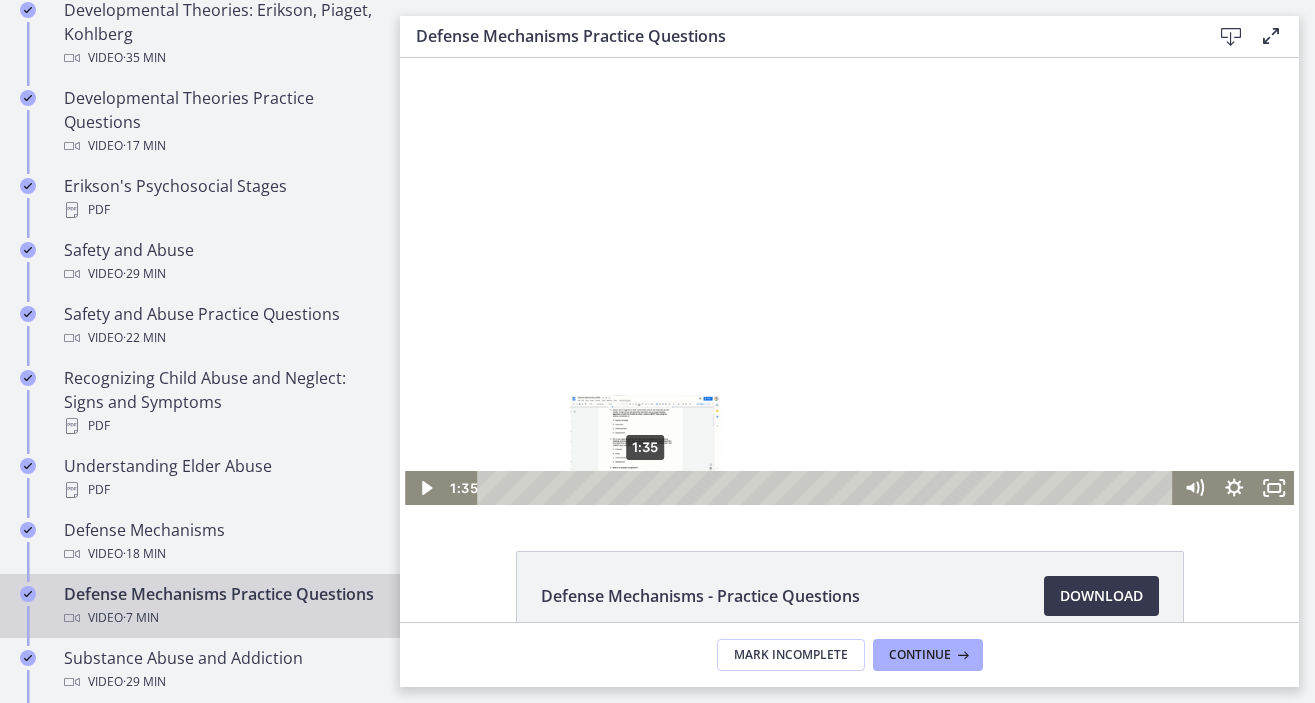 click on "1:35" at bounding box center [828, 488] 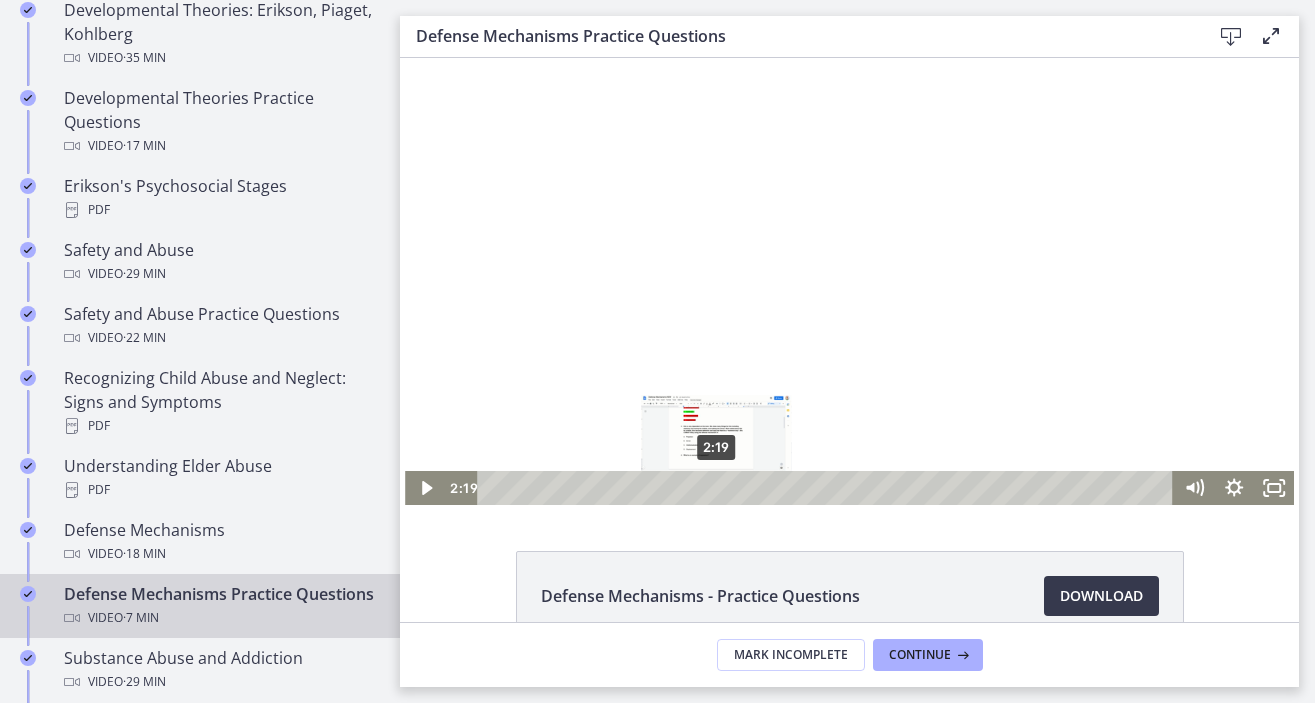 click on "2:19" at bounding box center (828, 488) 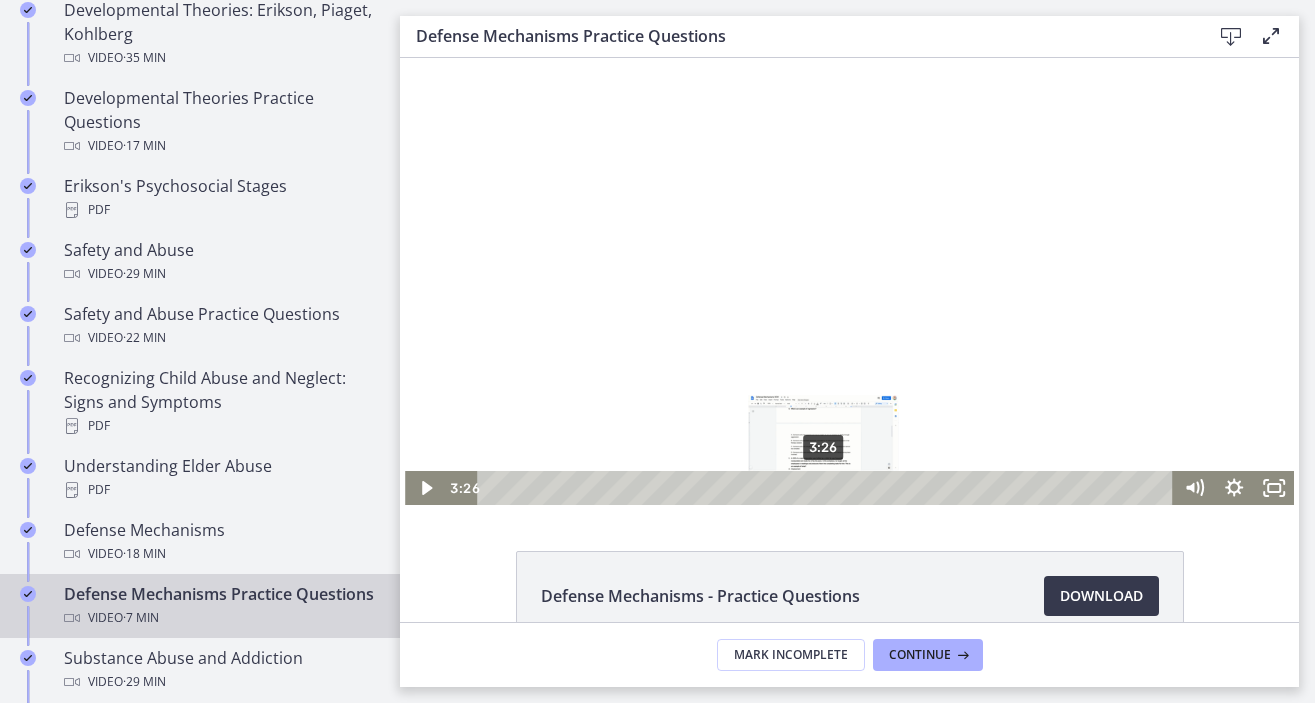 click on "3:26" at bounding box center (828, 488) 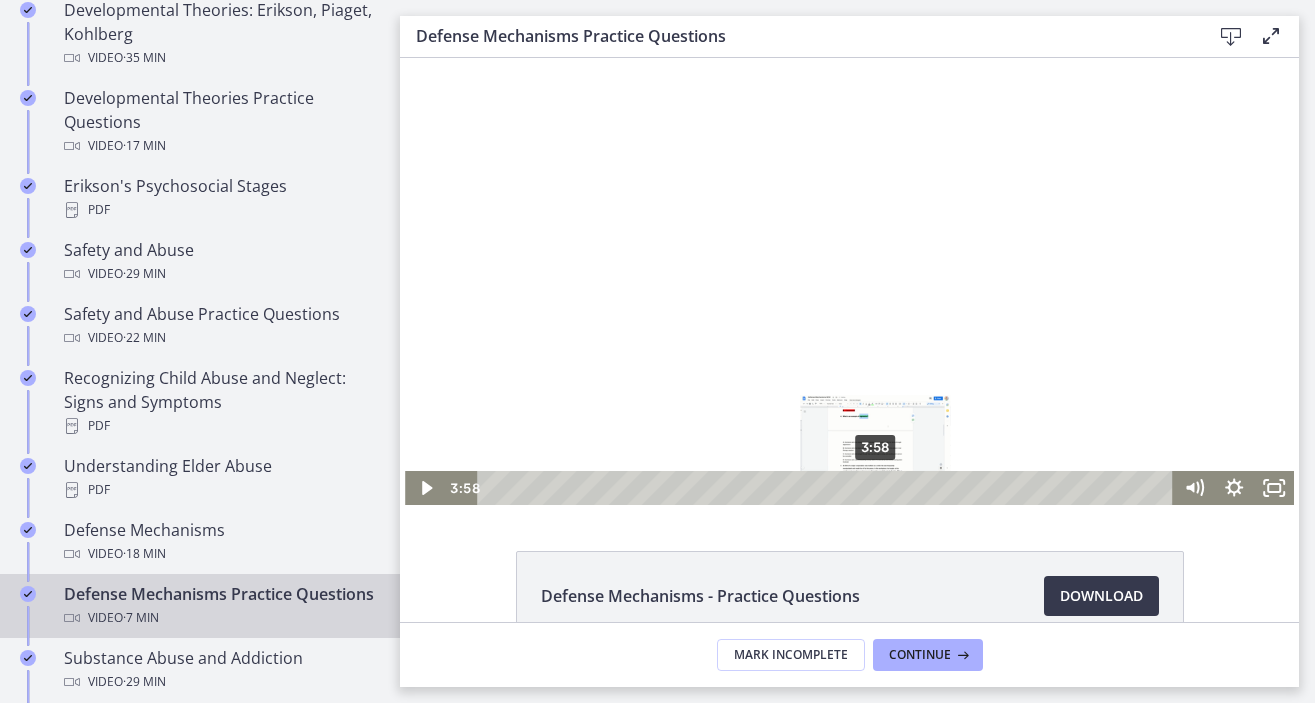 click on "3:58" at bounding box center (828, 488) 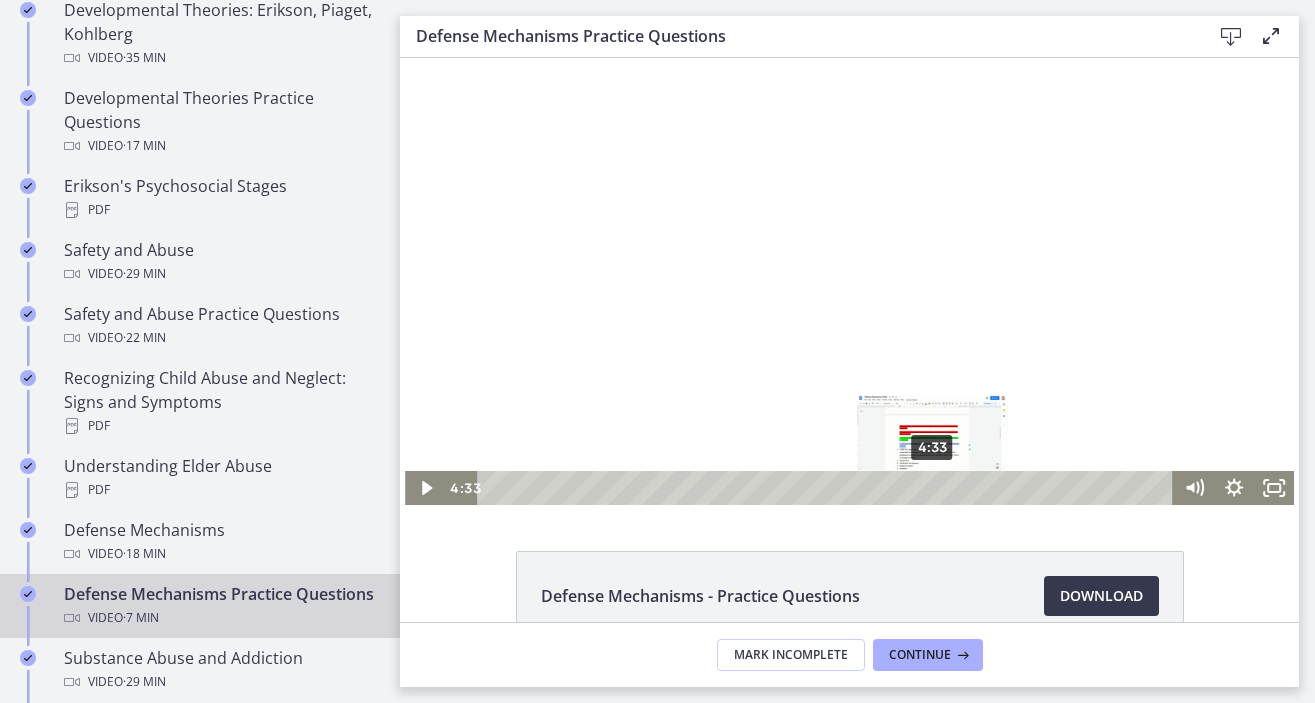 click on "4:33" at bounding box center (828, 488) 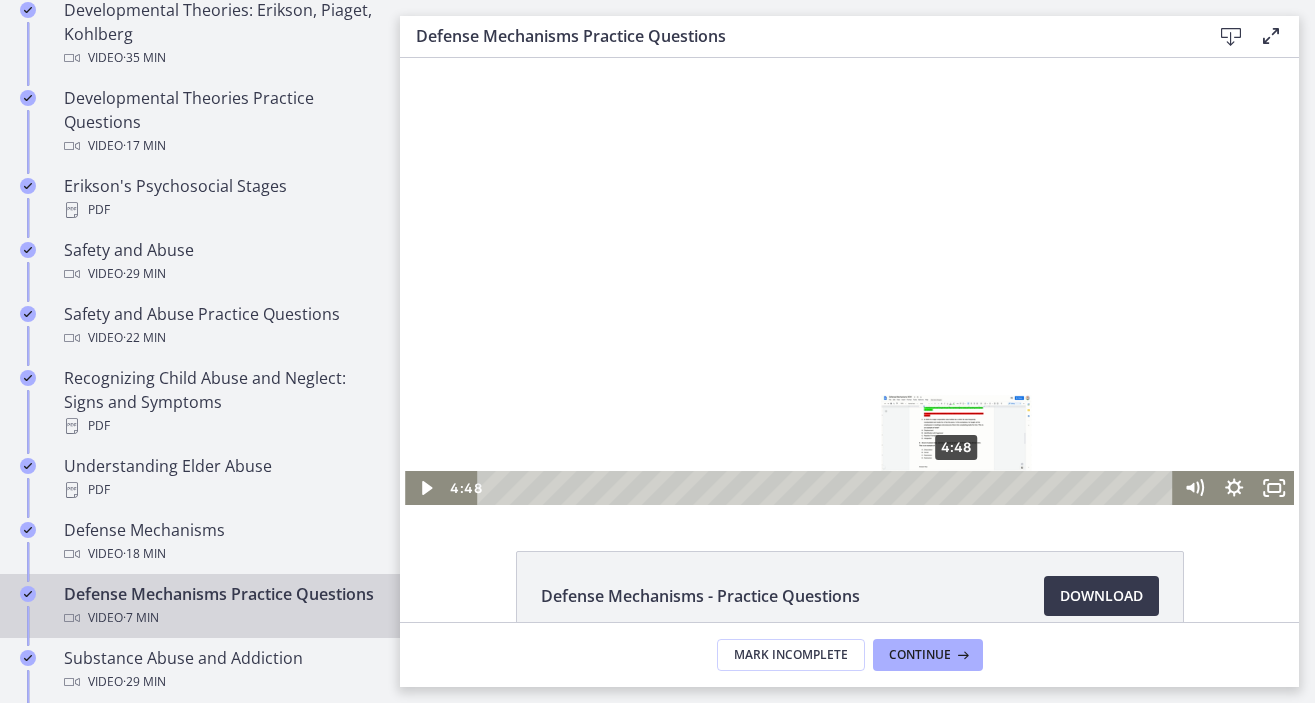 click on "4:48" at bounding box center [828, 488] 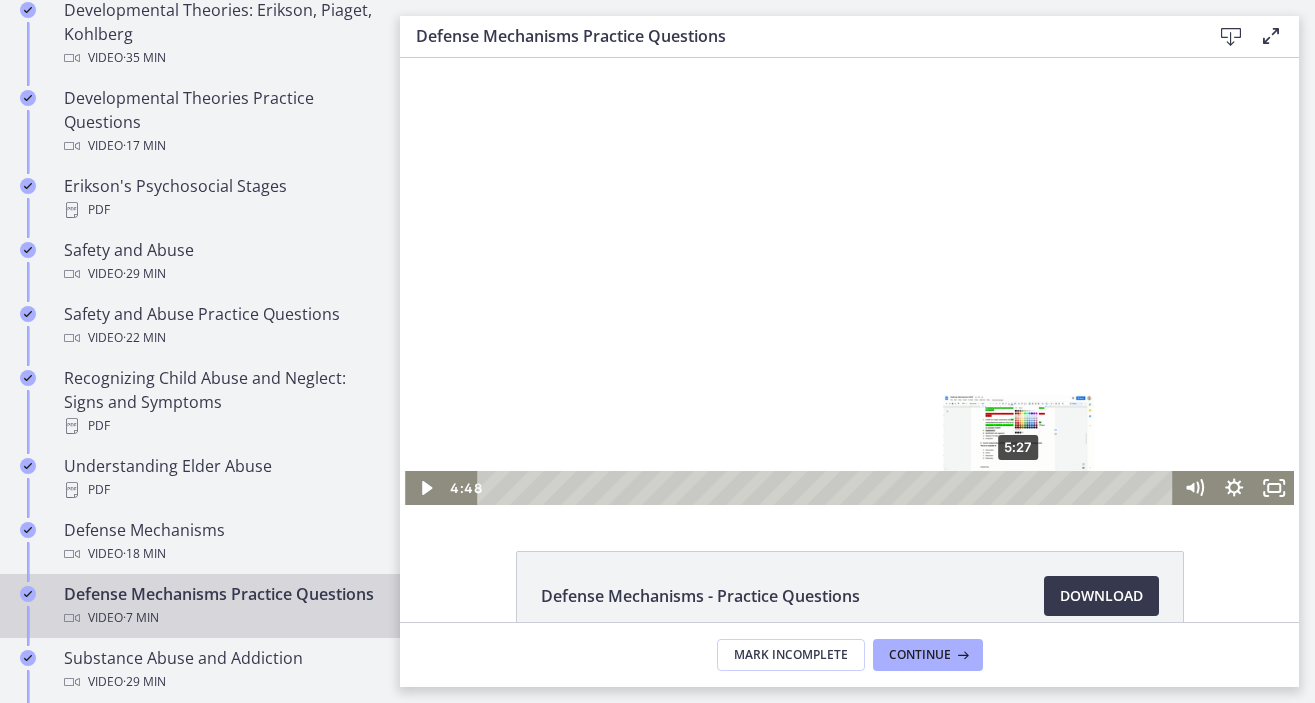 click on "5:27" at bounding box center (828, 488) 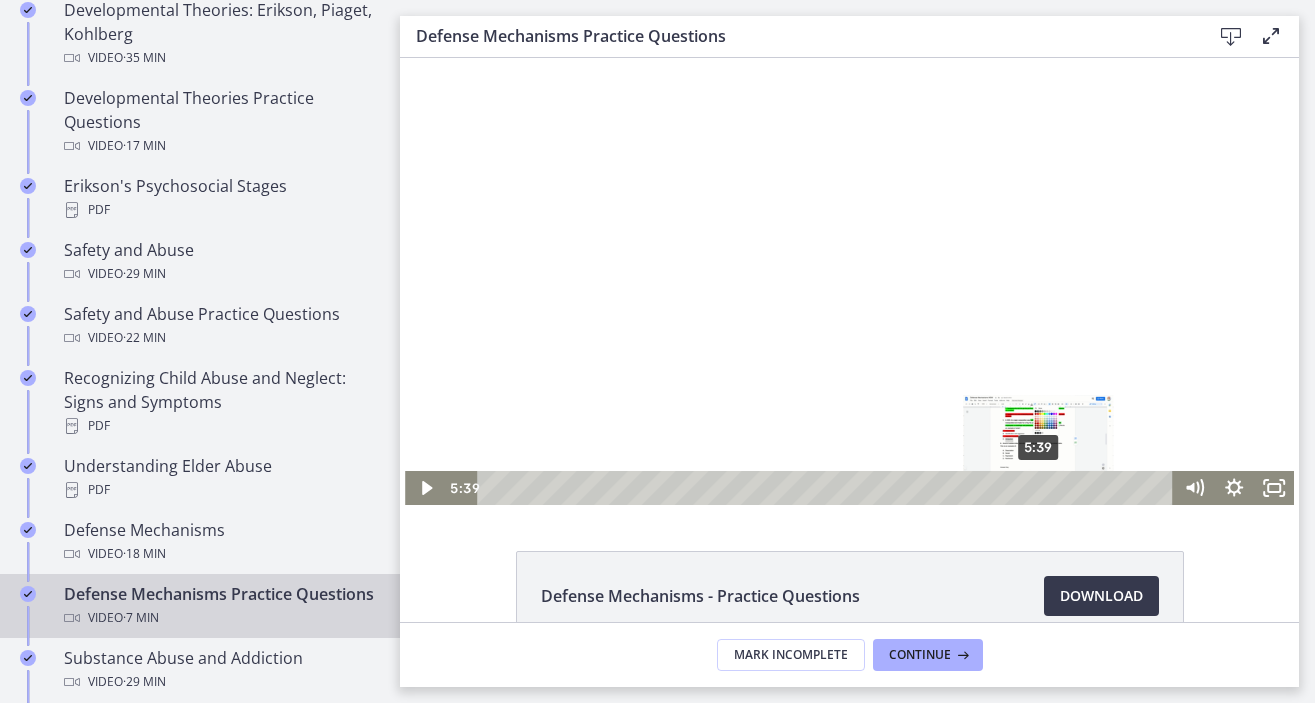 click on "5:39" at bounding box center [828, 488] 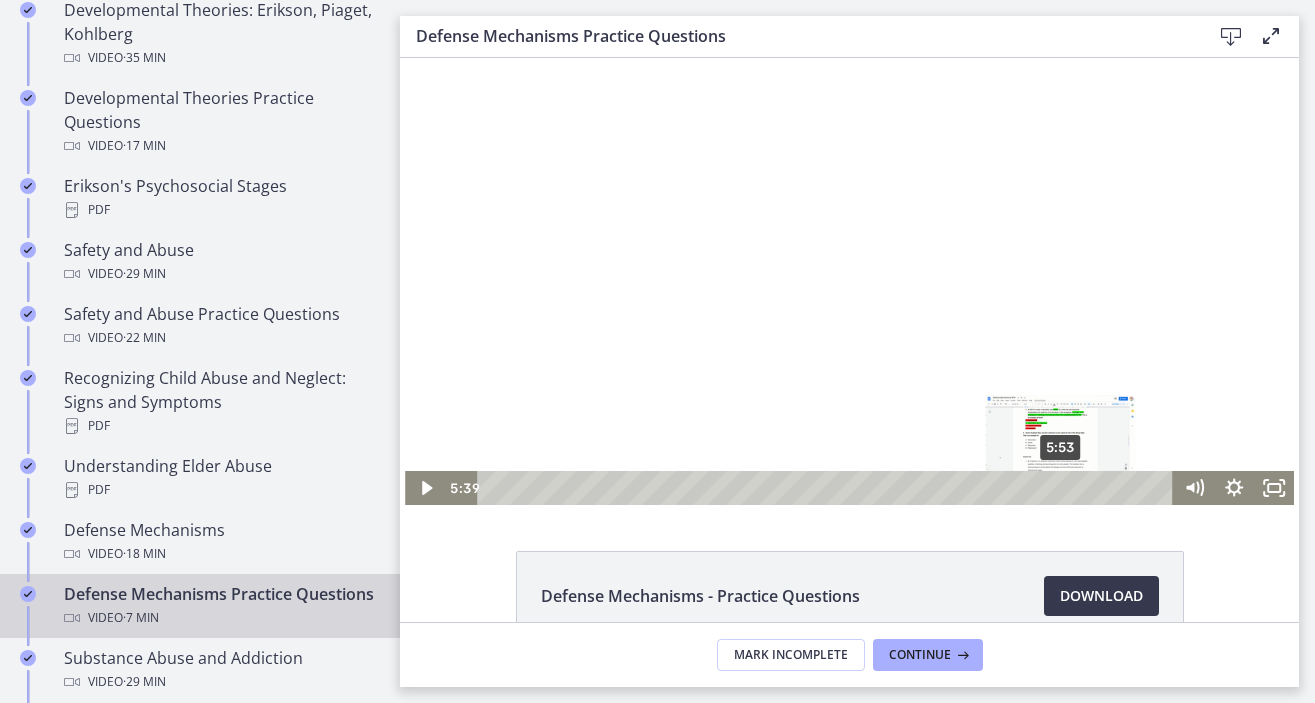 click on "5:53" at bounding box center [828, 488] 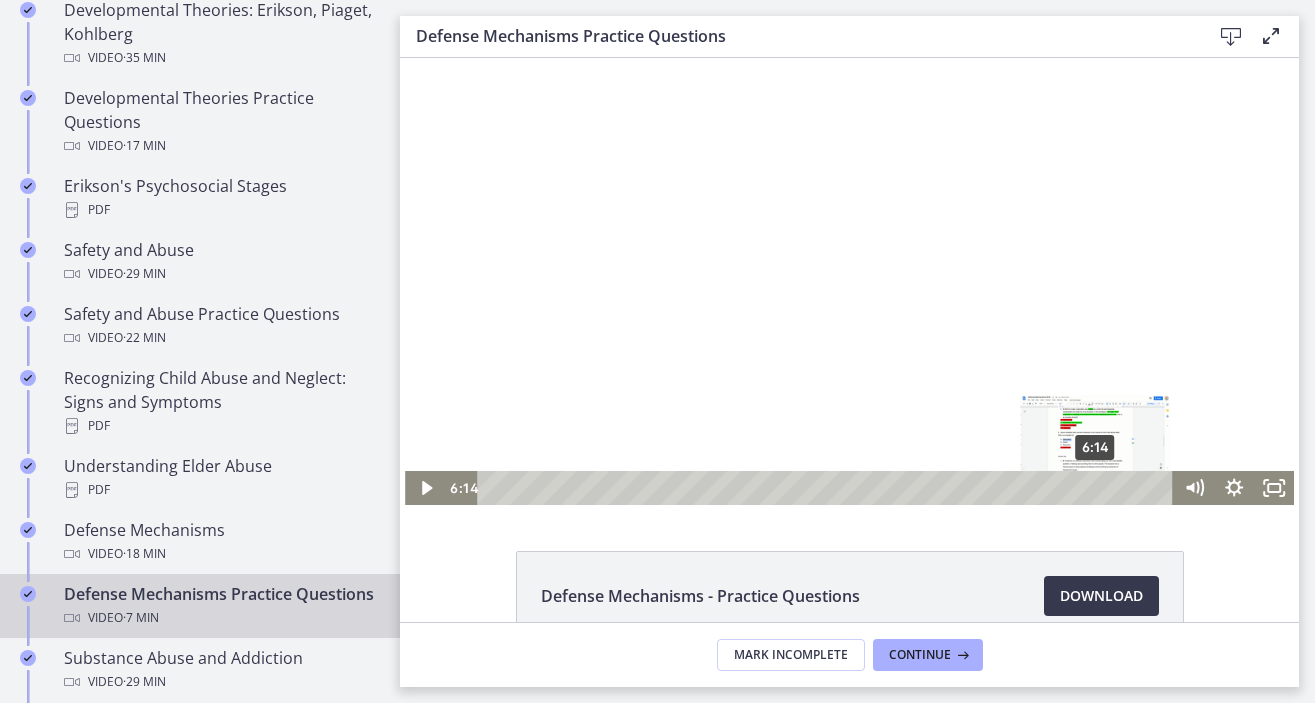 click on "6:14" at bounding box center [828, 488] 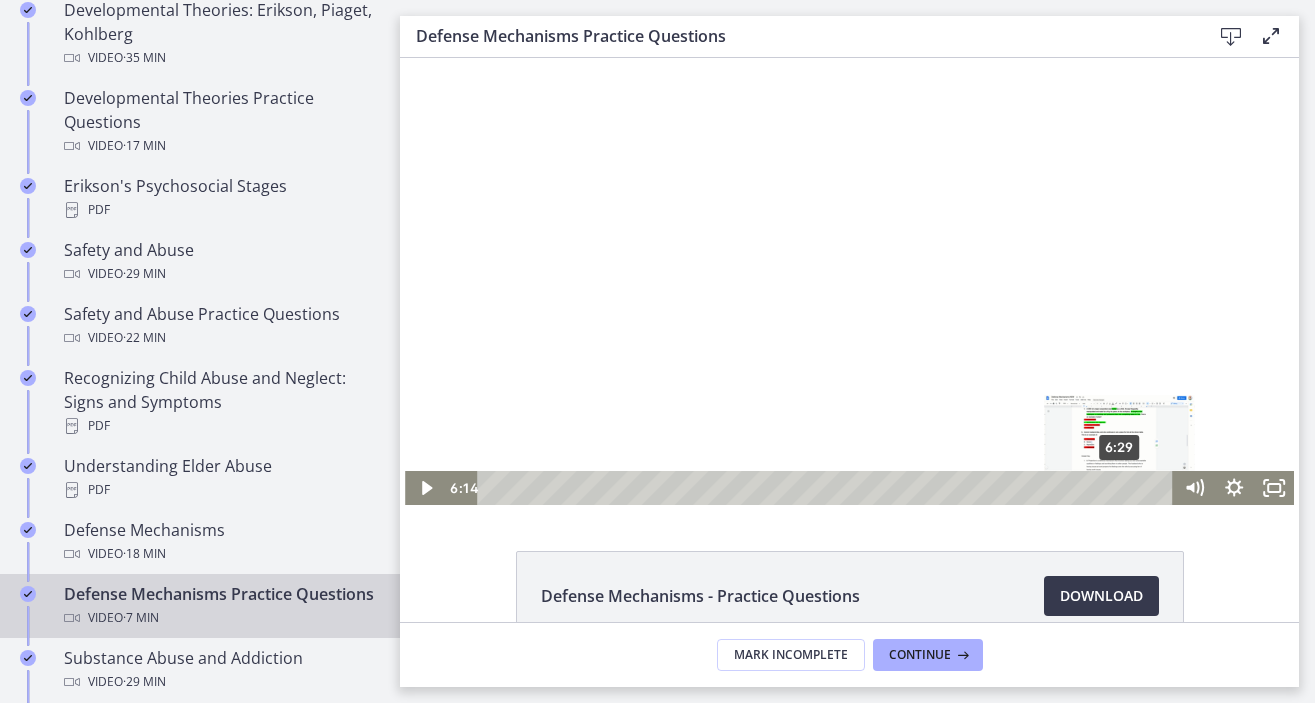 click on "6:29" at bounding box center [828, 488] 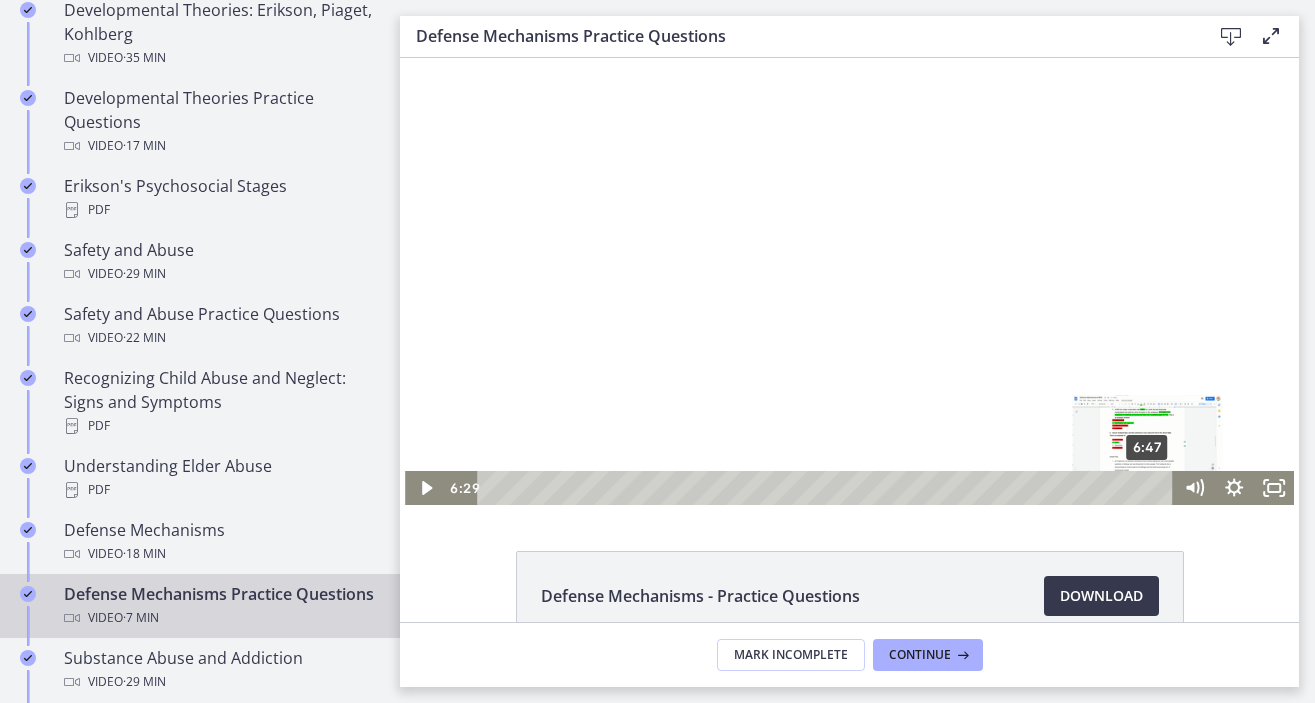 click on "6:47" at bounding box center [828, 488] 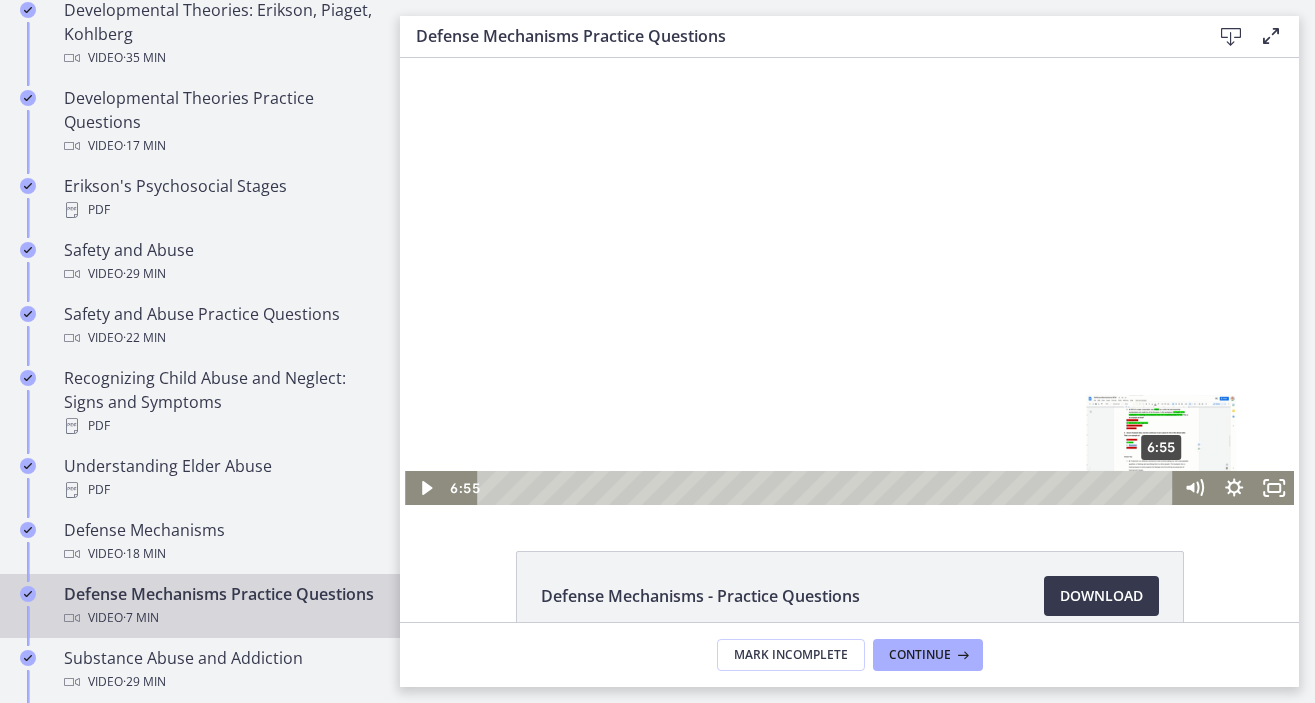 click on "6:55" at bounding box center (828, 488) 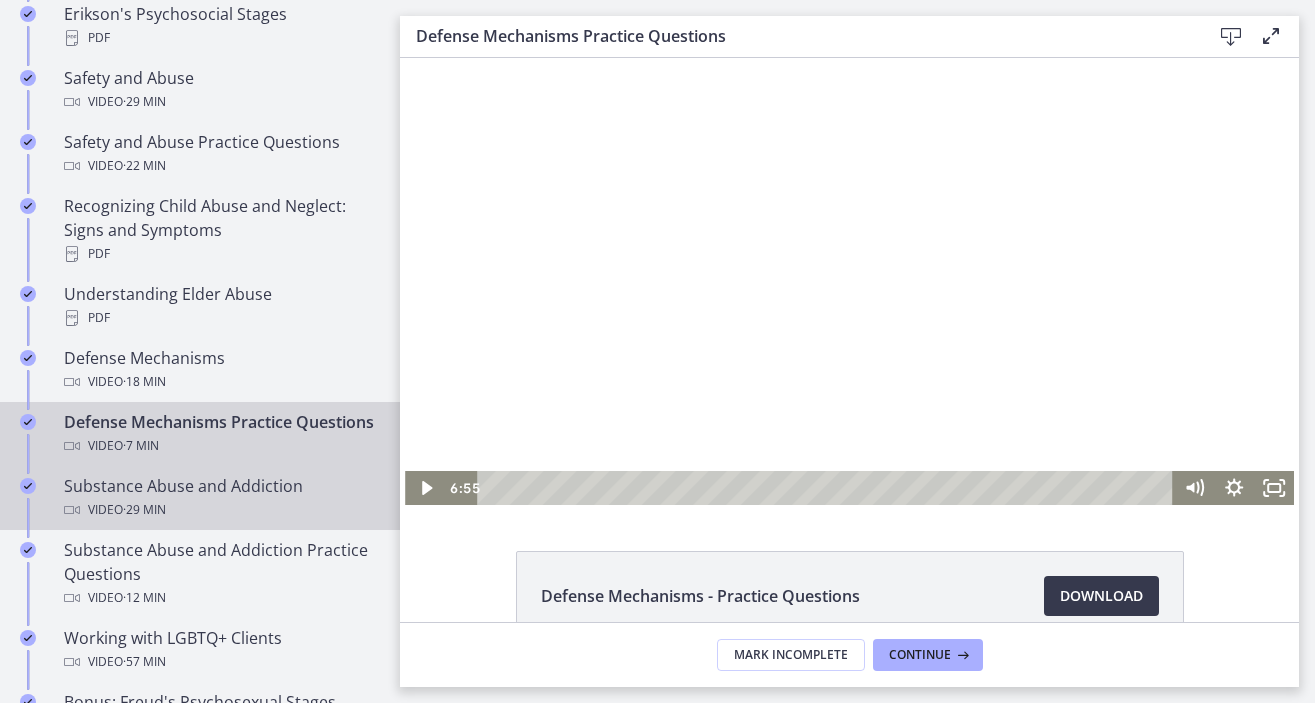 scroll, scrollTop: 950, scrollLeft: 0, axis: vertical 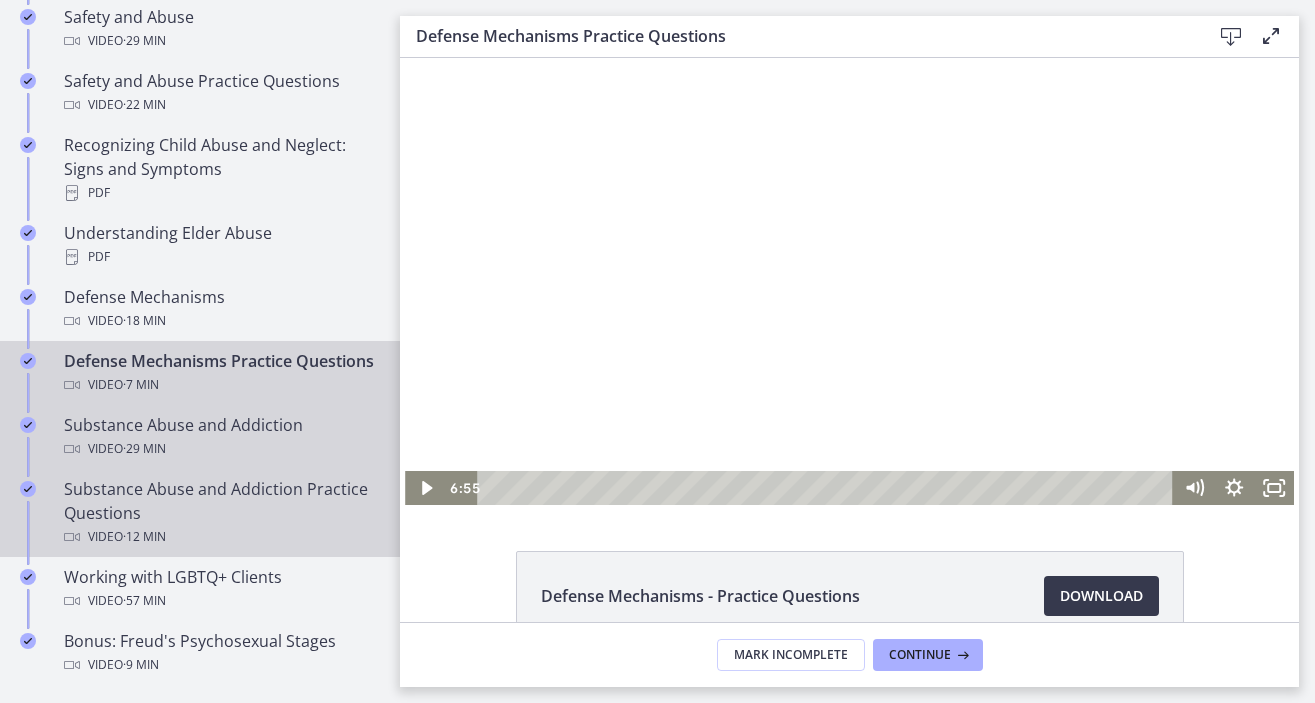 click on "Substance Abuse and Addiction Practice Questions
Video
·  12 min" at bounding box center [220, 513] 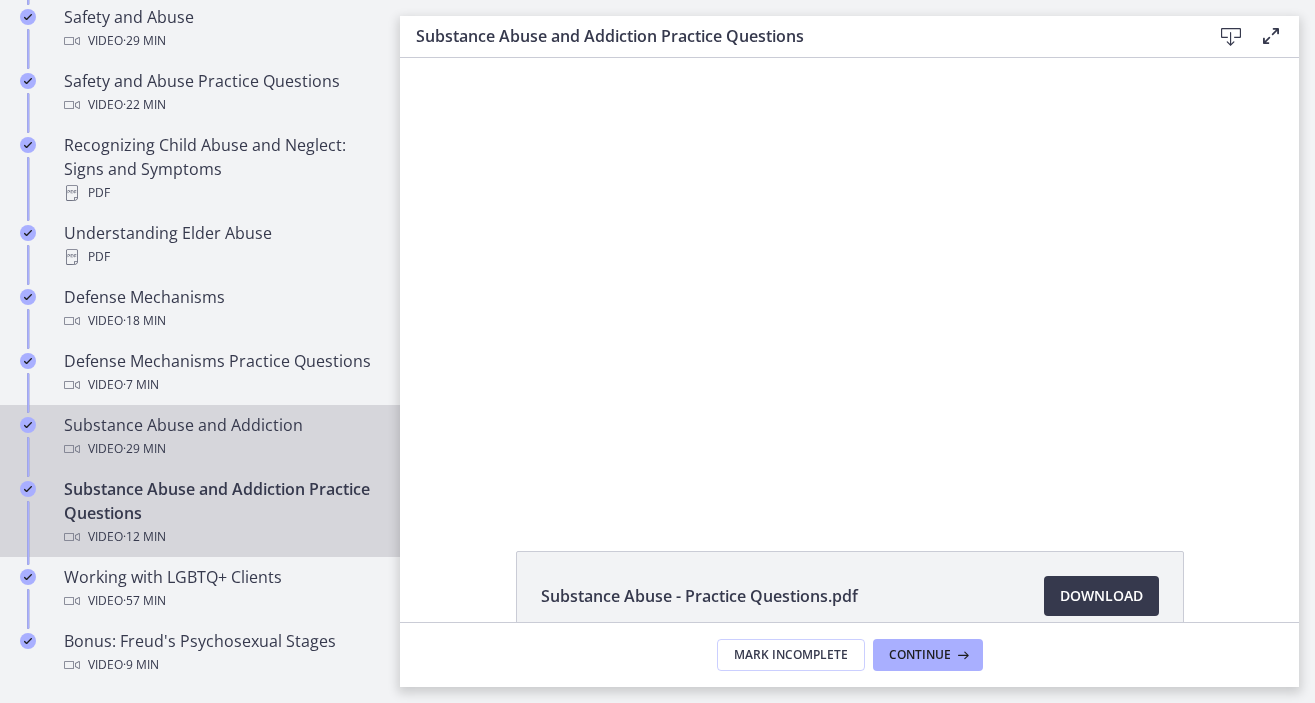 scroll, scrollTop: 0, scrollLeft: 0, axis: both 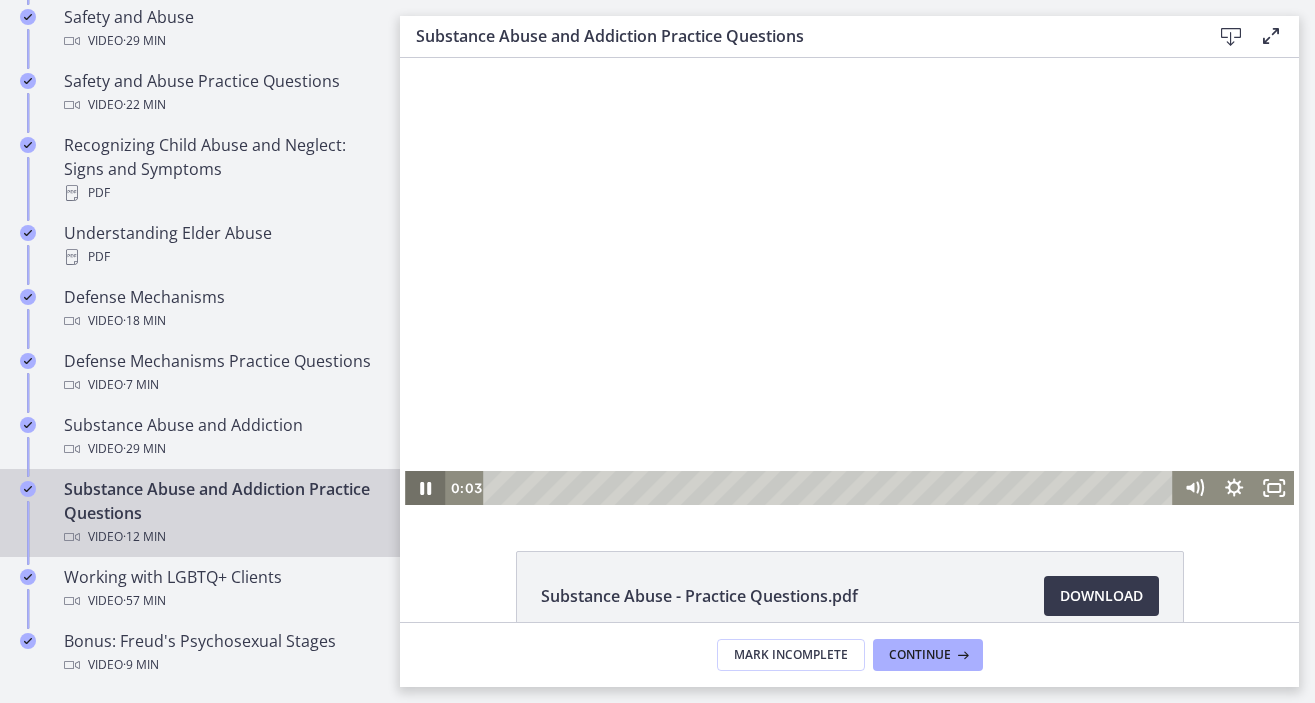 click 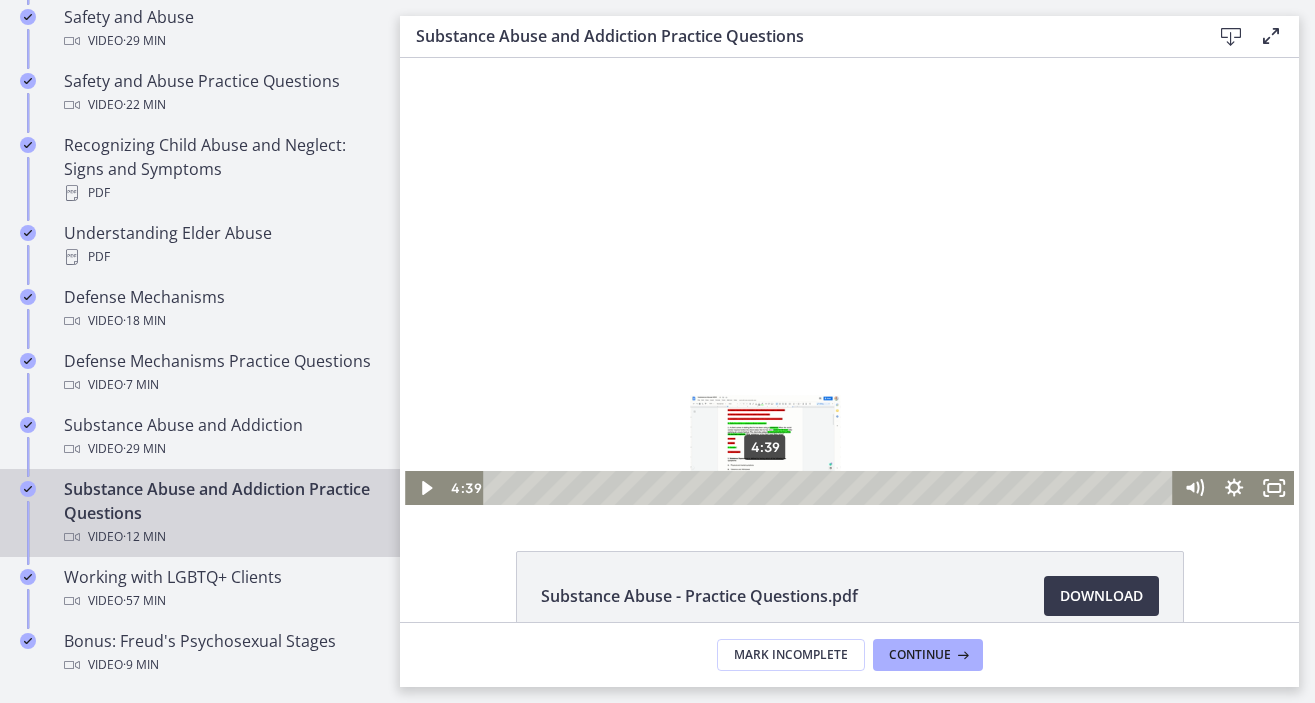 click on "4:39" at bounding box center (830, 488) 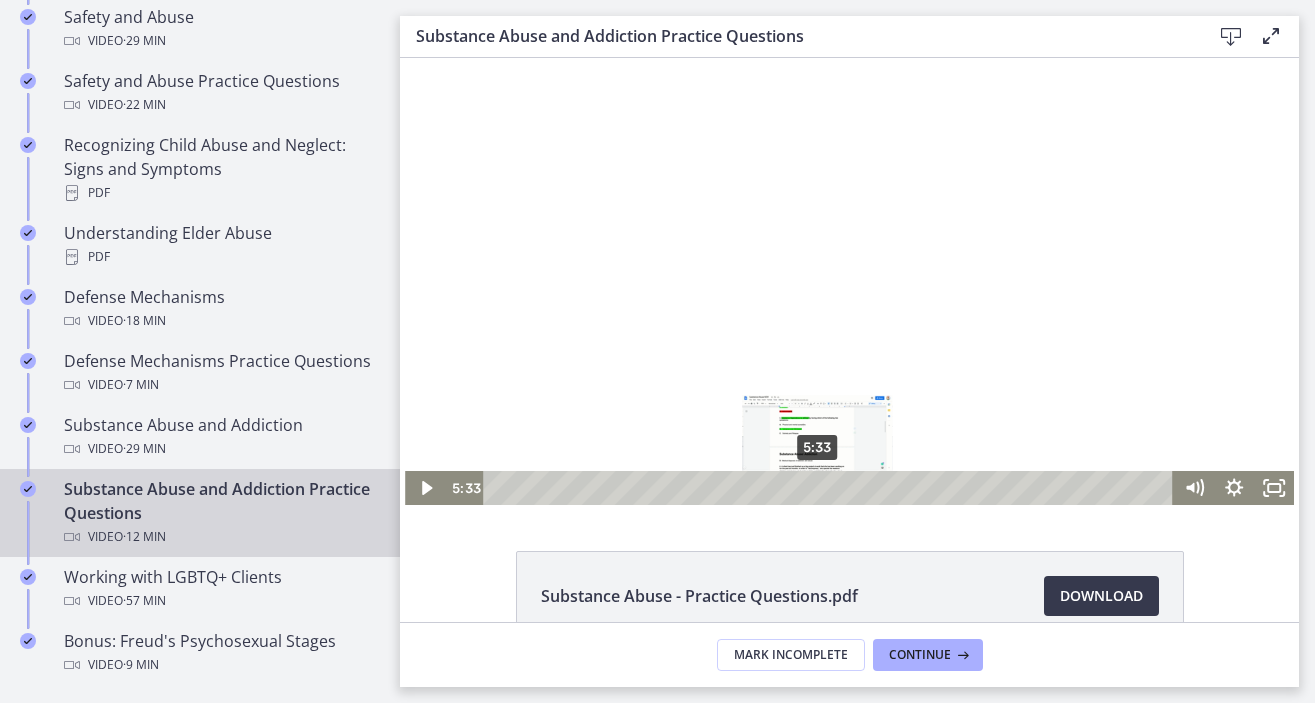 click on "5:33" at bounding box center [830, 488] 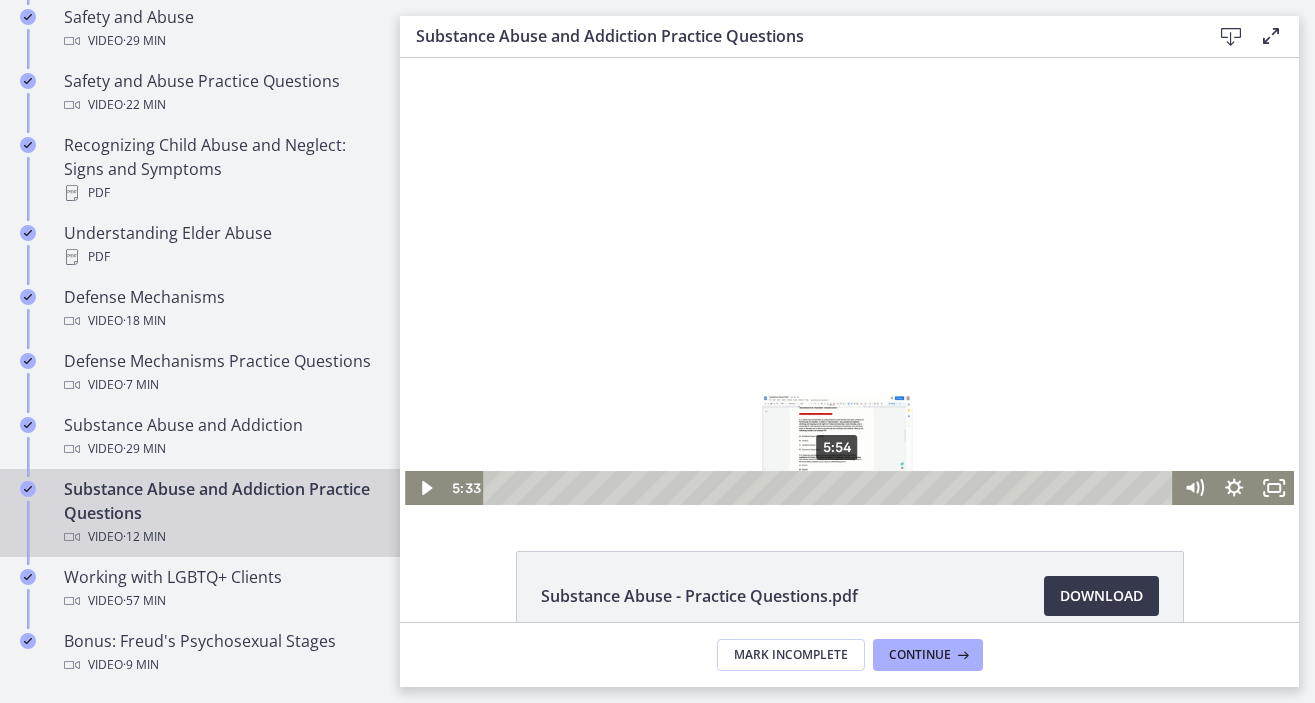 click on "5:54" at bounding box center [830, 488] 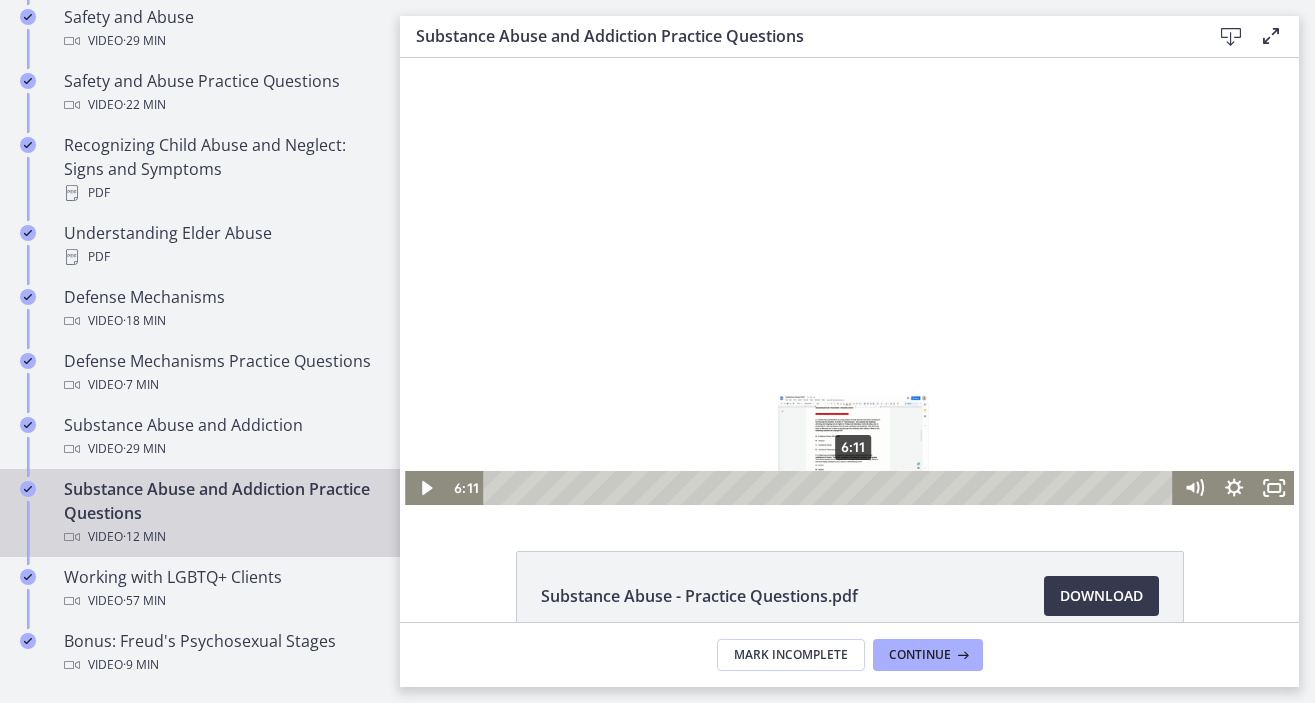 click on "6:11" at bounding box center [830, 488] 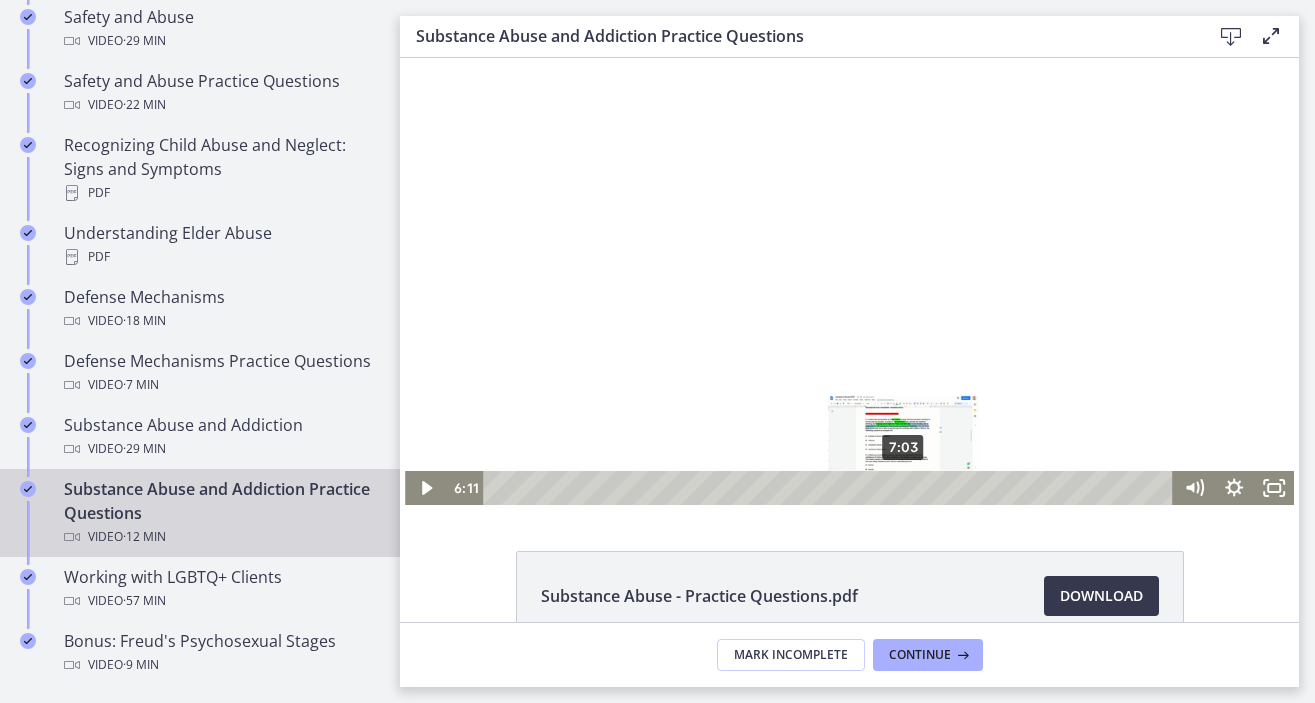 click on "7:03" at bounding box center (830, 488) 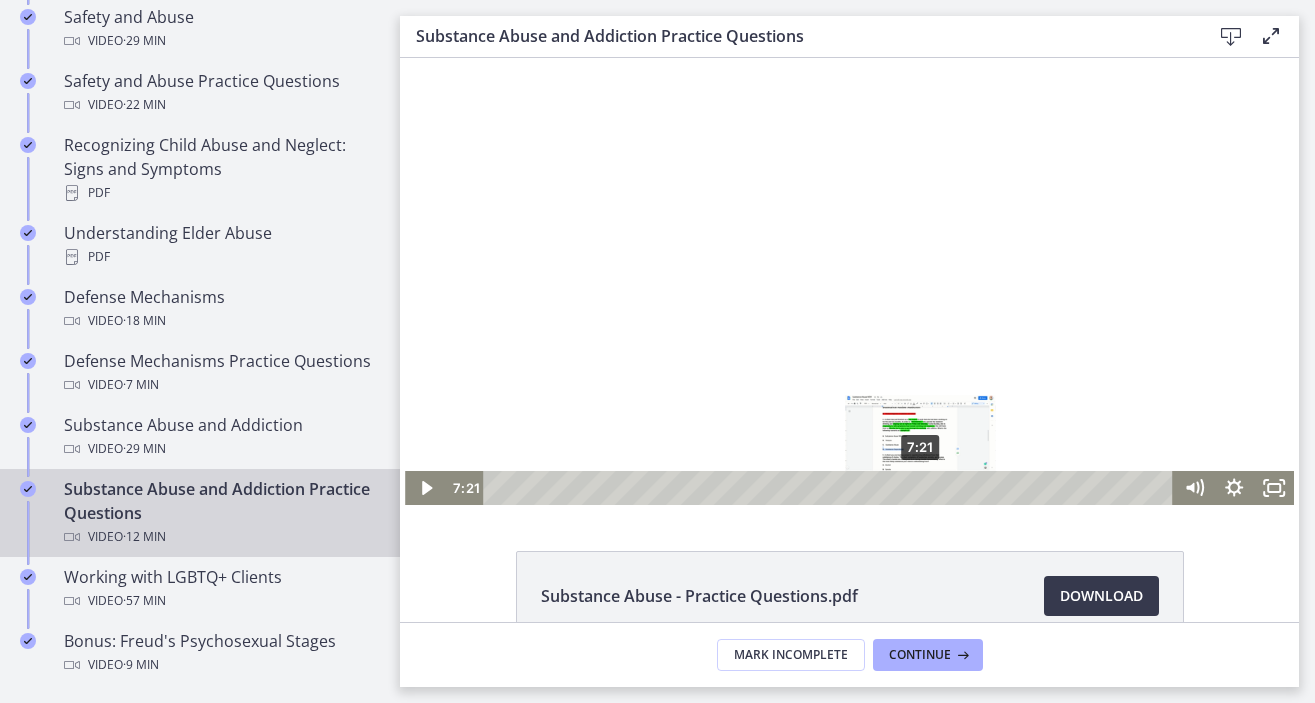 click on "7:21" at bounding box center [830, 488] 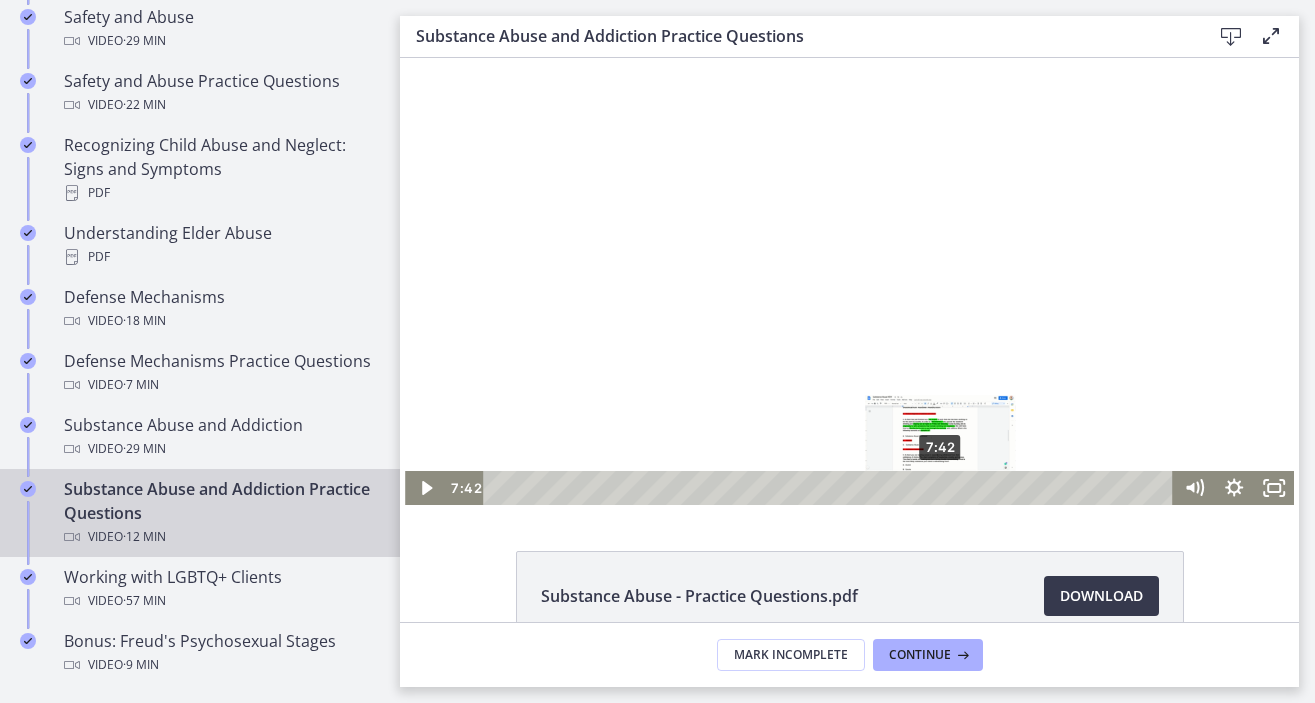 click on "7:42" at bounding box center [830, 488] 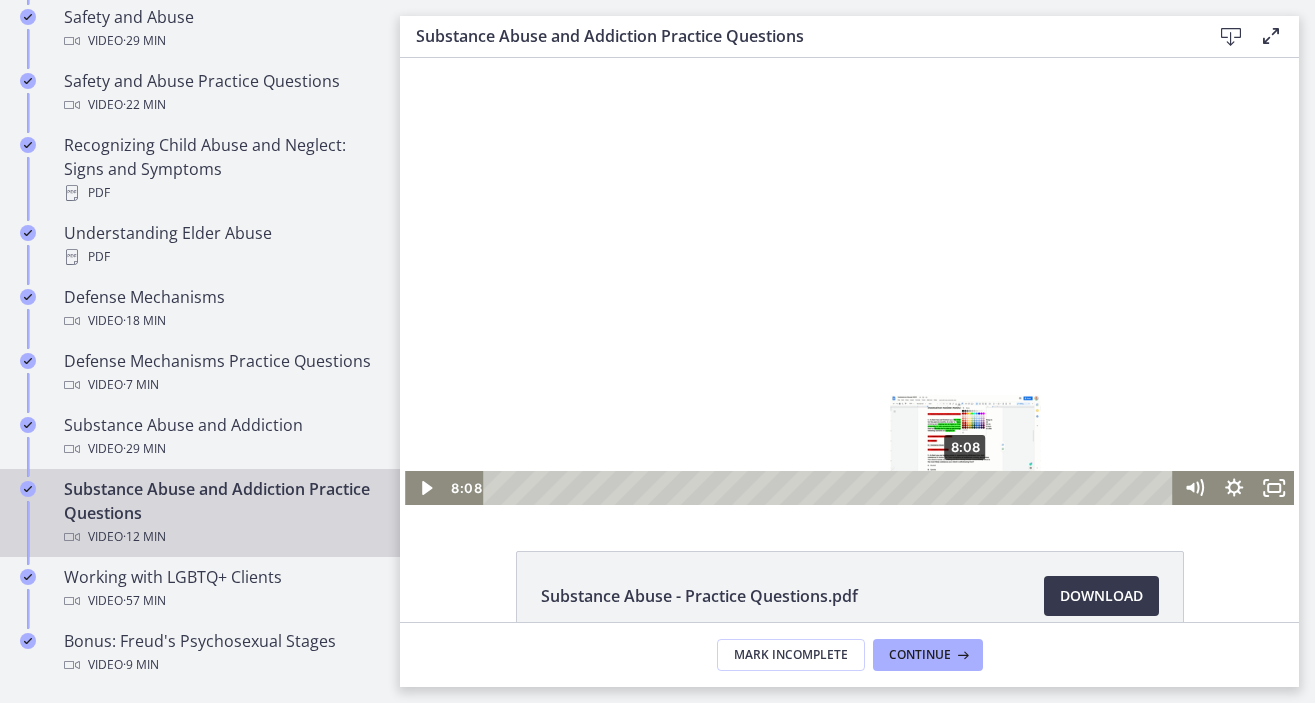 click on "8:08" at bounding box center (830, 488) 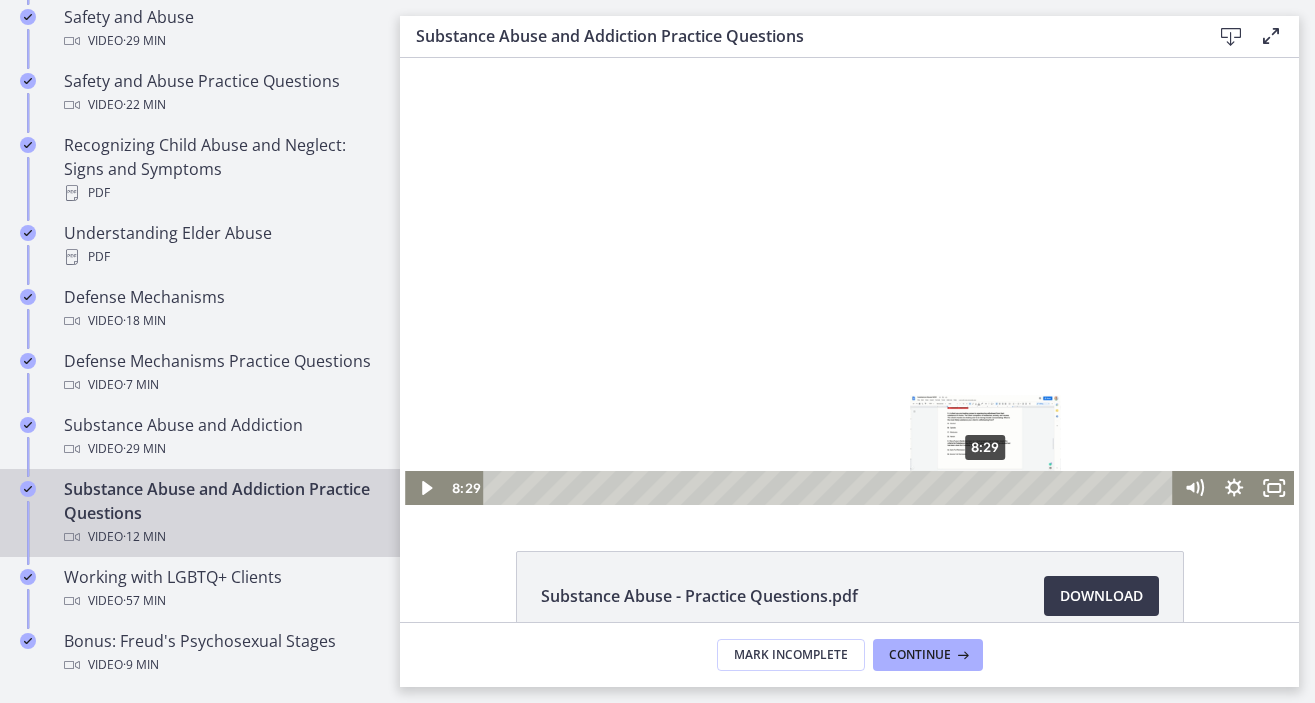 click on "8:29" at bounding box center [830, 488] 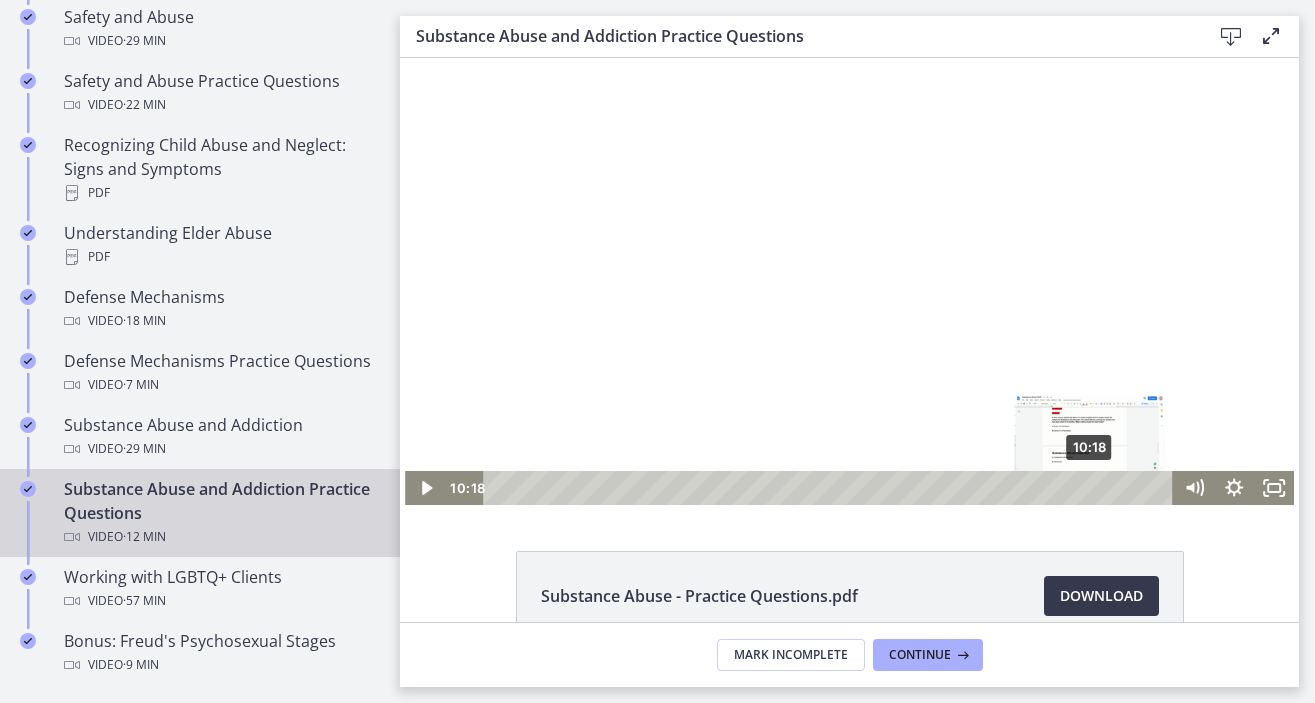 click on "10:18" at bounding box center (830, 488) 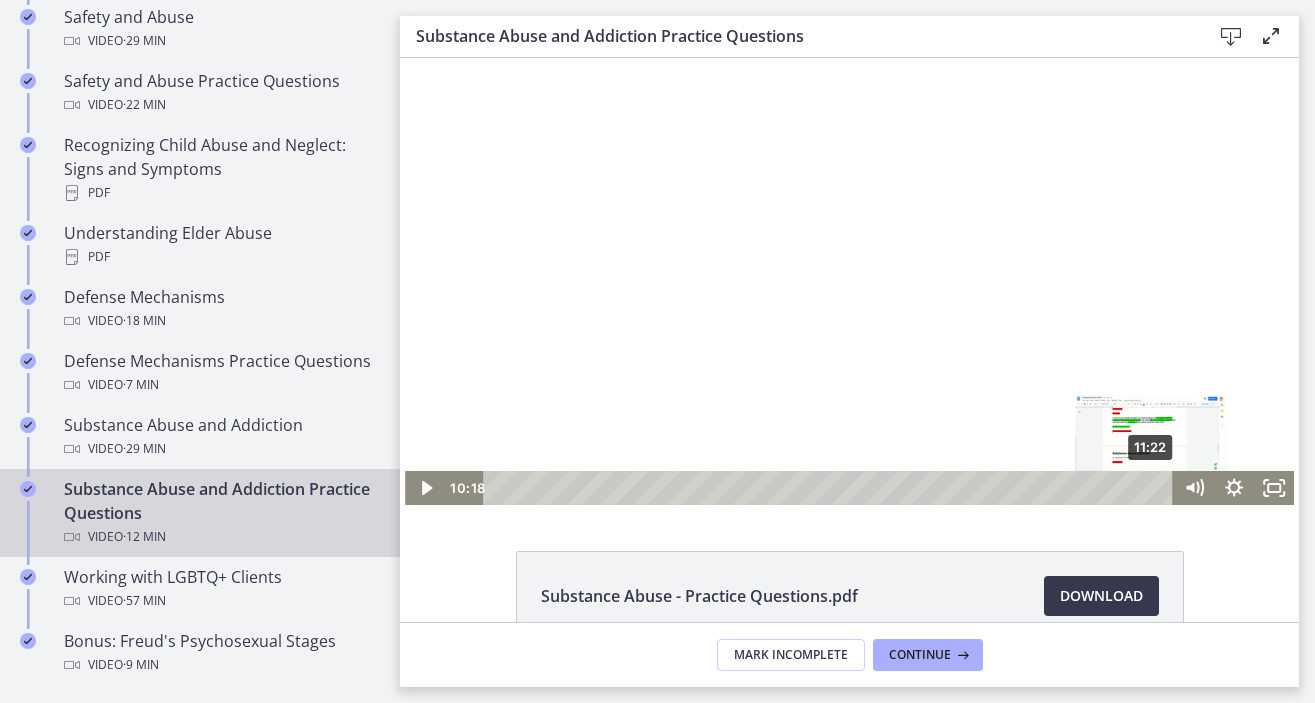 click on "11:22" at bounding box center [830, 488] 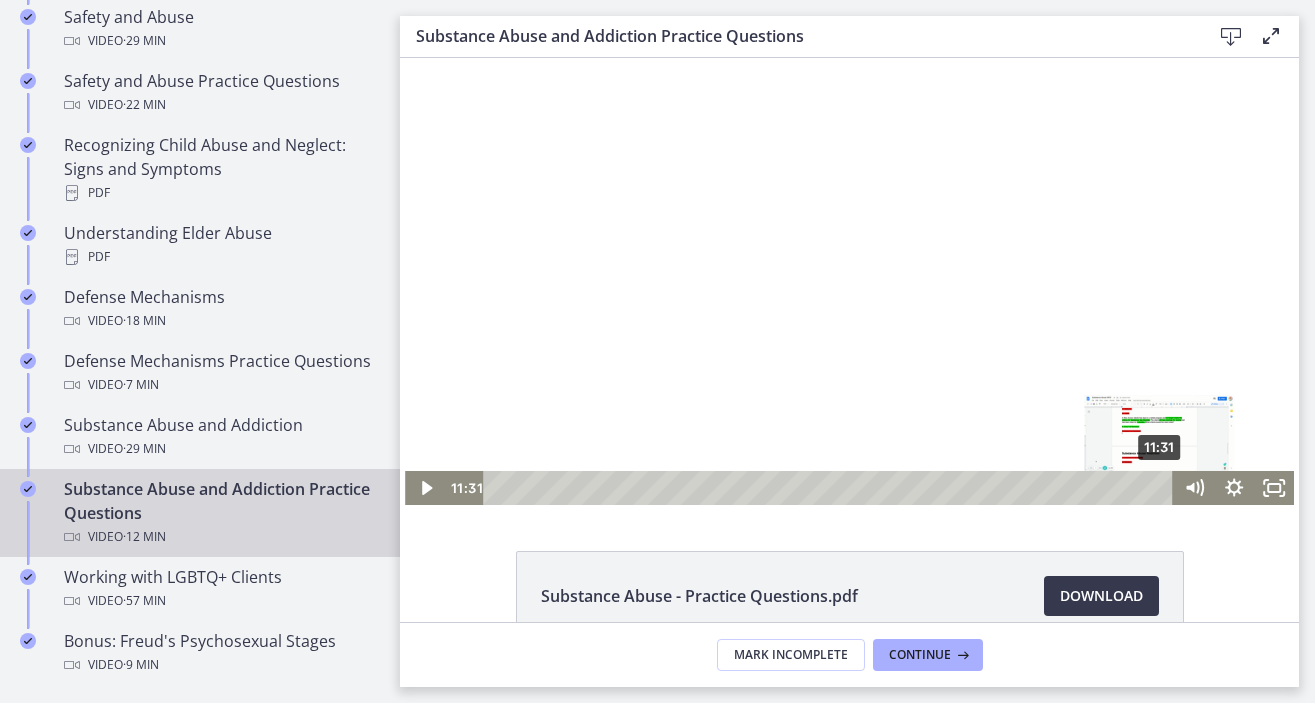 click on "11:31" at bounding box center (830, 488) 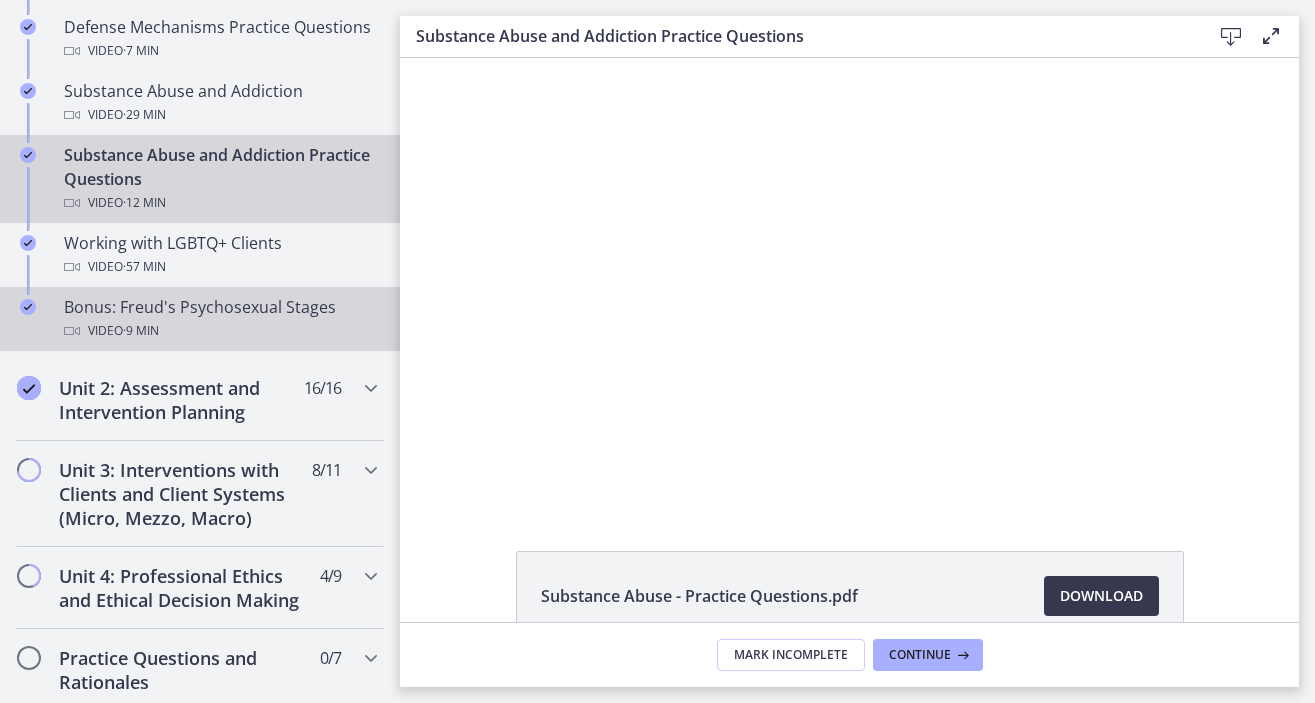 scroll, scrollTop: 1288, scrollLeft: 0, axis: vertical 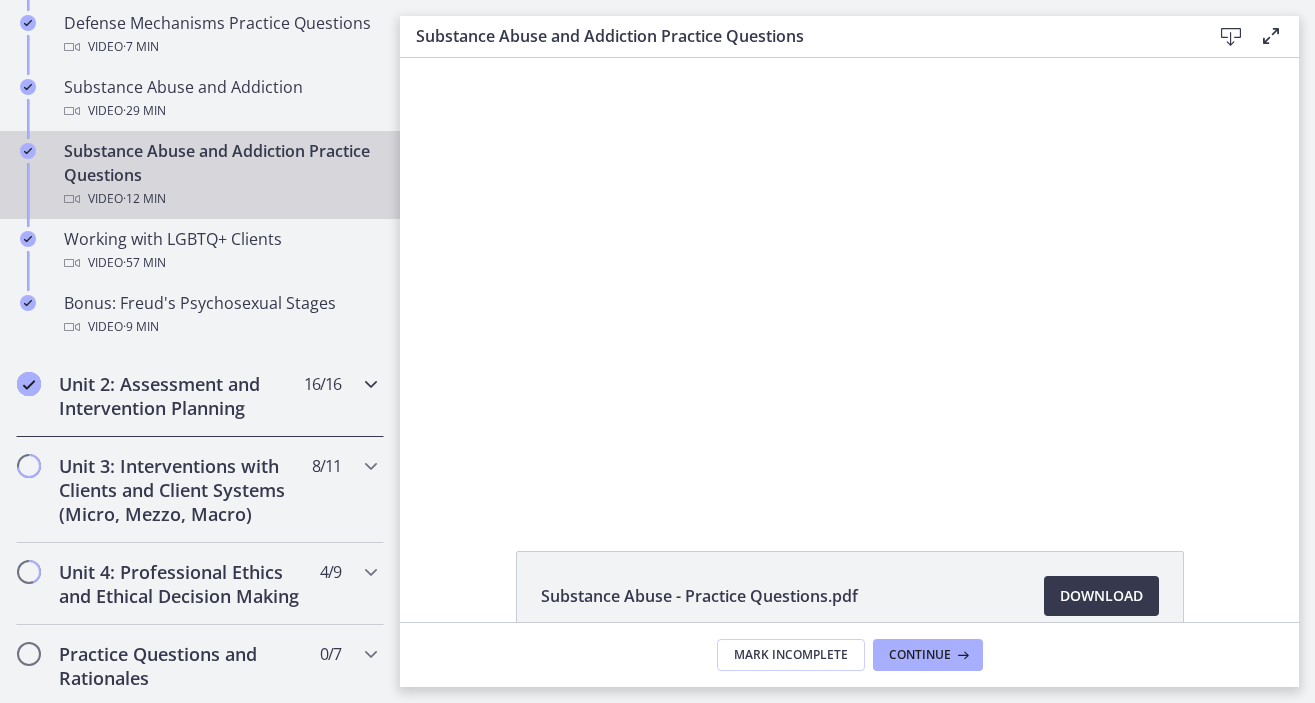click on "Unit 2: Assessment and Intervention Planning
16  /  16
Completed" at bounding box center [200, 396] 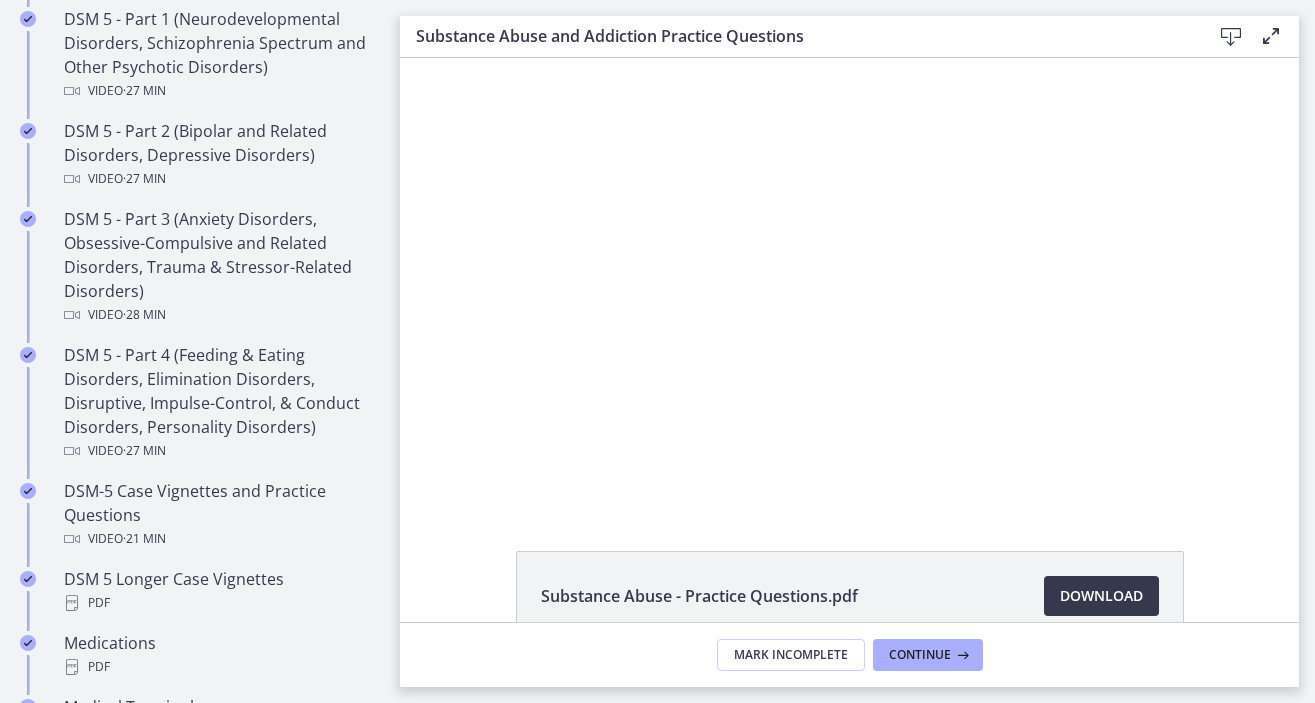 scroll, scrollTop: 839, scrollLeft: 0, axis: vertical 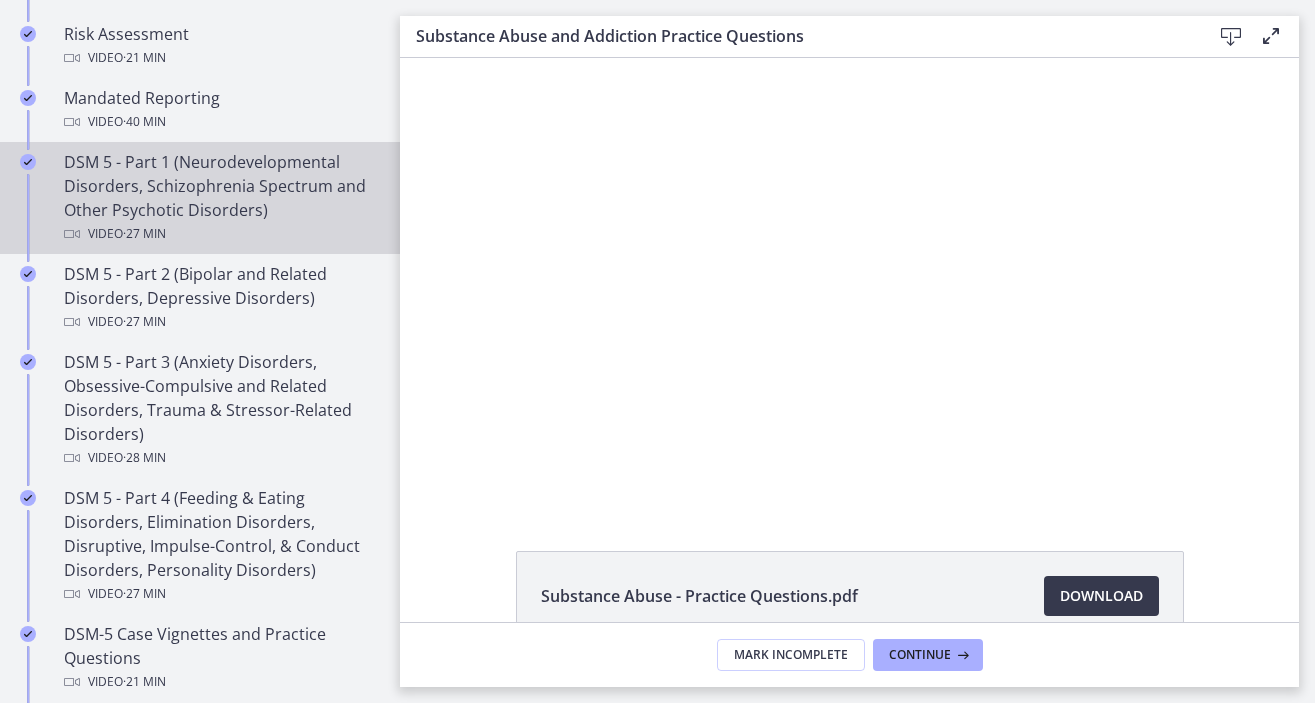 click on "DSM 5 - Part 1 (Neurodevelopmental Disorders, Schizophrenia Spectrum and Other Psychotic Disorders)
Video
·  27 min" at bounding box center [220, 198] 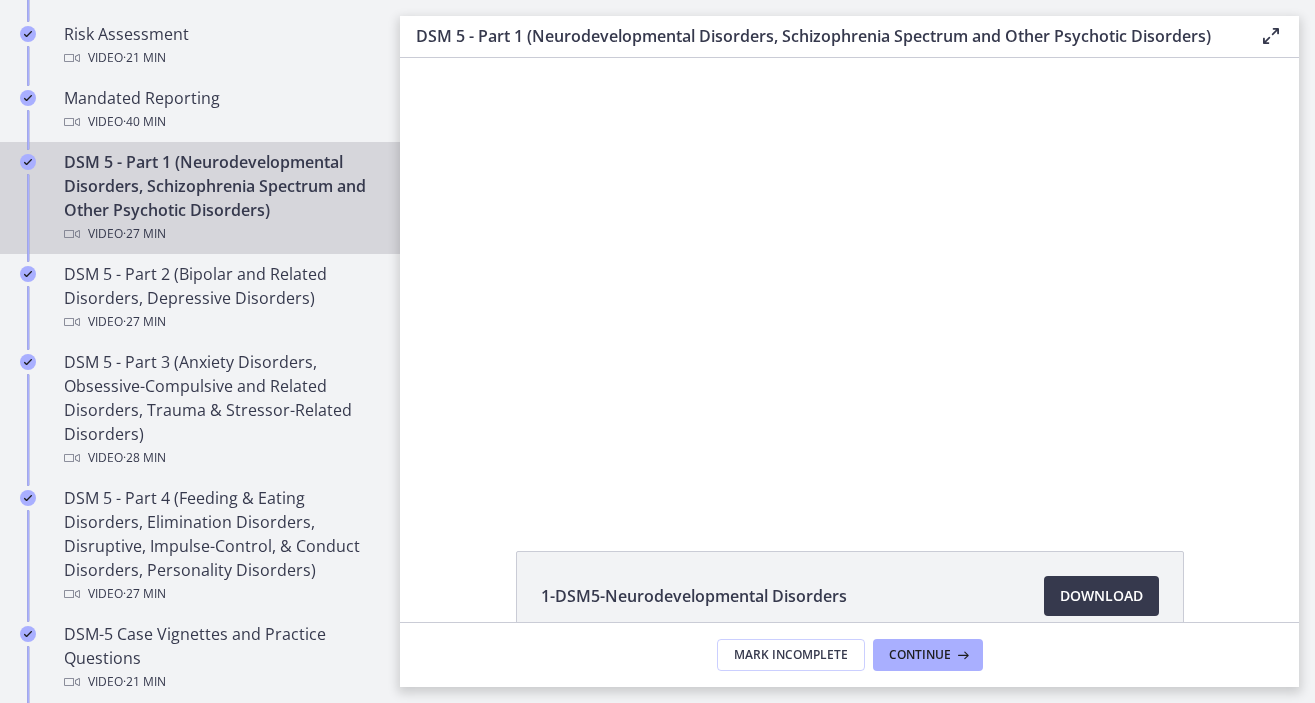 scroll, scrollTop: 0, scrollLeft: 0, axis: both 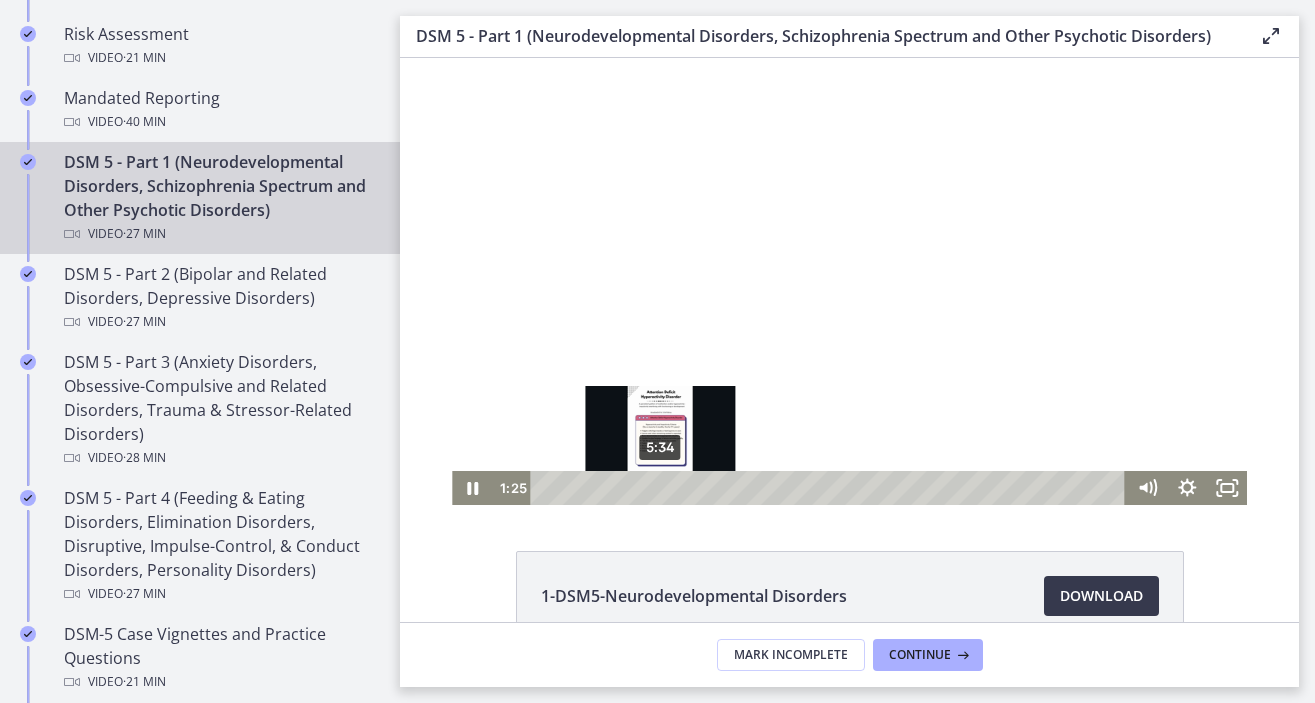 click on "5:34" at bounding box center (831, 488) 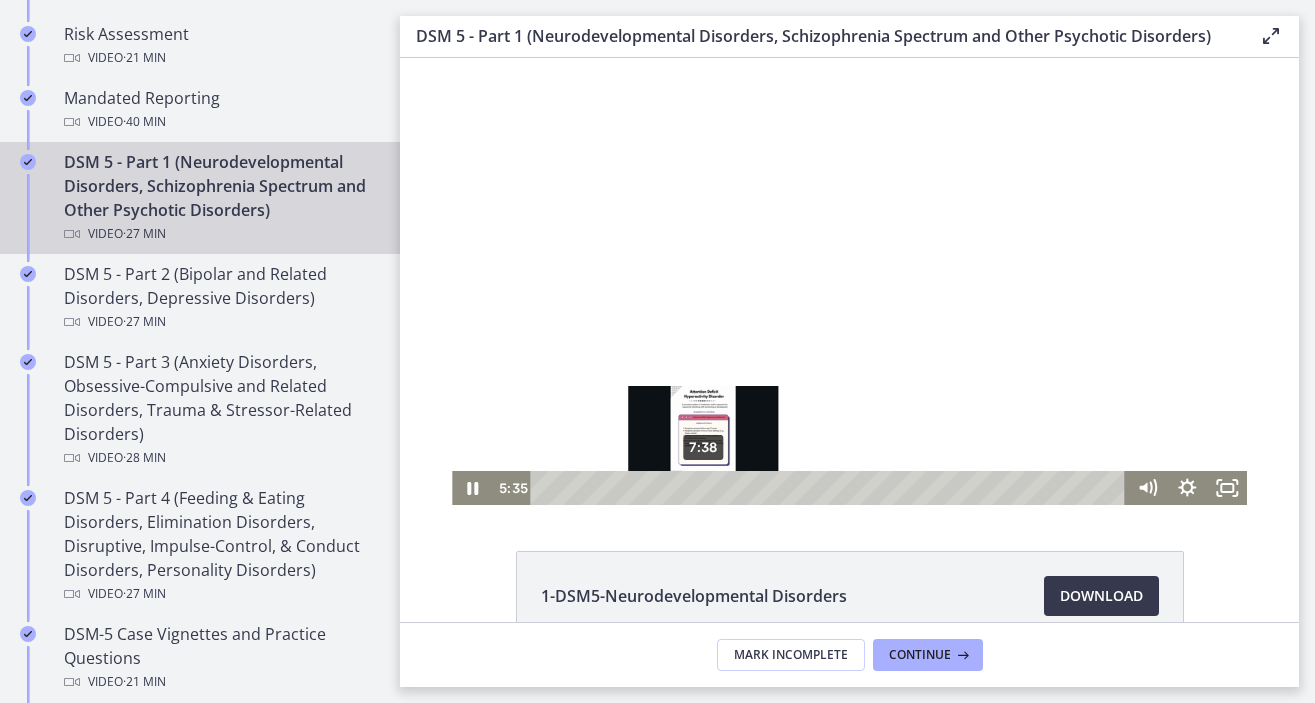 click on "7:38" at bounding box center [831, 488] 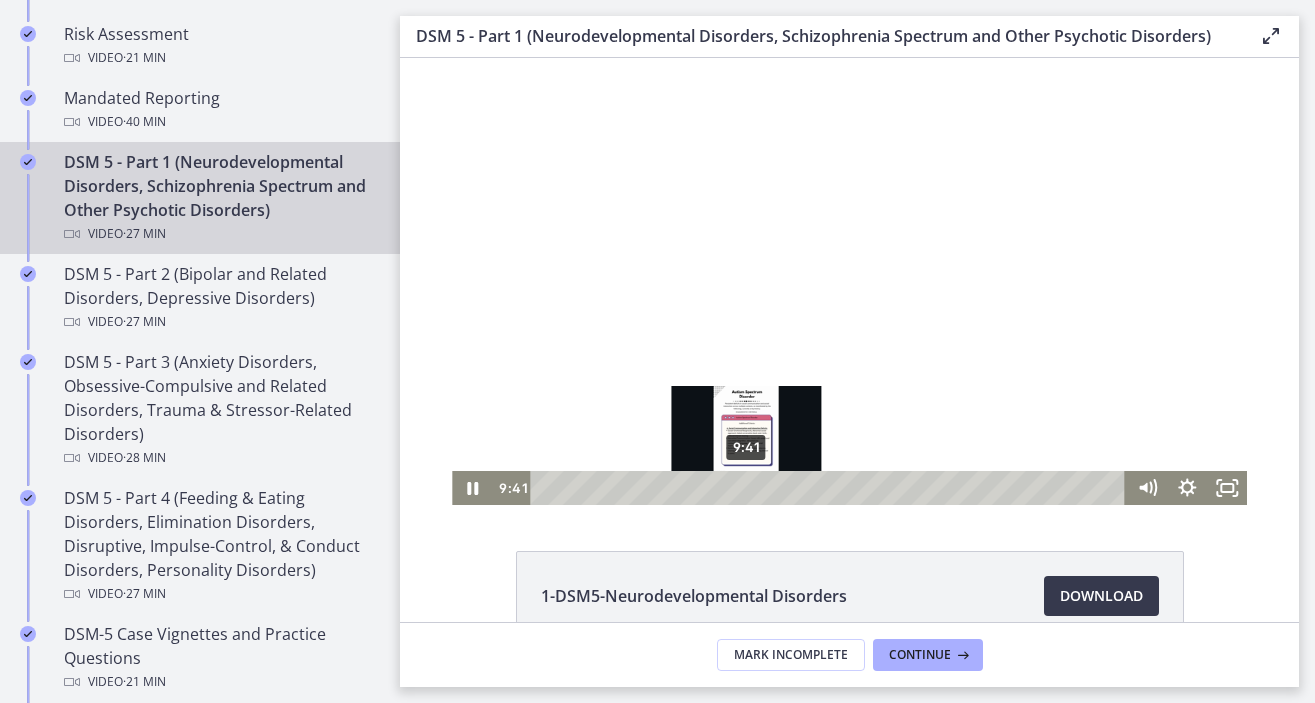 click on "9:41" at bounding box center (831, 488) 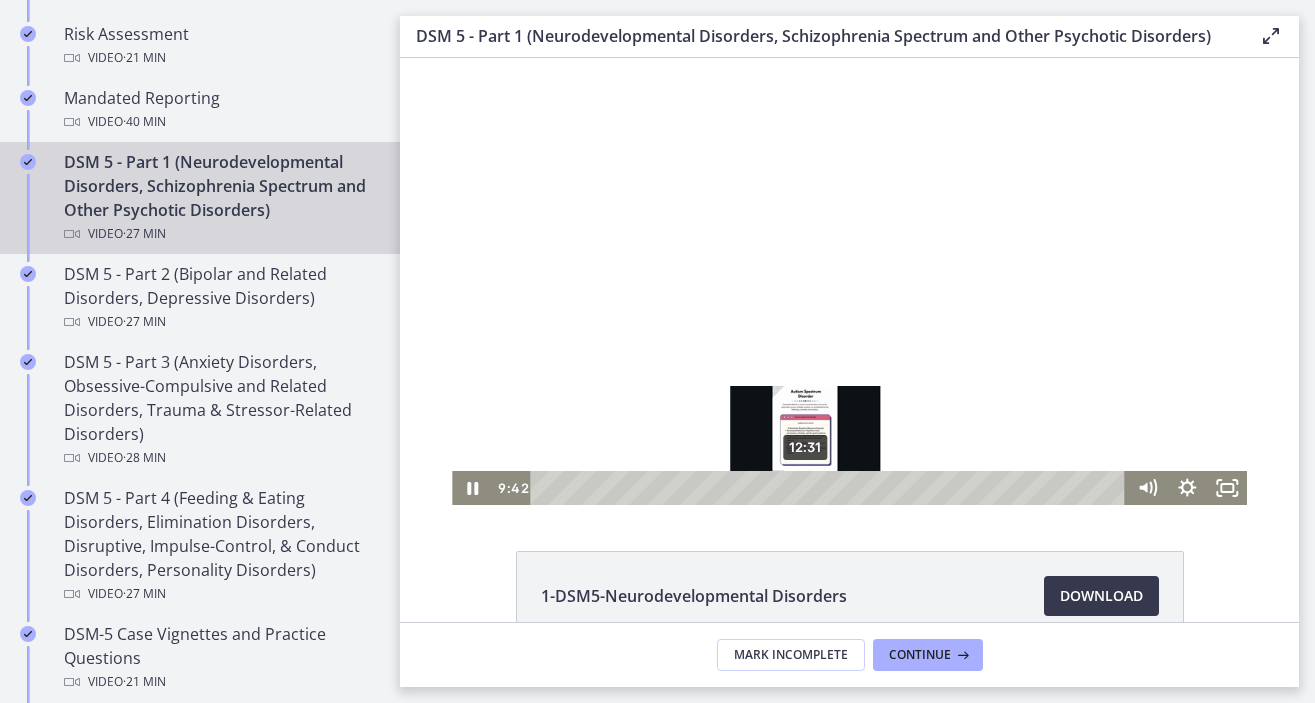 click on "12:31" at bounding box center [831, 488] 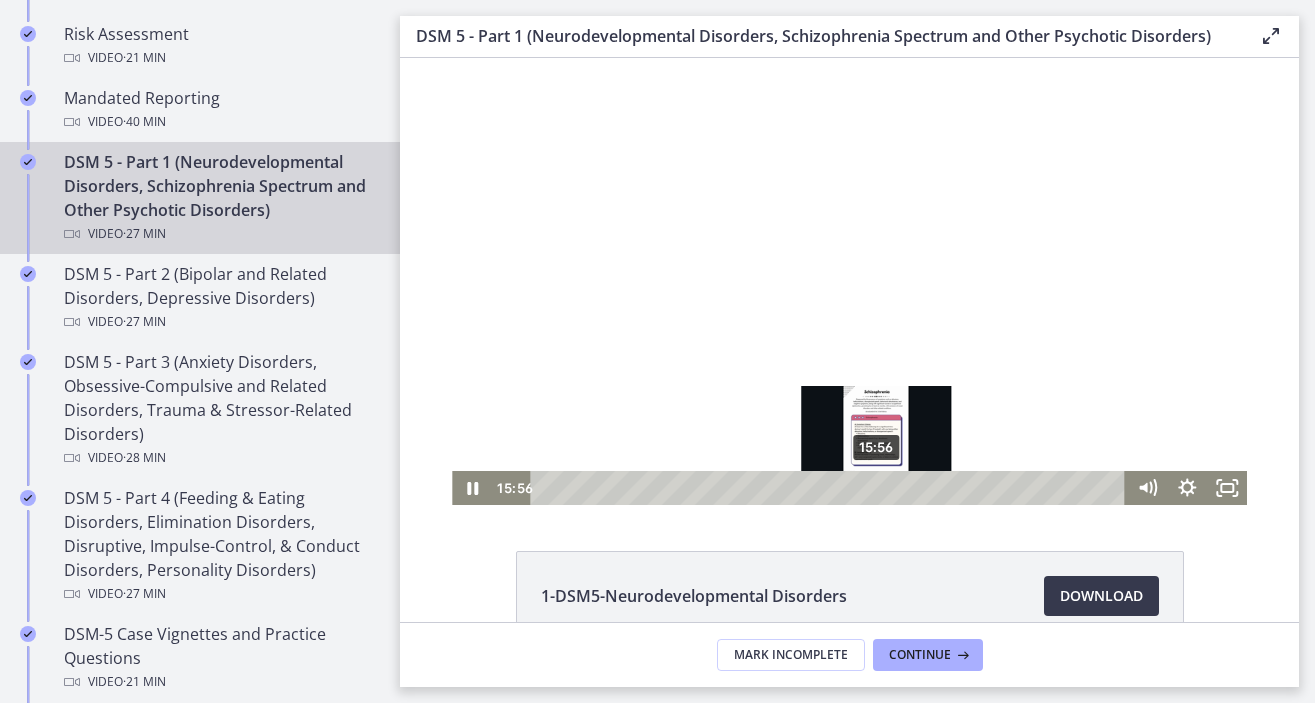 click on "15:56" at bounding box center [831, 488] 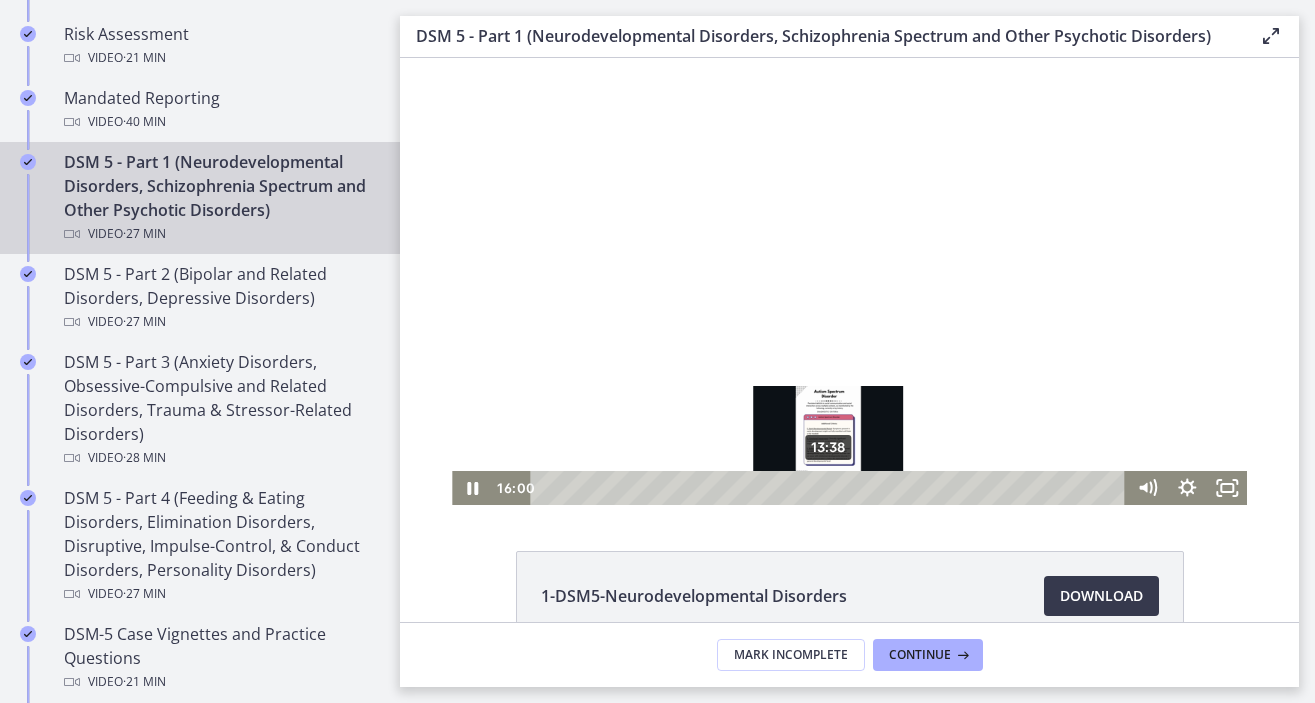 click on "13:38" at bounding box center [831, 488] 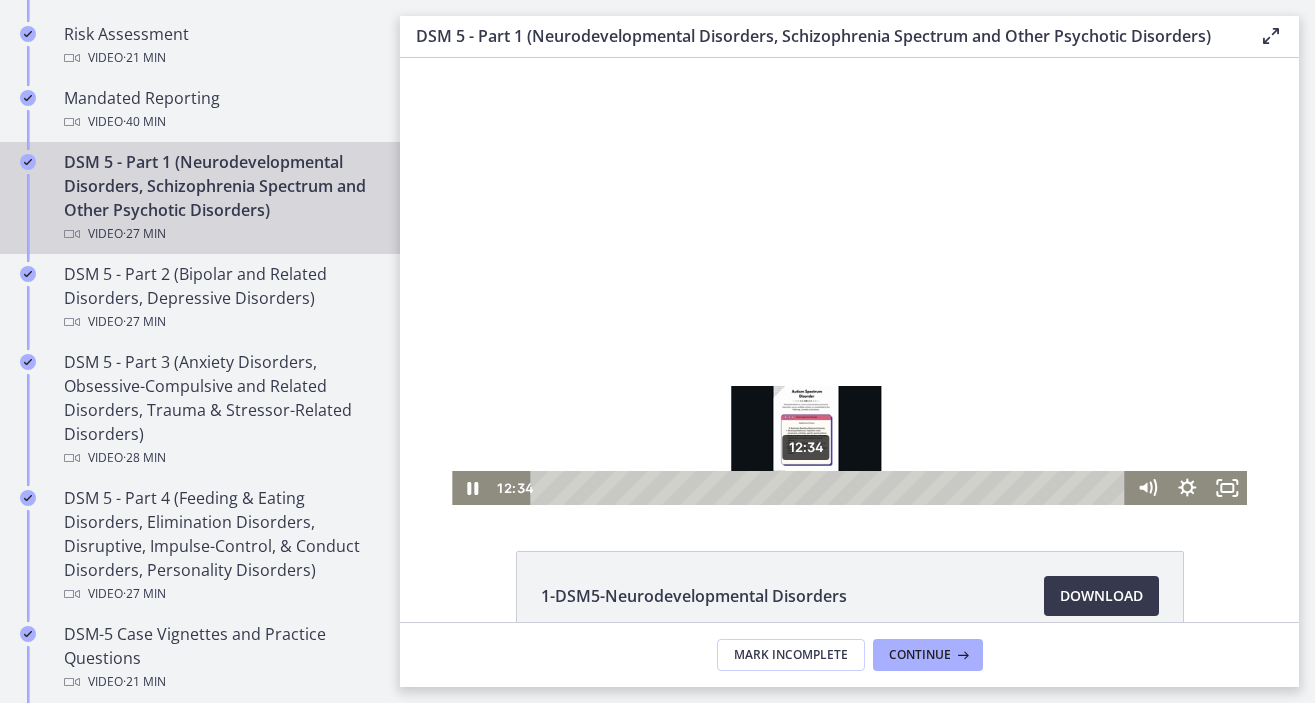click on "12:34" at bounding box center [831, 488] 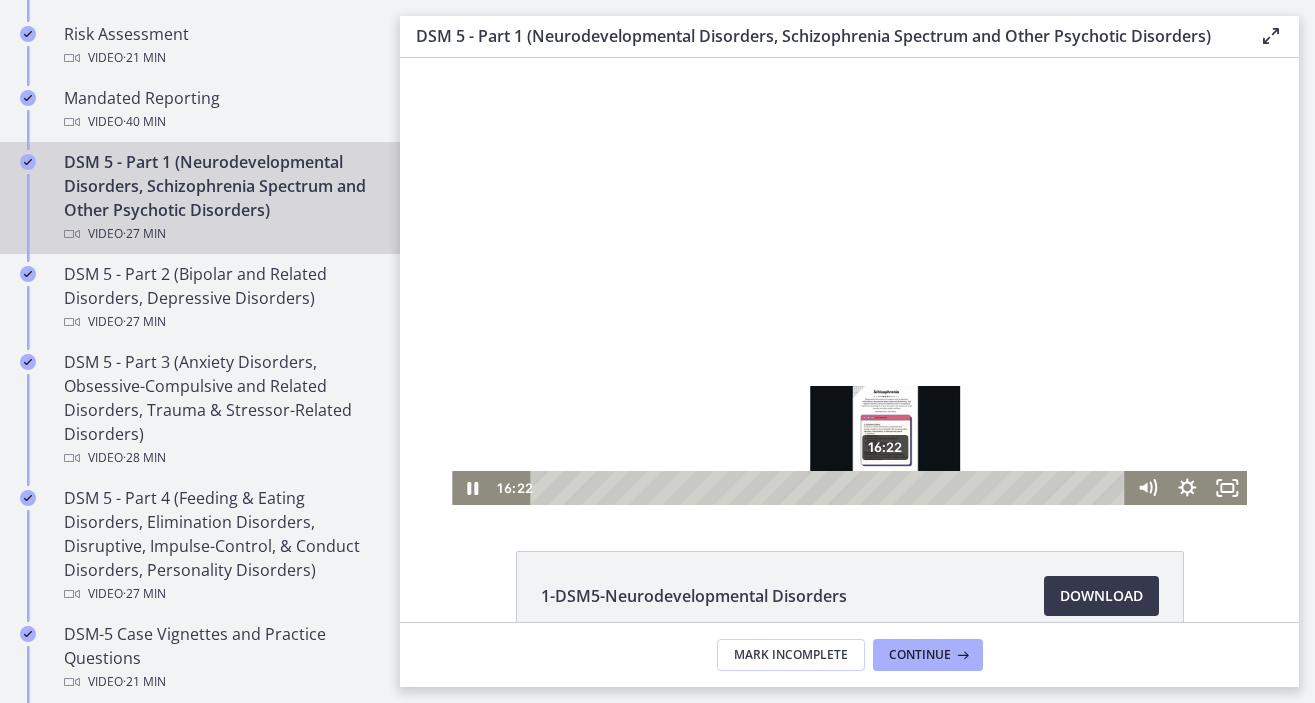 click on "16:22" at bounding box center (831, 488) 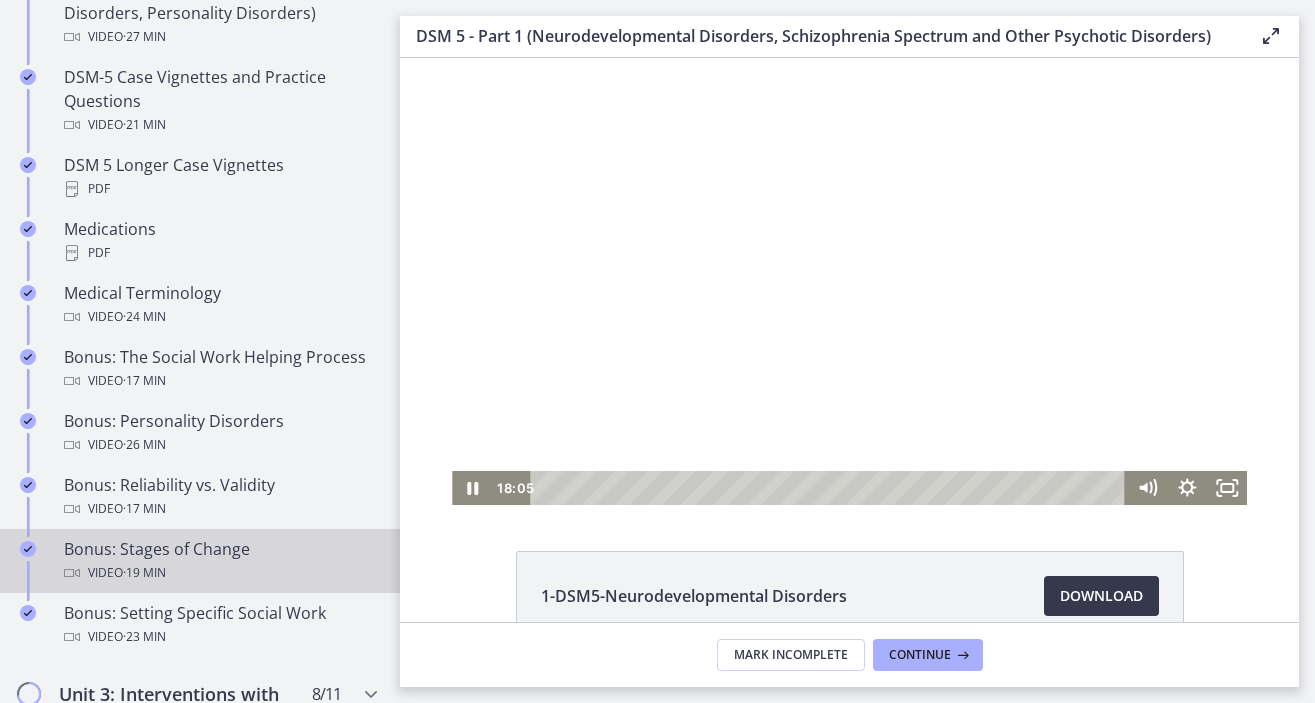 scroll, scrollTop: 1379, scrollLeft: 0, axis: vertical 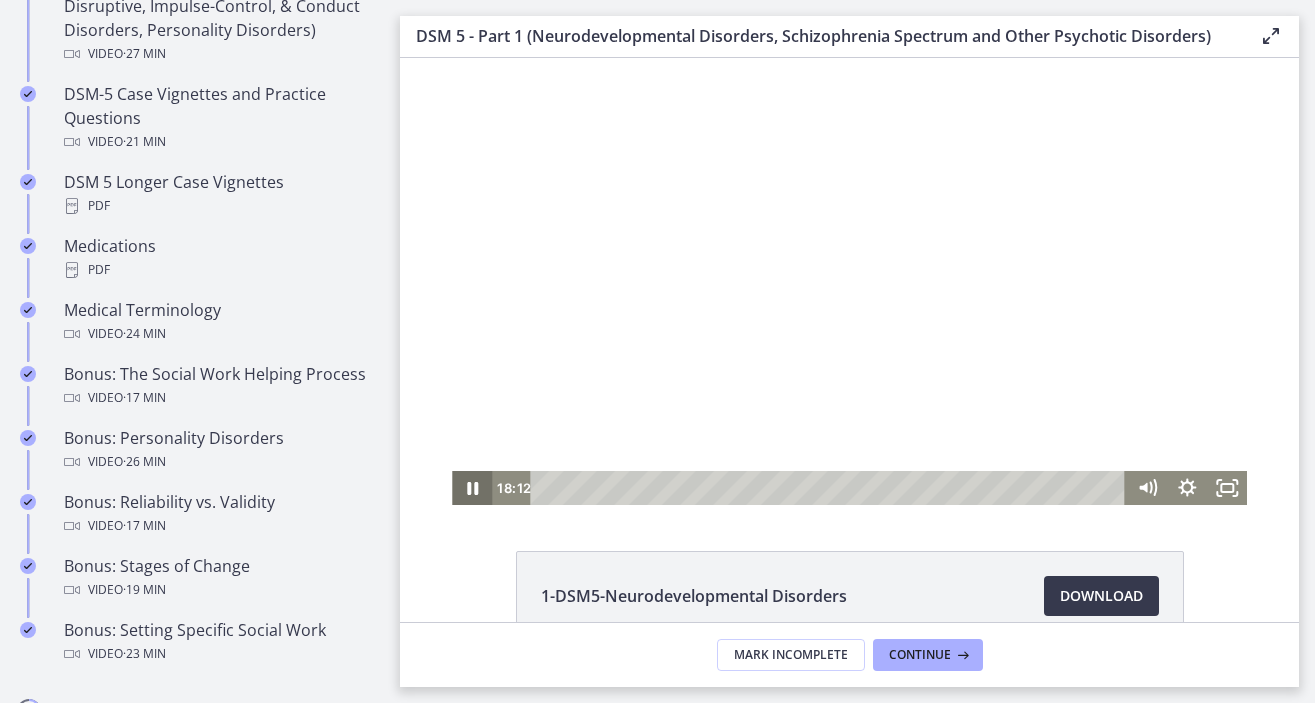 click 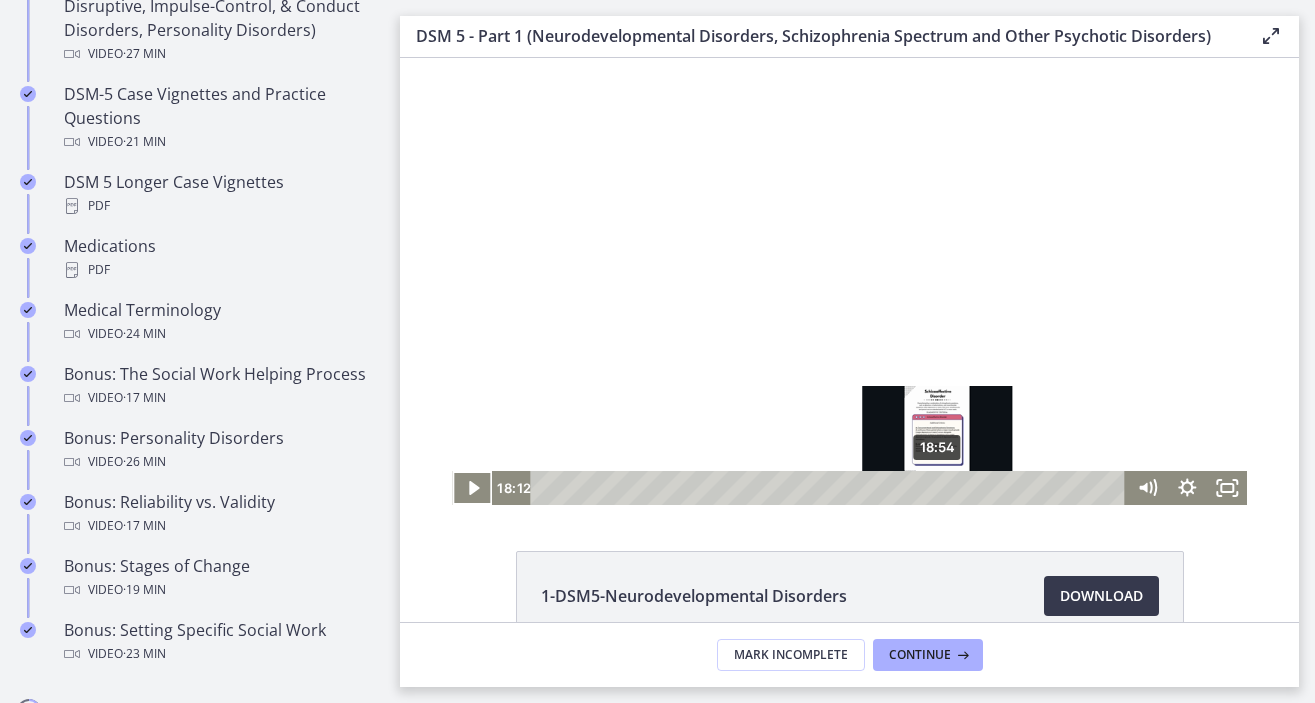 click on "18:54" at bounding box center [831, 488] 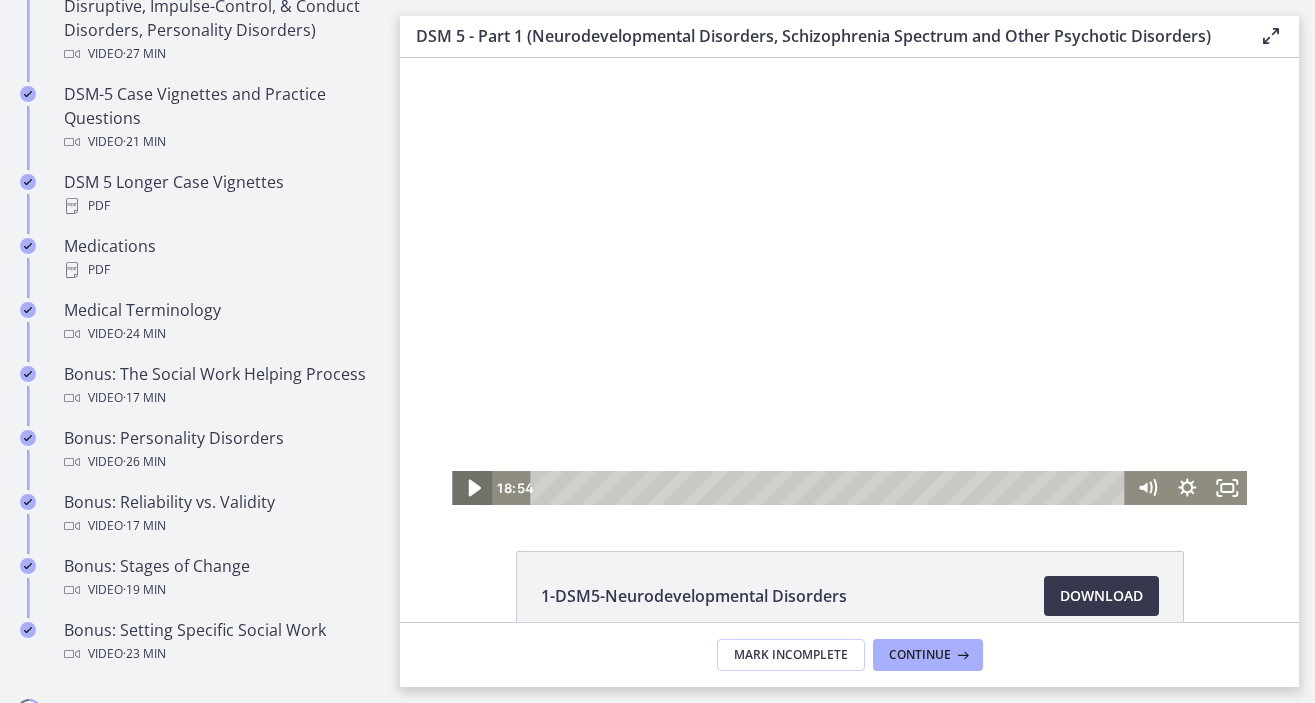 click 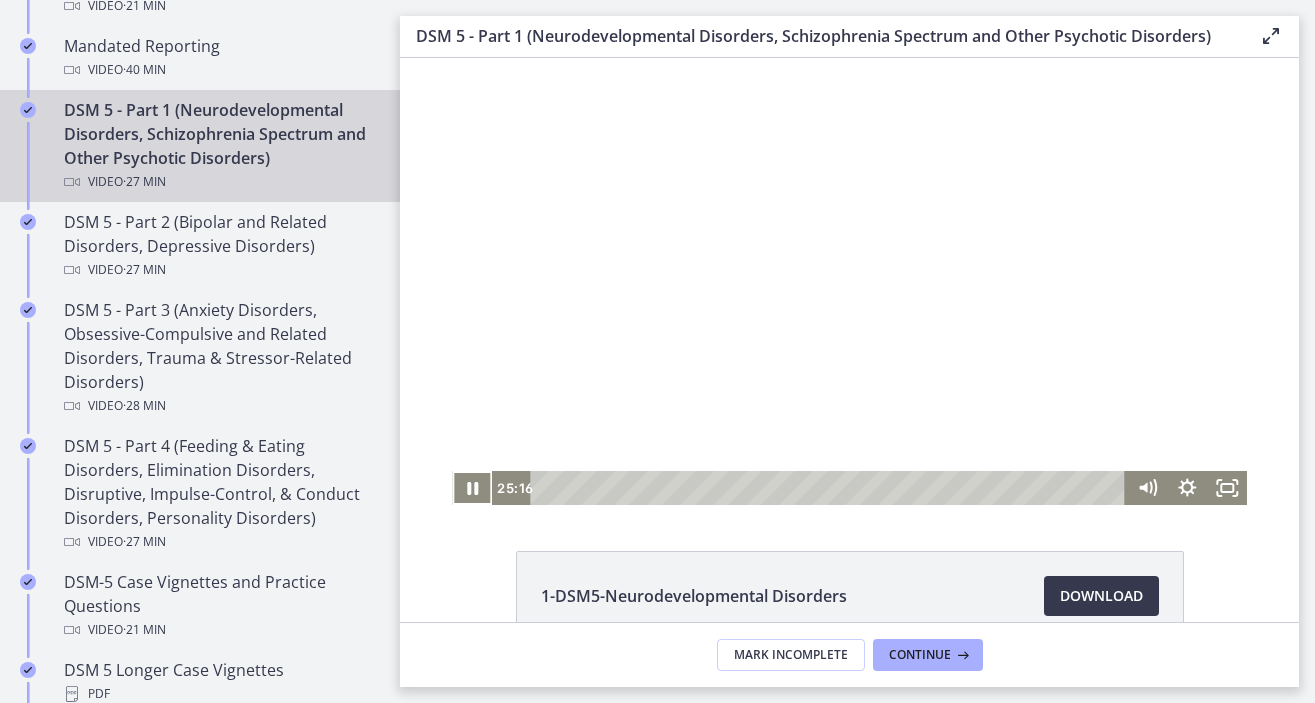 scroll, scrollTop: 888, scrollLeft: 0, axis: vertical 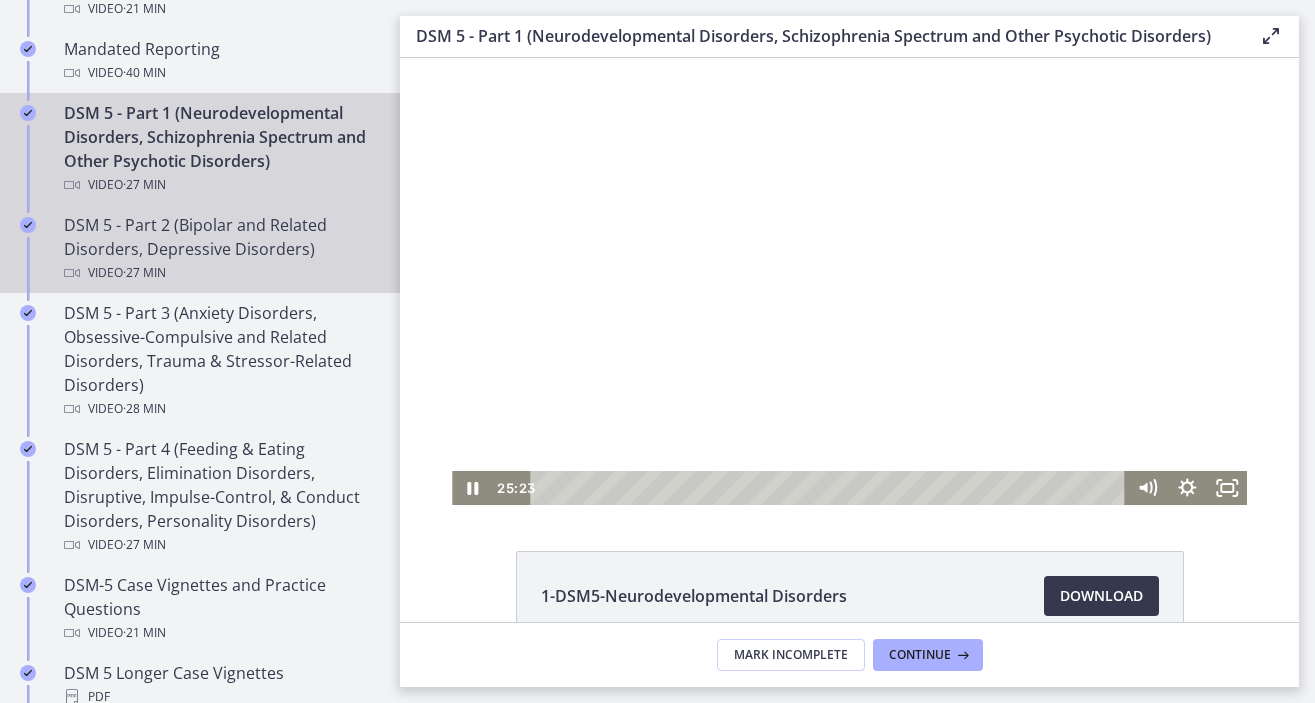 click on "DSM 5 - Part 2 (Bipolar and Related Disorders, Depressive Disorders)
Video
·  27 min" at bounding box center (220, 249) 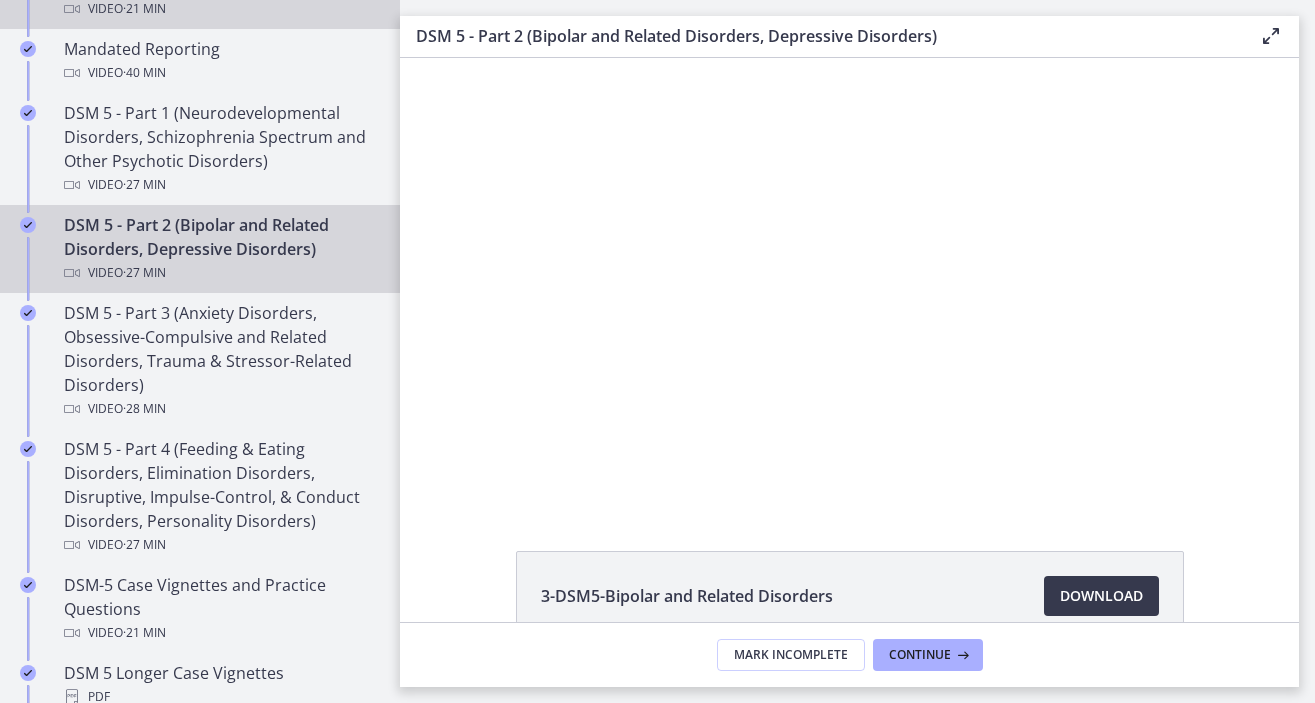 scroll, scrollTop: 0, scrollLeft: 0, axis: both 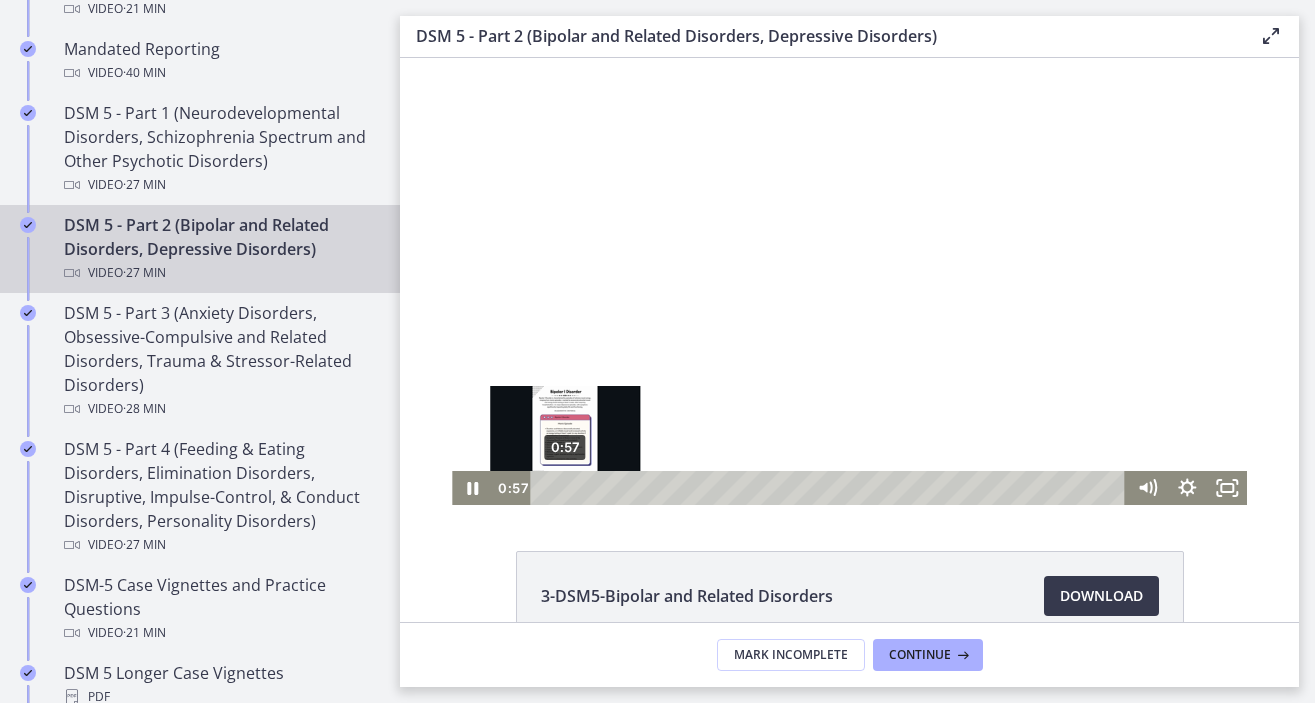 click on "0:57" at bounding box center (831, 488) 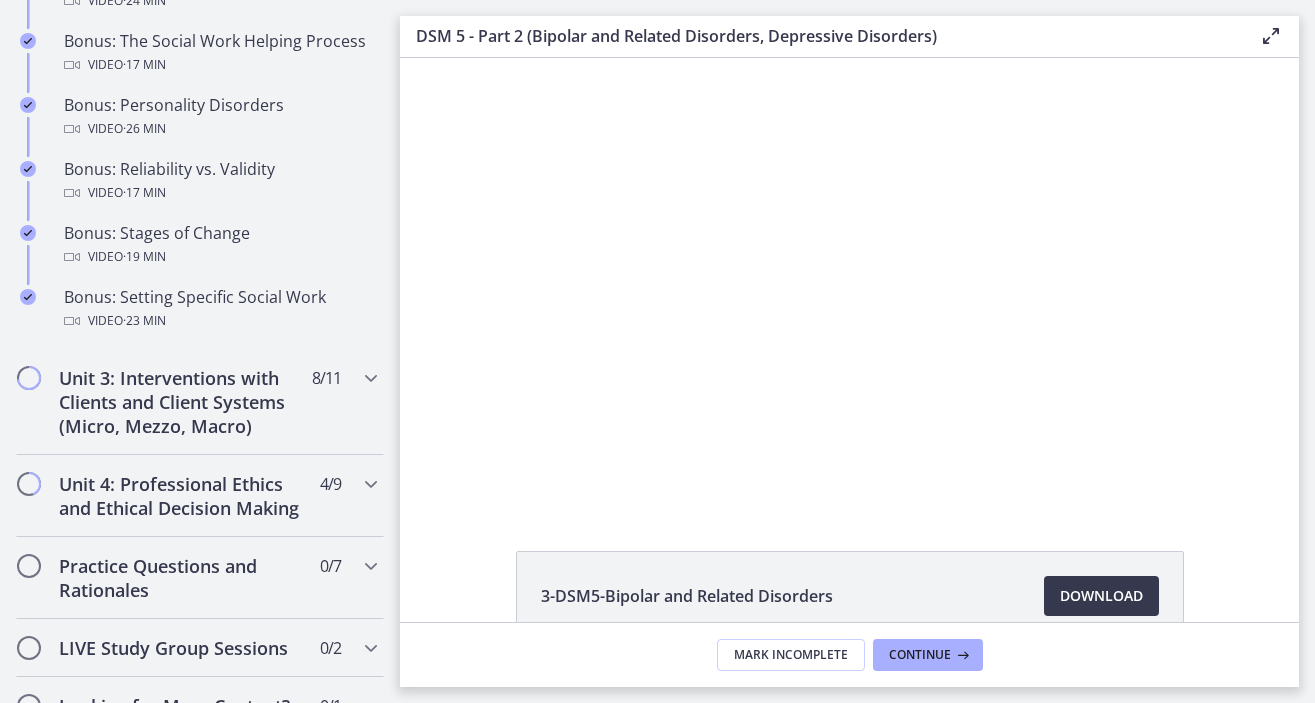 scroll, scrollTop: 1740, scrollLeft: 0, axis: vertical 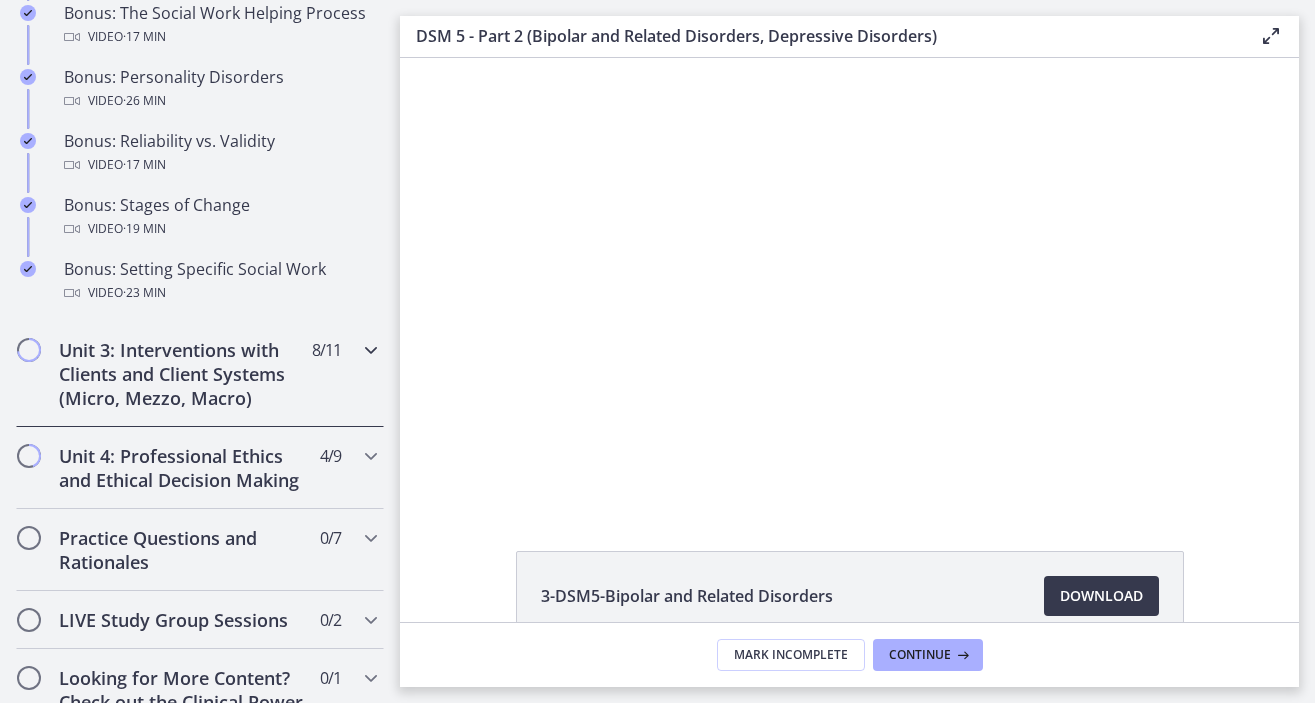 click on "Unit 3: Interventions with Clients and Client Systems (Micro, Mezzo, Macro)" at bounding box center (181, 374) 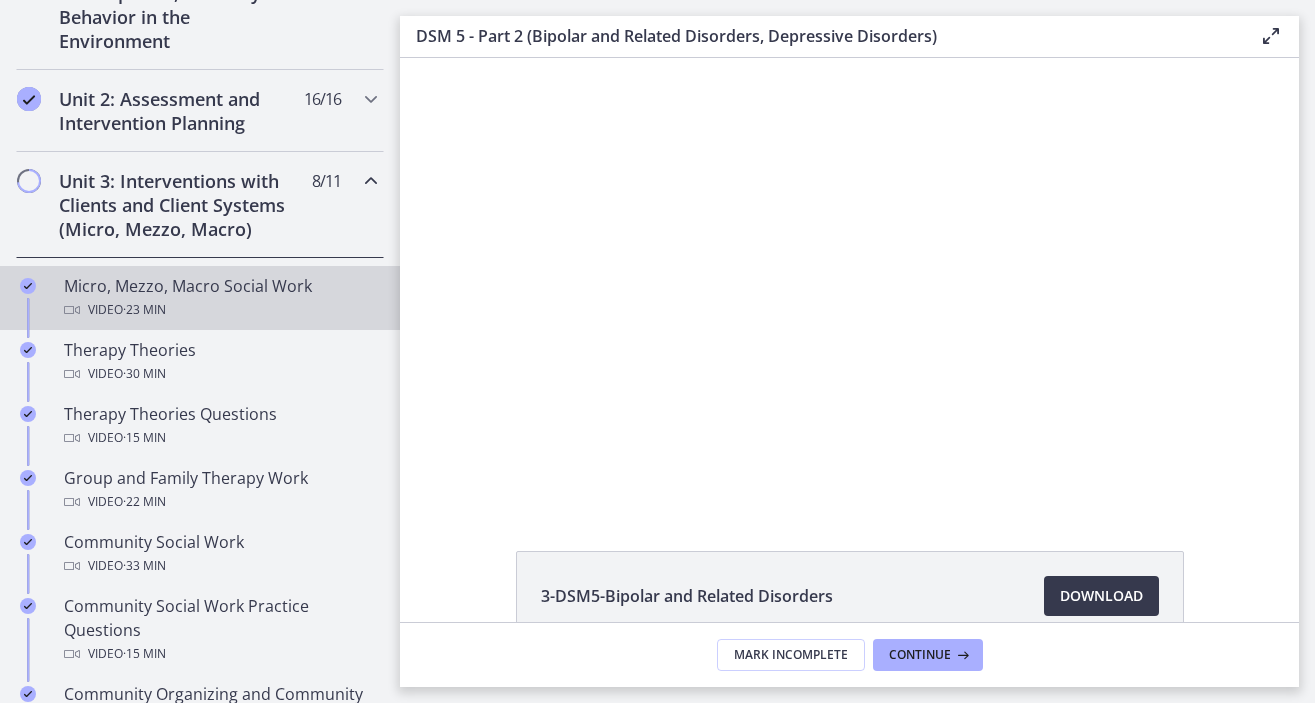 scroll, scrollTop: 628, scrollLeft: 0, axis: vertical 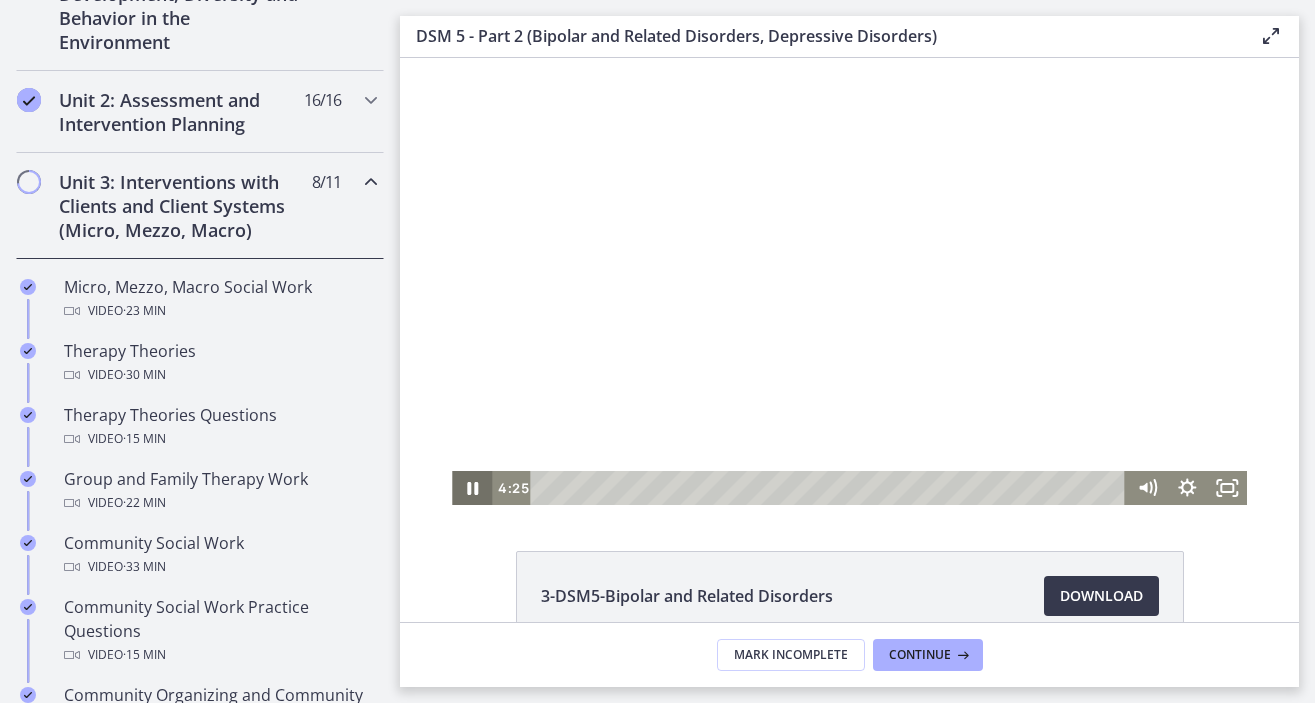 click 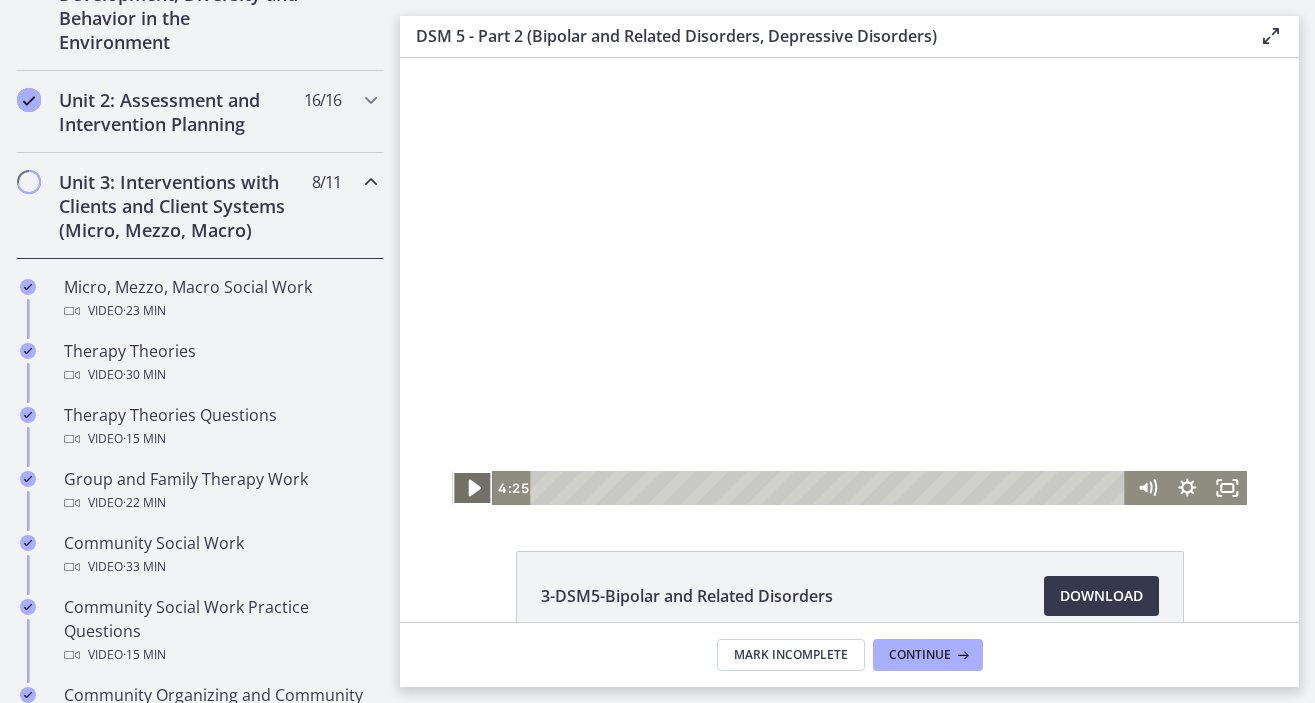 click 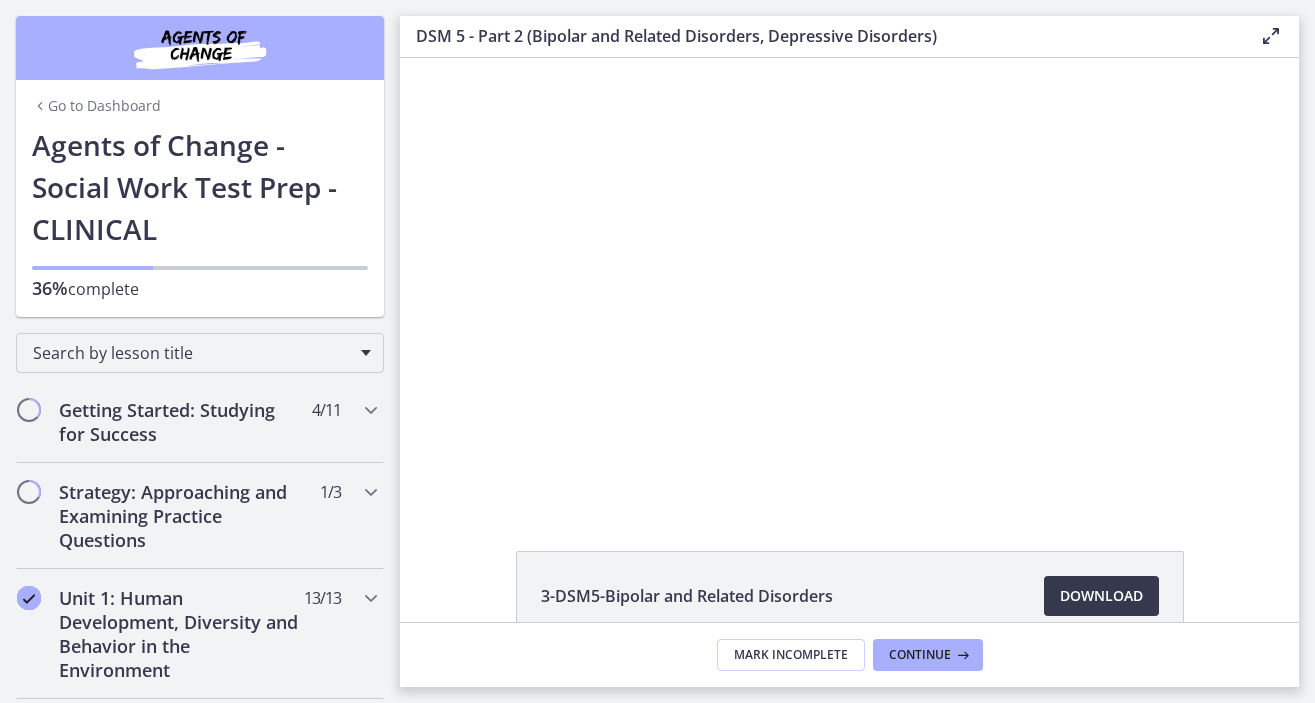 scroll, scrollTop: 0, scrollLeft: 0, axis: both 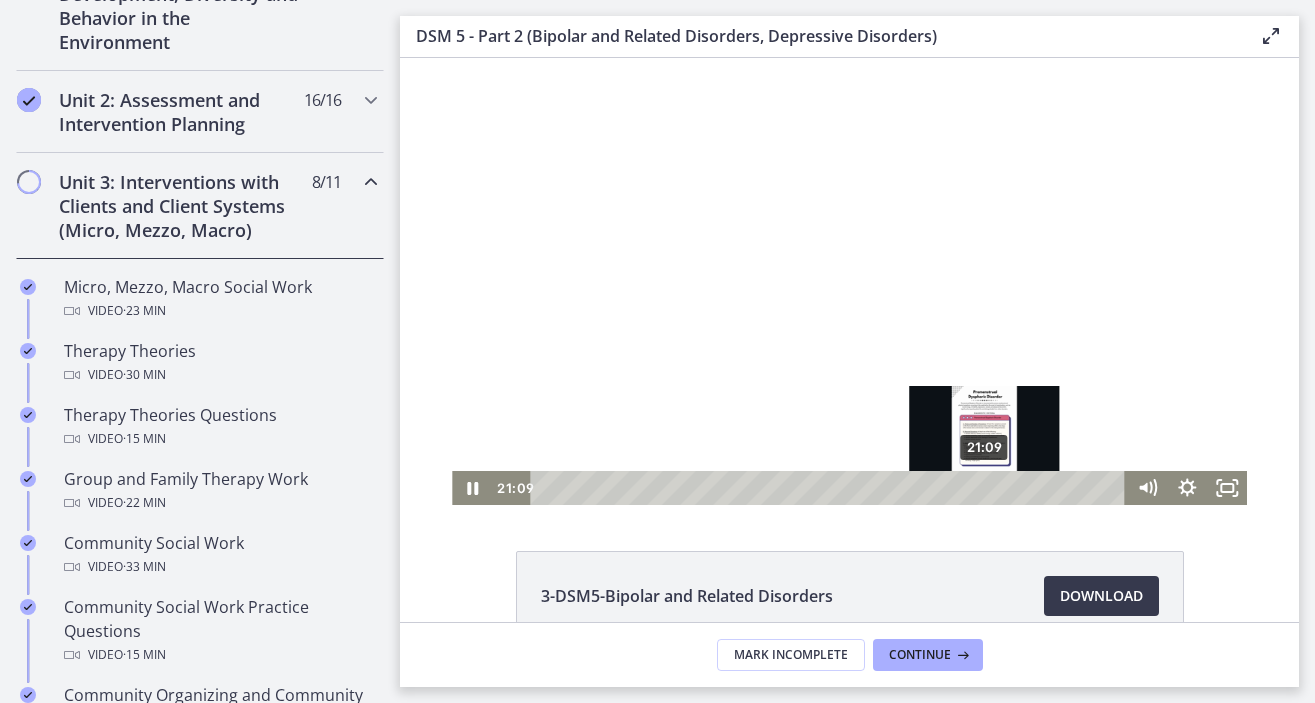 click on "21:09" at bounding box center (831, 488) 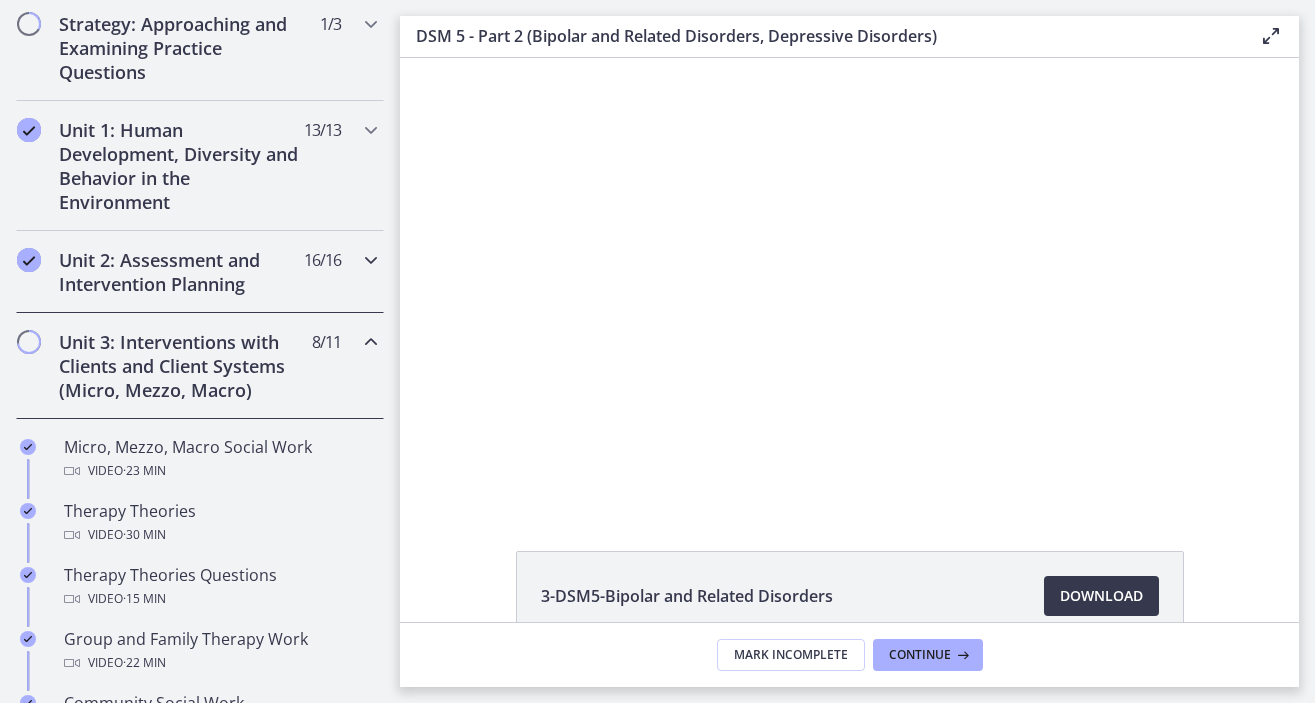 scroll, scrollTop: 467, scrollLeft: 0, axis: vertical 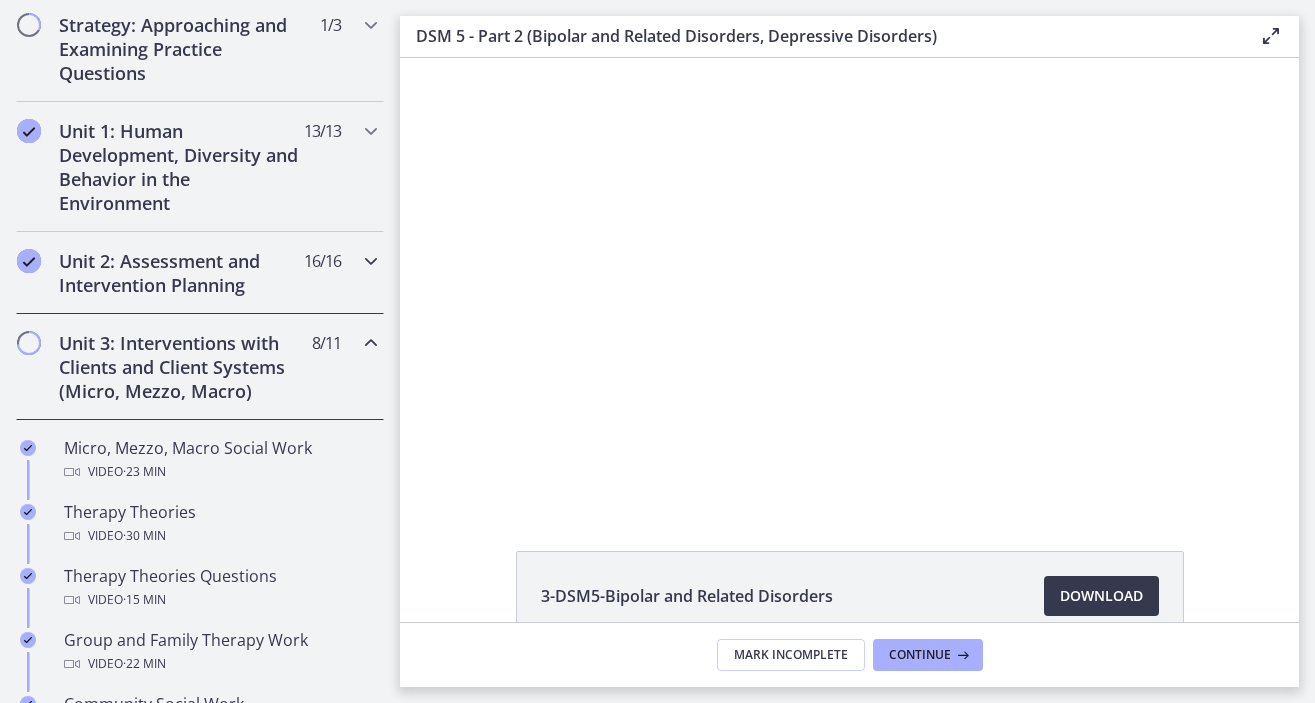 click at bounding box center [371, 261] 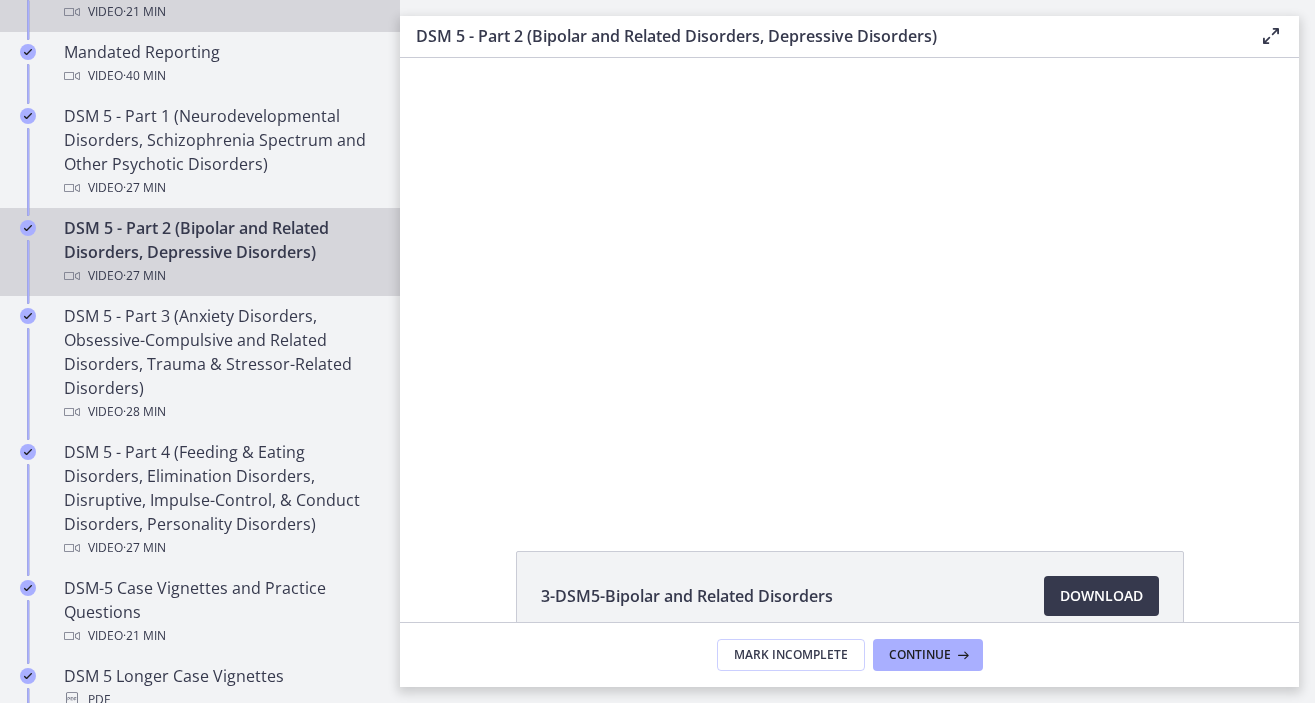 scroll, scrollTop: 897, scrollLeft: 0, axis: vertical 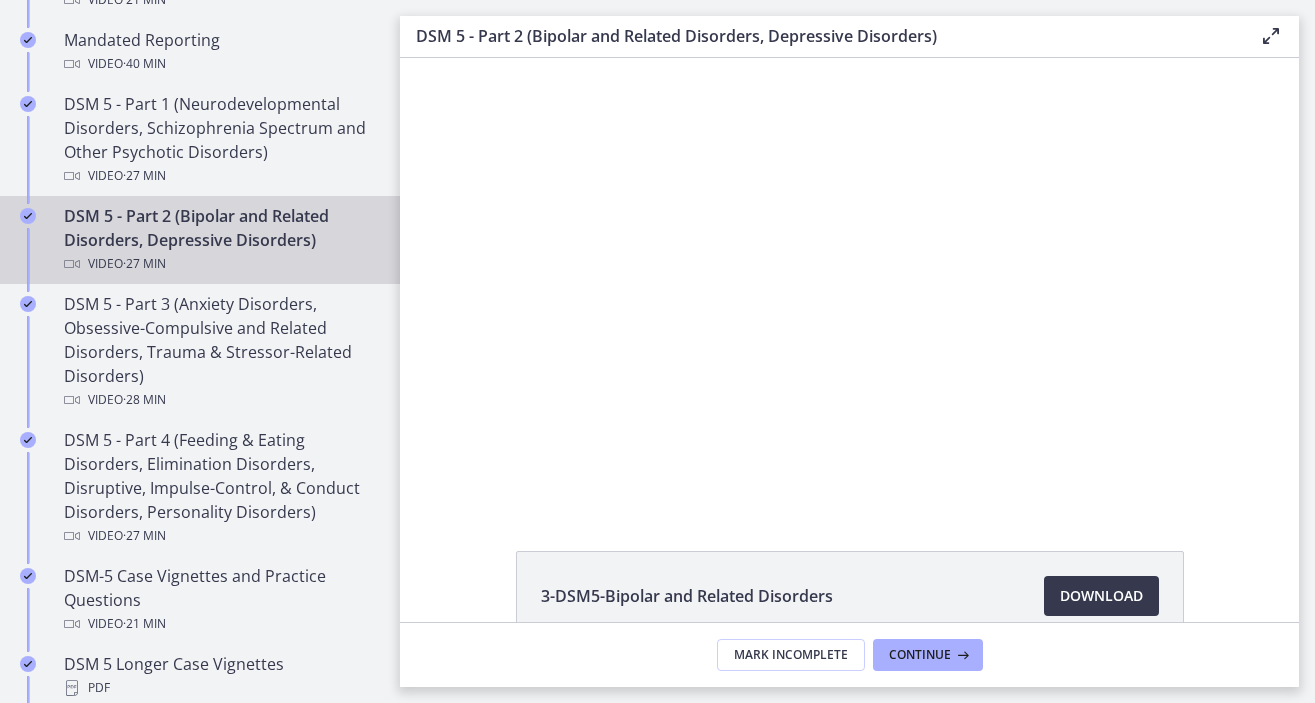 drag, startPoint x: 641, startPoint y: 437, endPoint x: 269, endPoint y: 374, distance: 377.29697 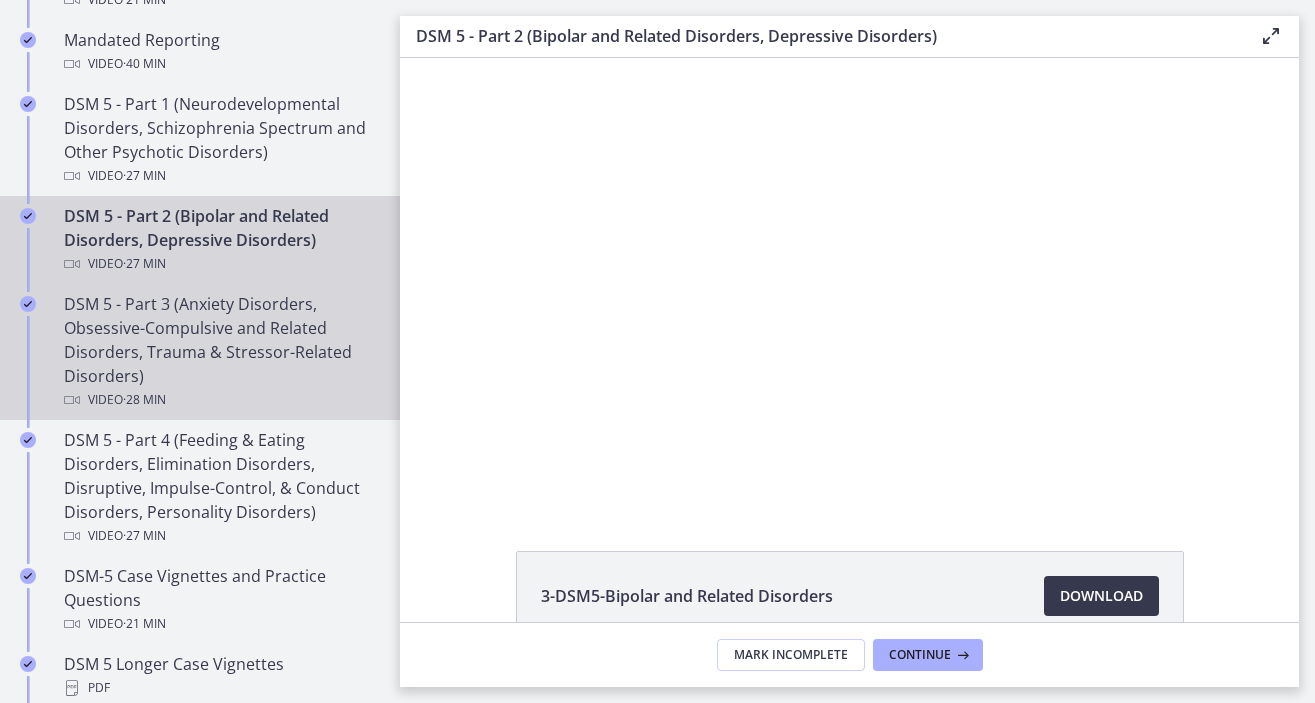 click on "DSM 5 - Part 3 (Anxiety Disorders, Obsessive-Compulsive and Related Disorders, Trauma & Stressor-Related Disorders)
Video
·  28 min" at bounding box center (220, 352) 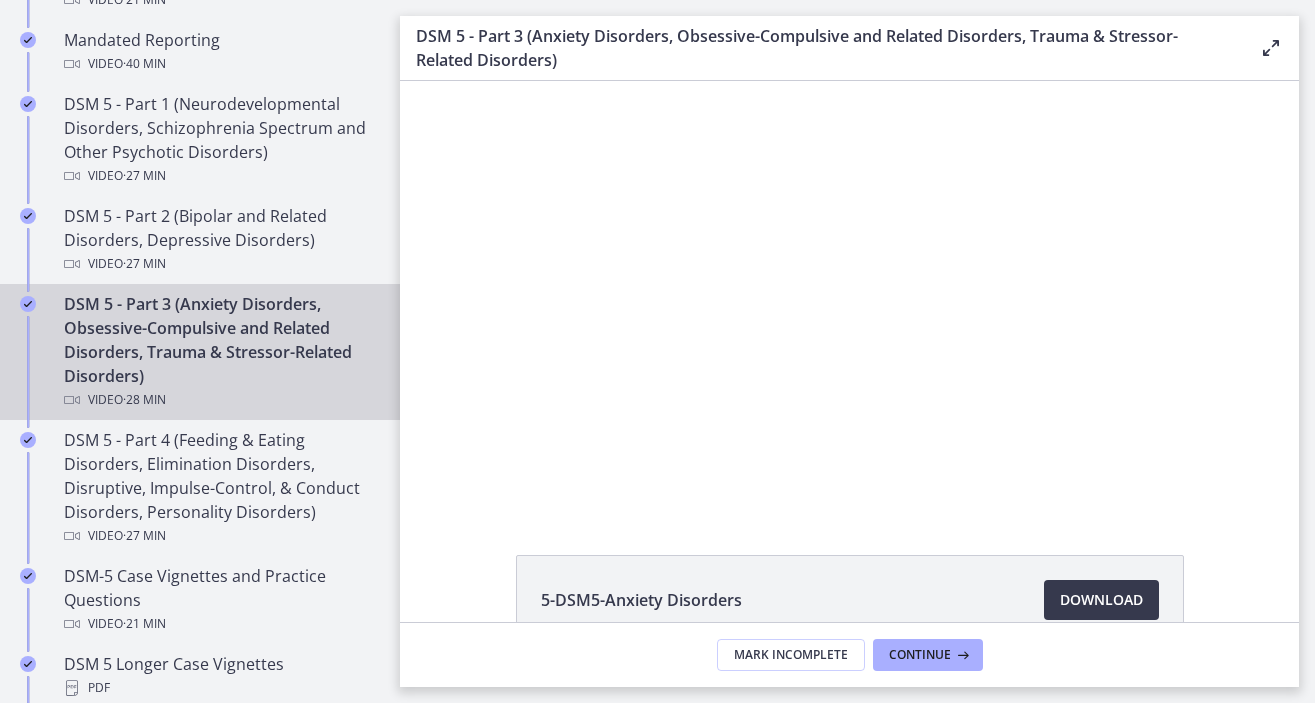 scroll, scrollTop: 0, scrollLeft: 0, axis: both 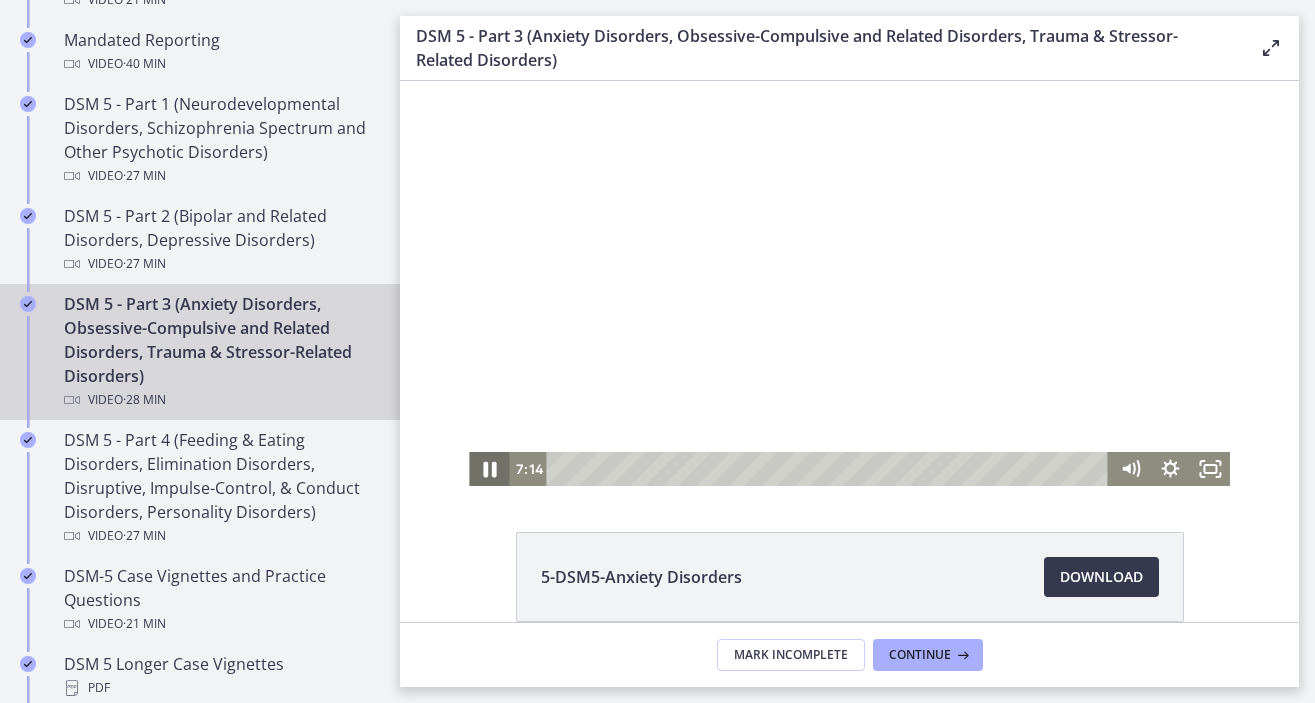 click 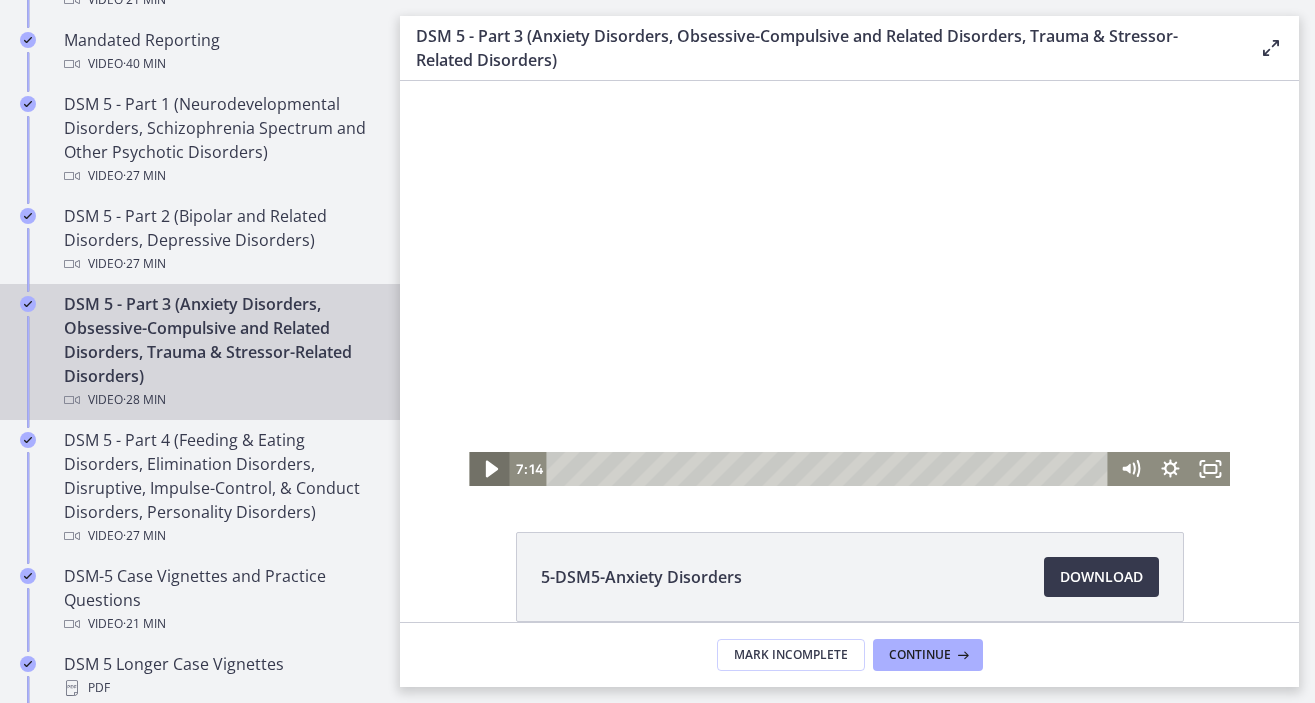 click 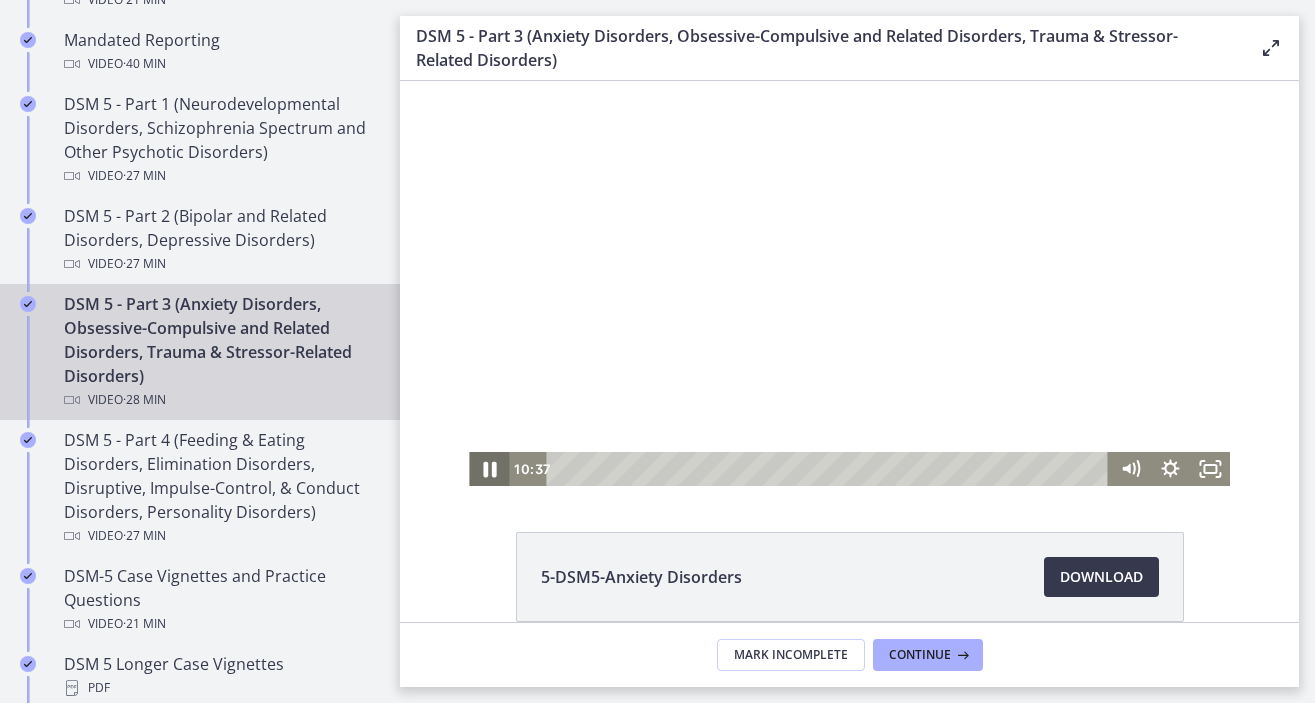 click 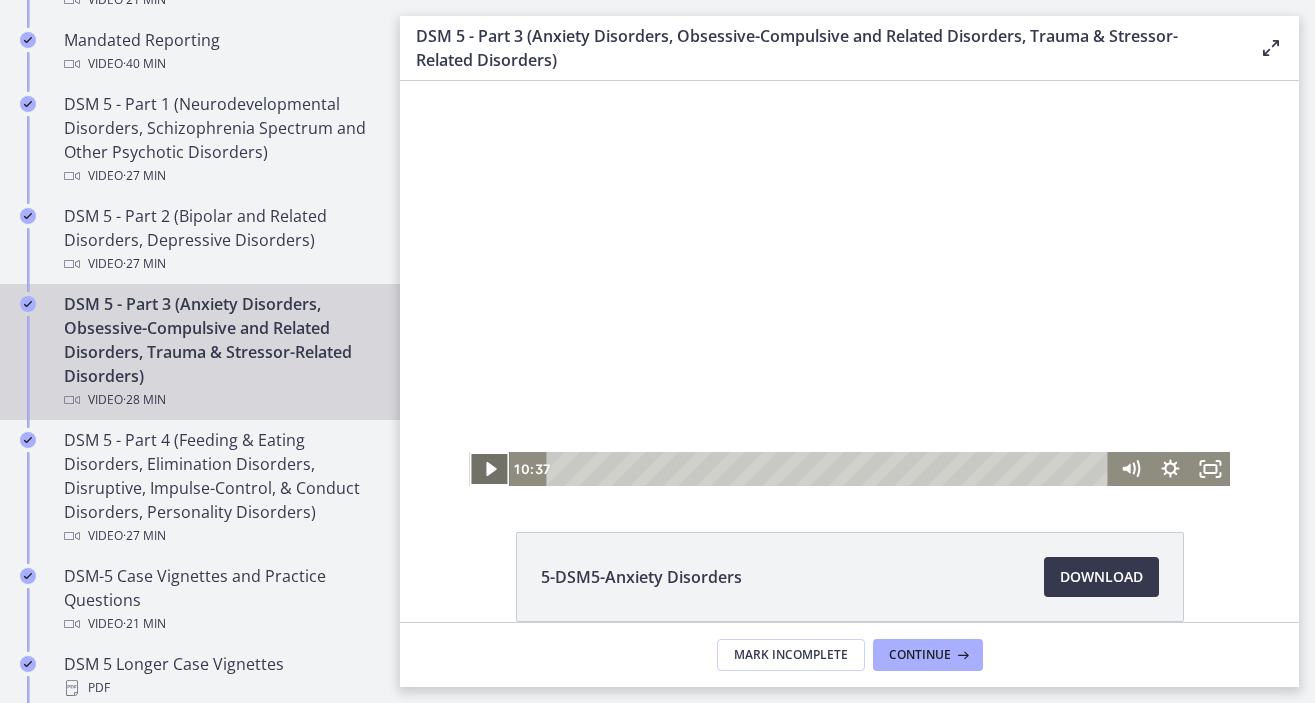 click 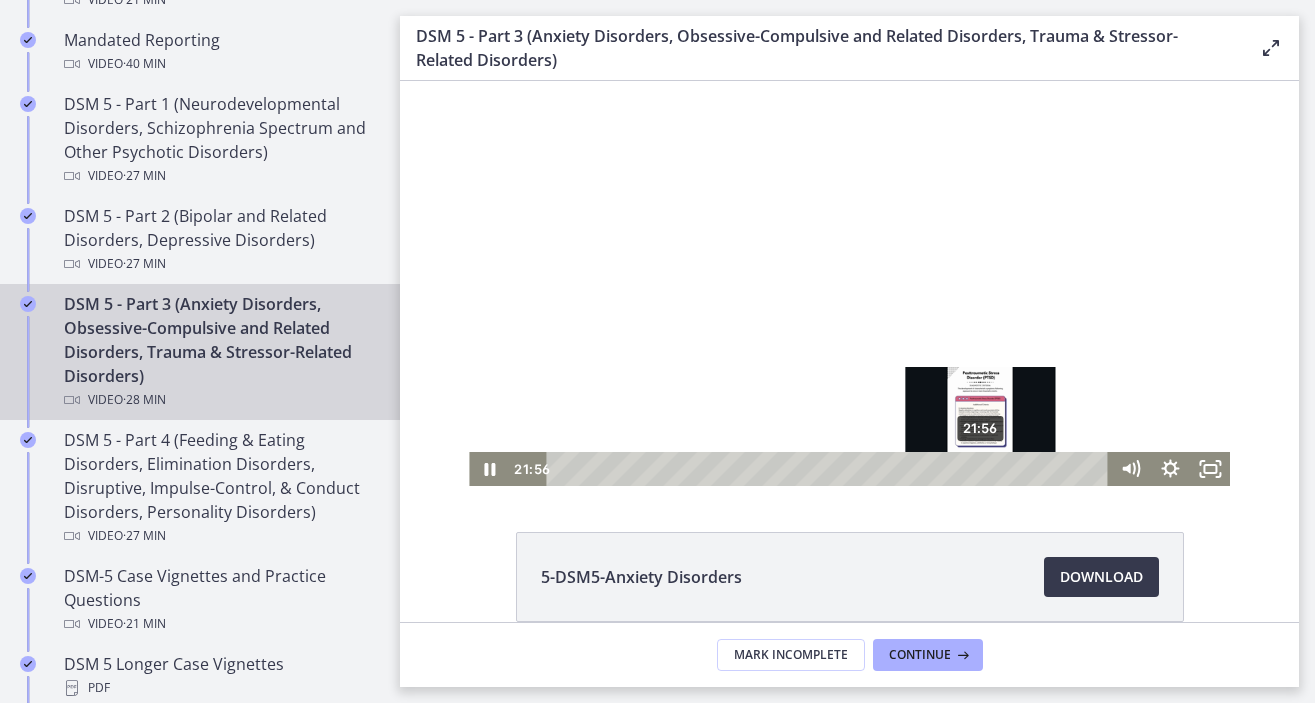 click on "21:56" at bounding box center [831, 469] 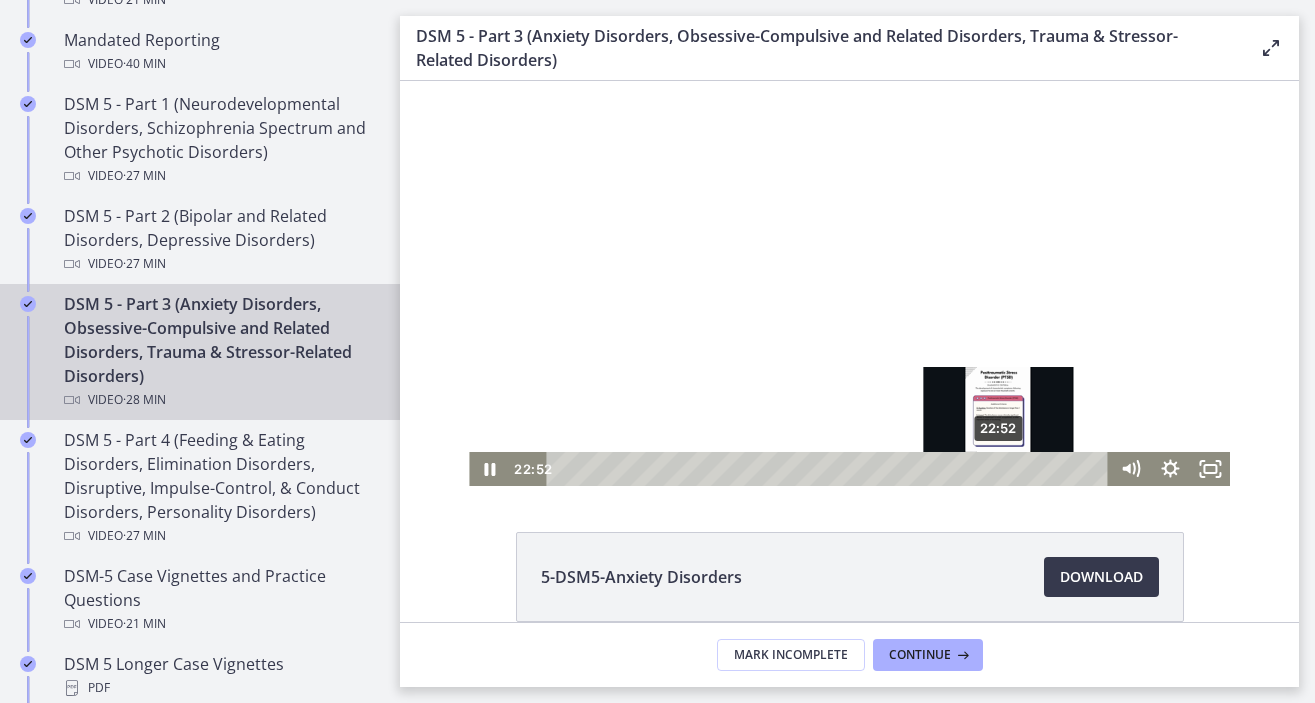 click on "22:52" at bounding box center (831, 469) 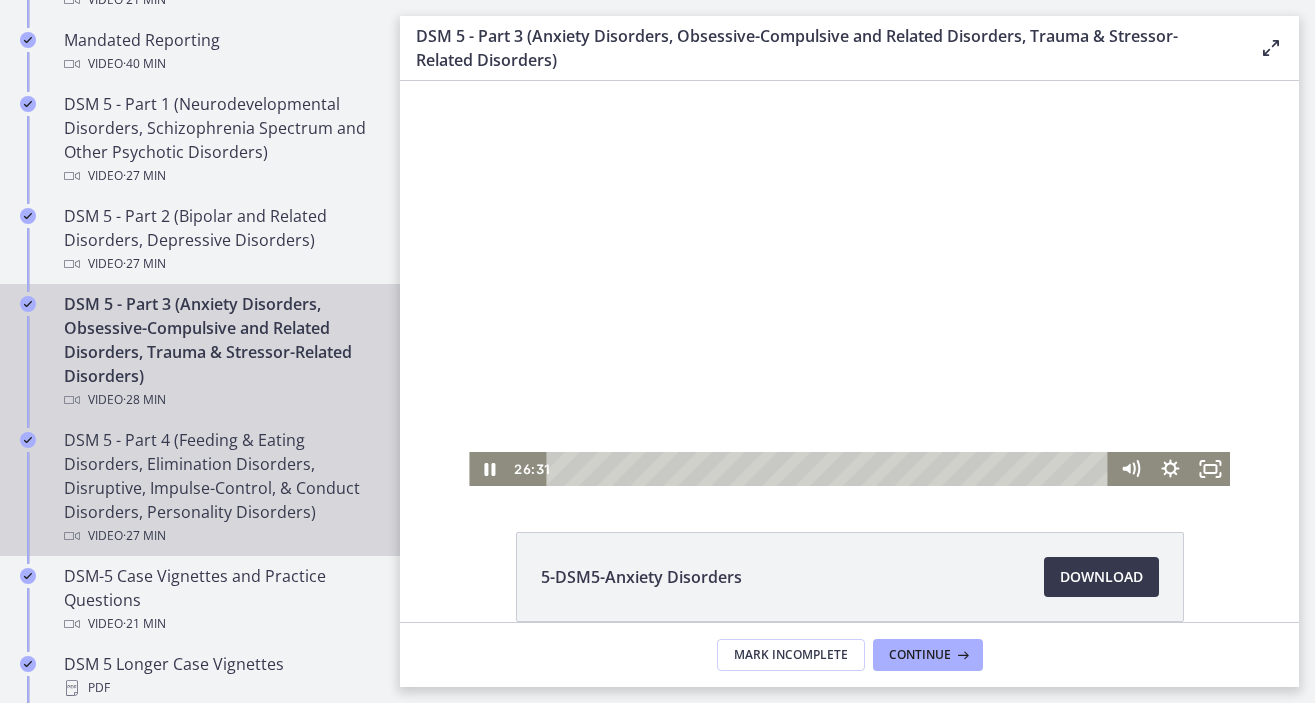 click on "DSM 5 - Part 4 (Feeding & Eating Disorders, Elimination Disorders, Disruptive, Impulse-Control, & Conduct Disorders, Personality Disorders)
Video
·  27 min" at bounding box center [220, 488] 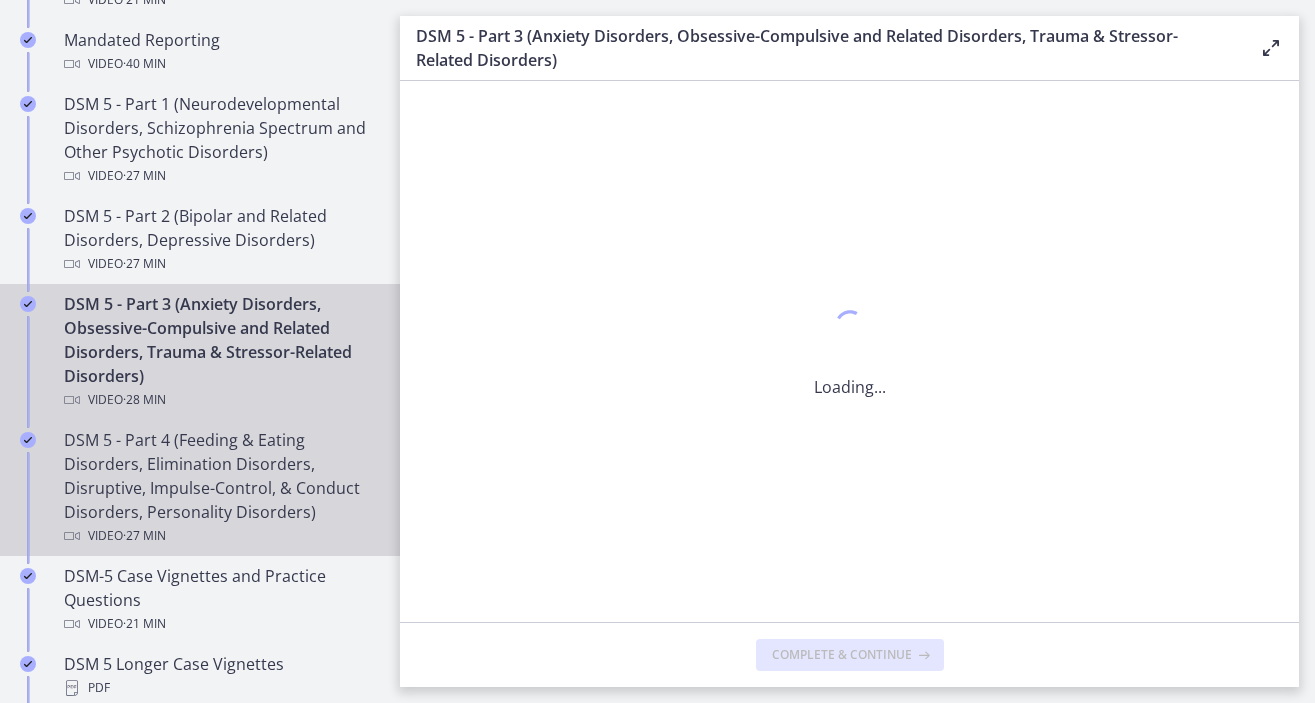 scroll, scrollTop: 0, scrollLeft: 0, axis: both 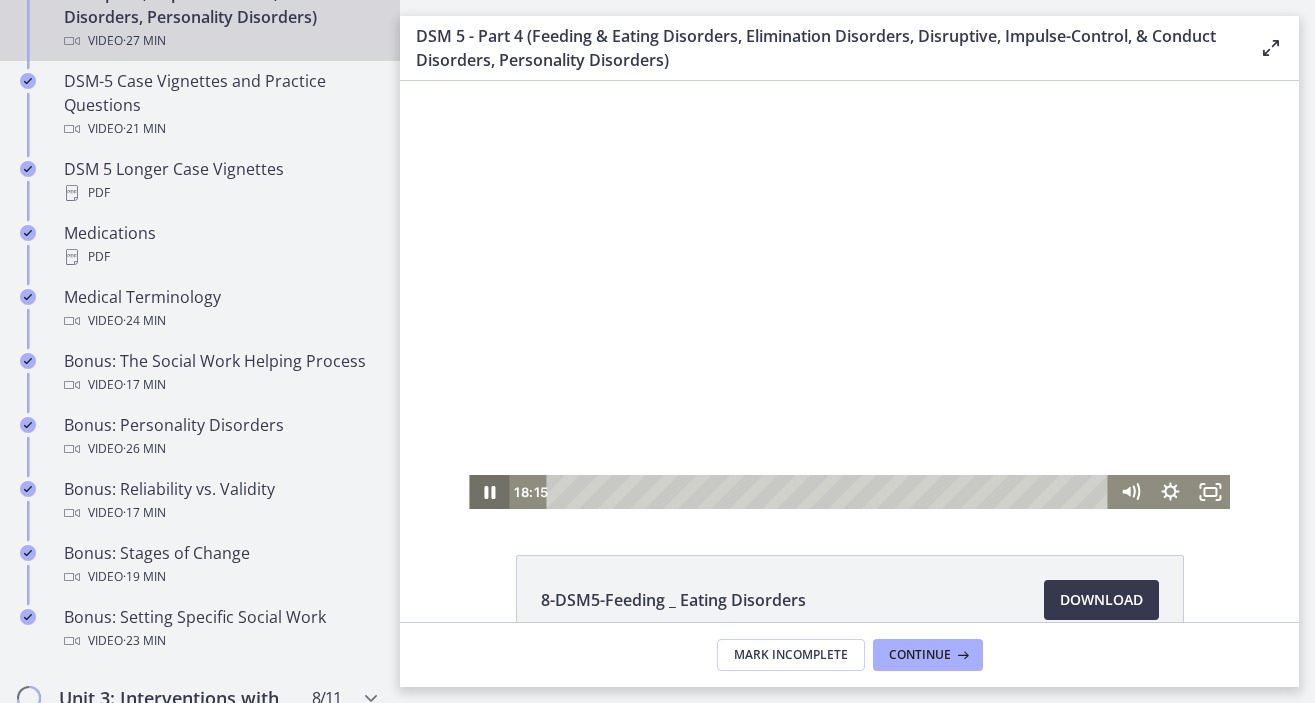 click 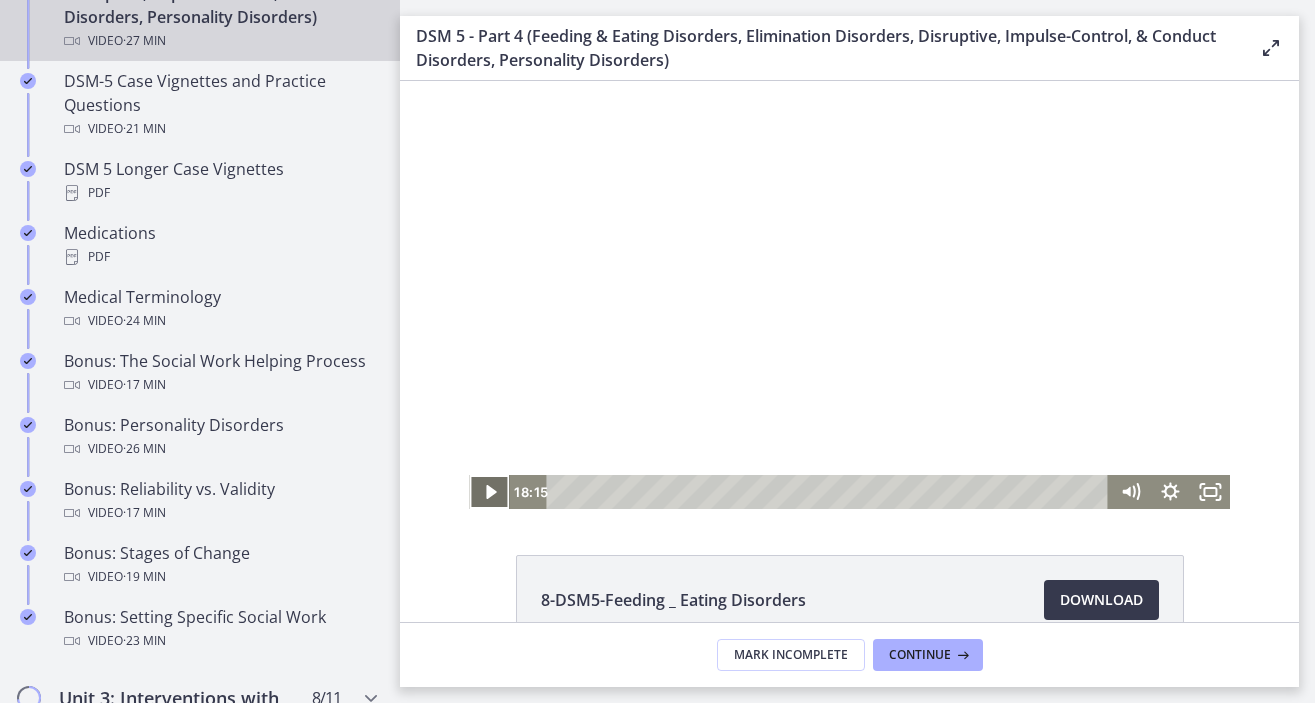 click 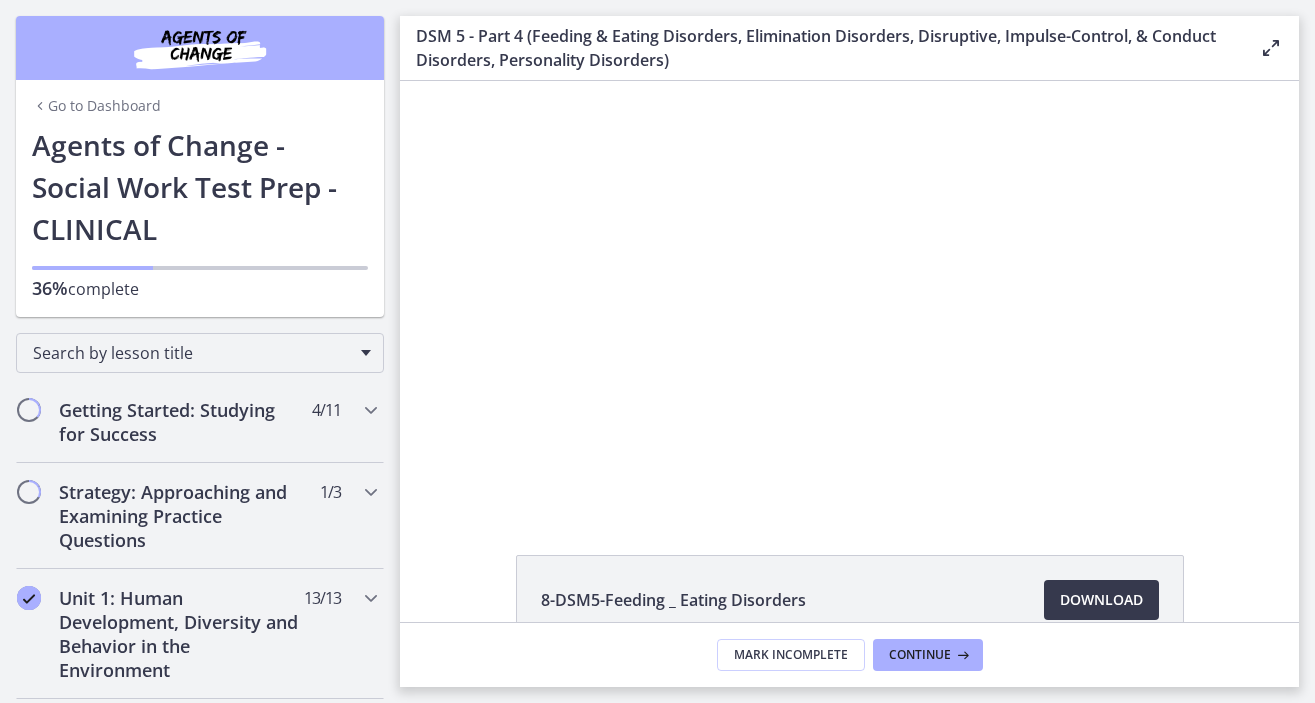 scroll, scrollTop: 0, scrollLeft: 0, axis: both 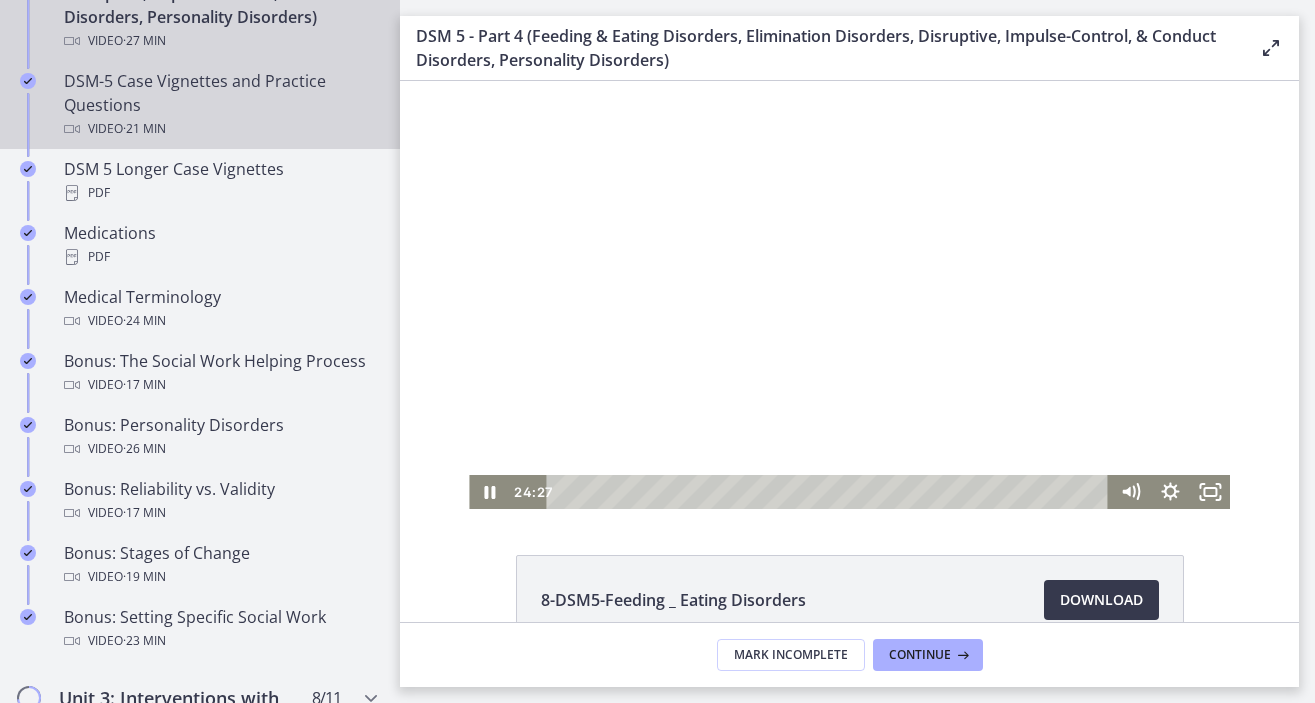 click on "Video
·  21 min" at bounding box center (220, 129) 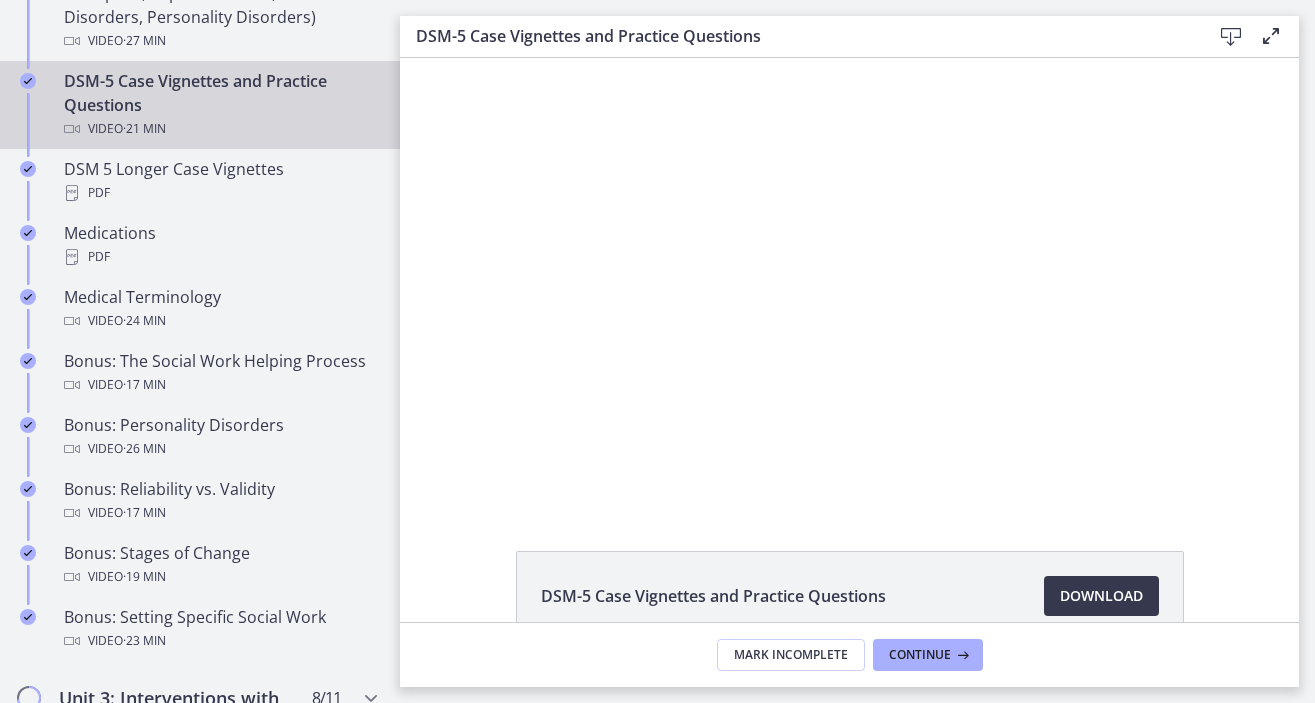 scroll, scrollTop: 0, scrollLeft: 0, axis: both 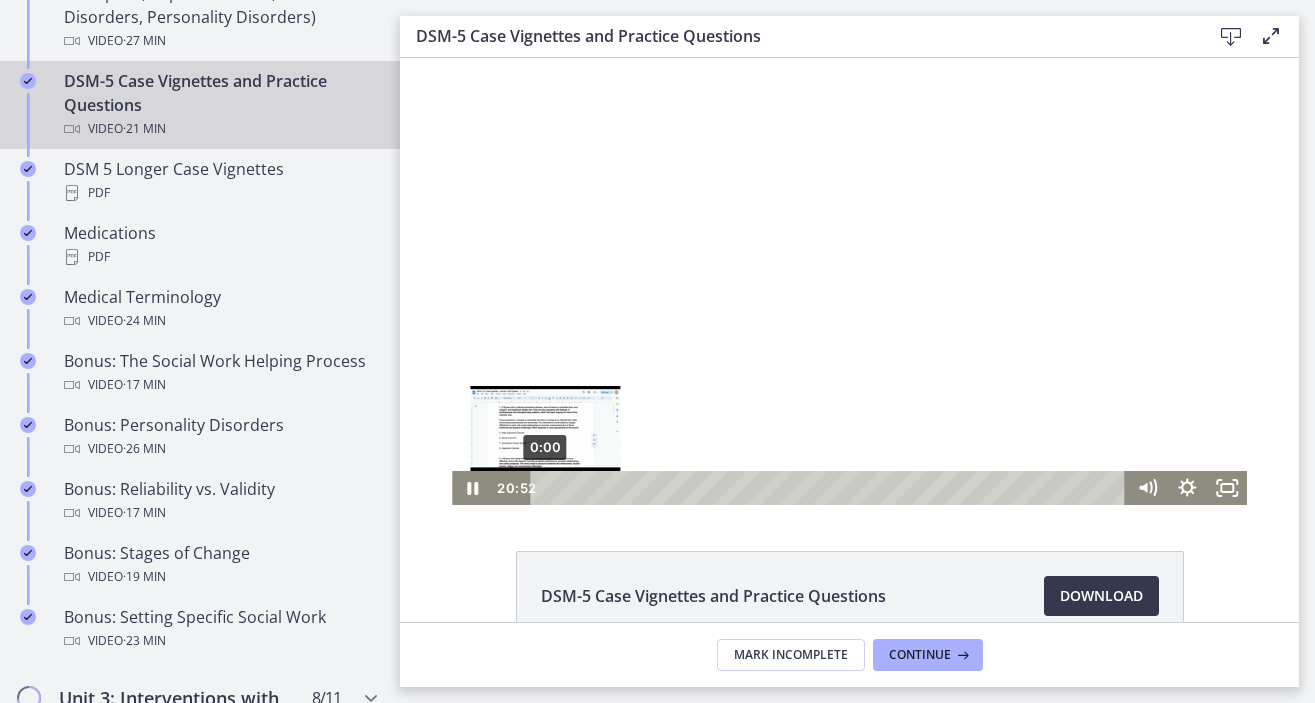 click on "0:00" at bounding box center [831, 488] 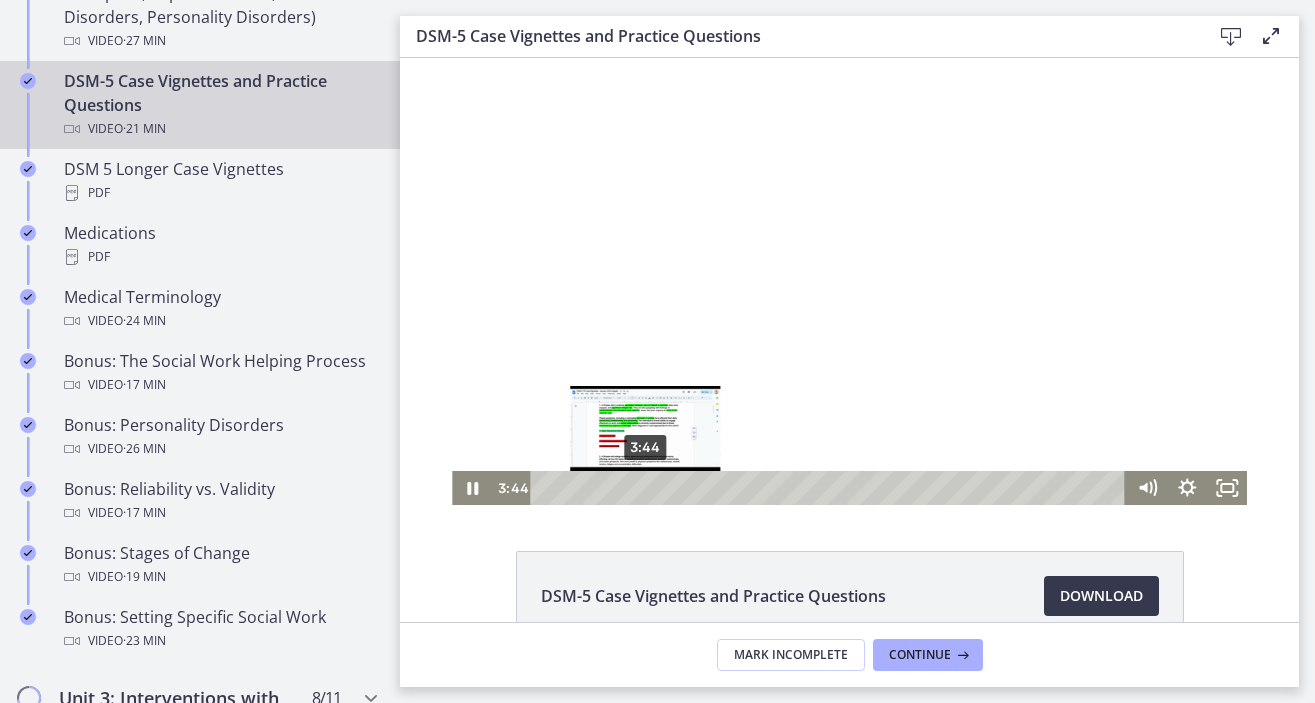 click on "3:44" at bounding box center (831, 488) 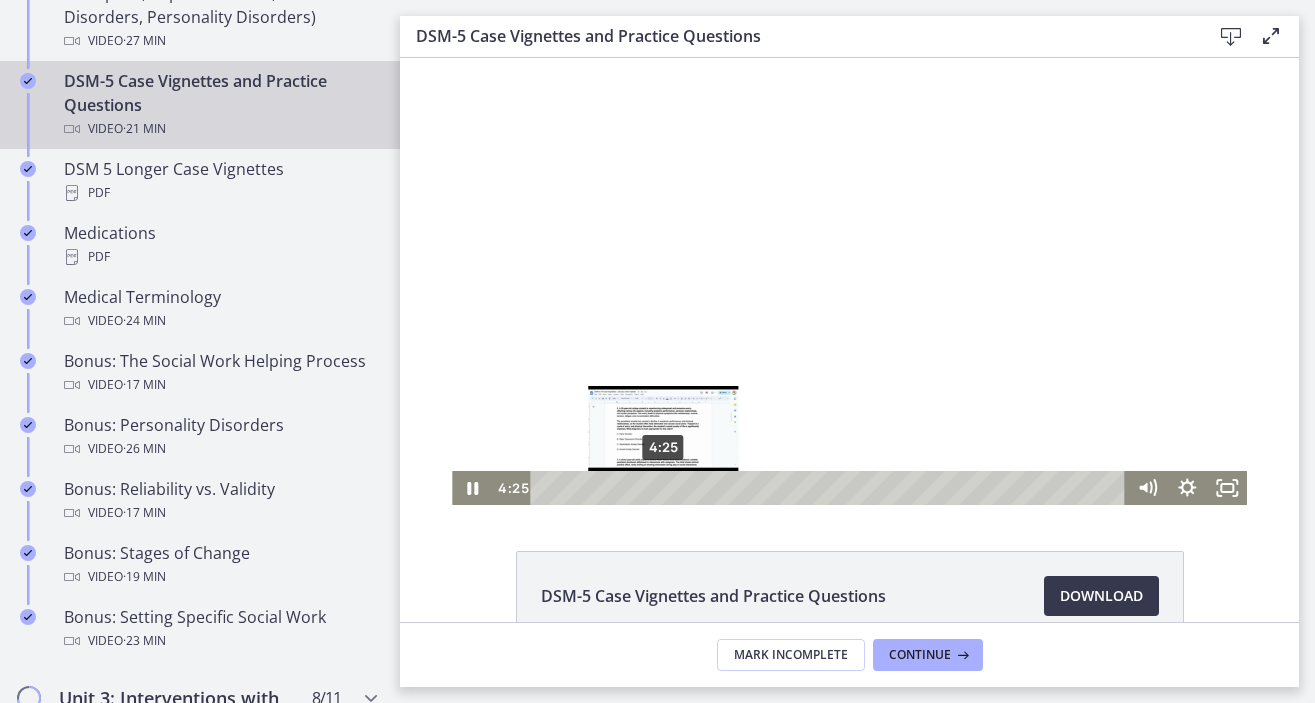 click on "4:25" at bounding box center [831, 488] 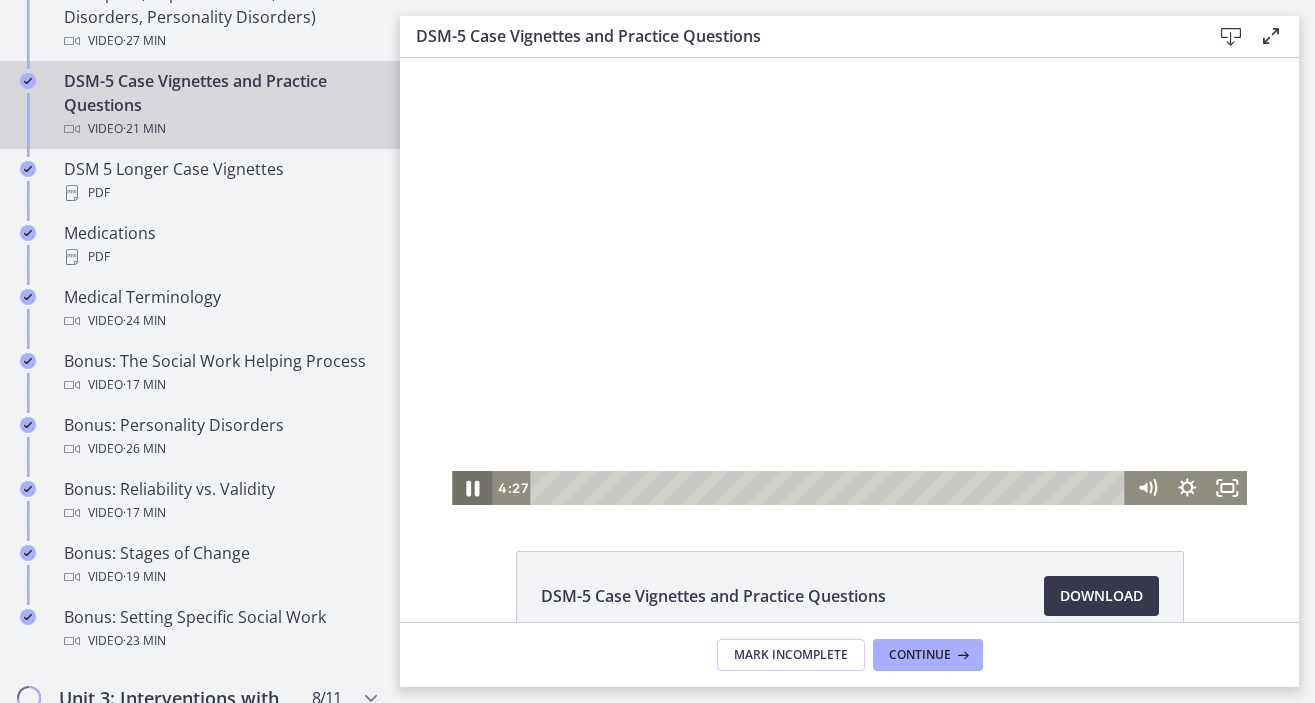 click 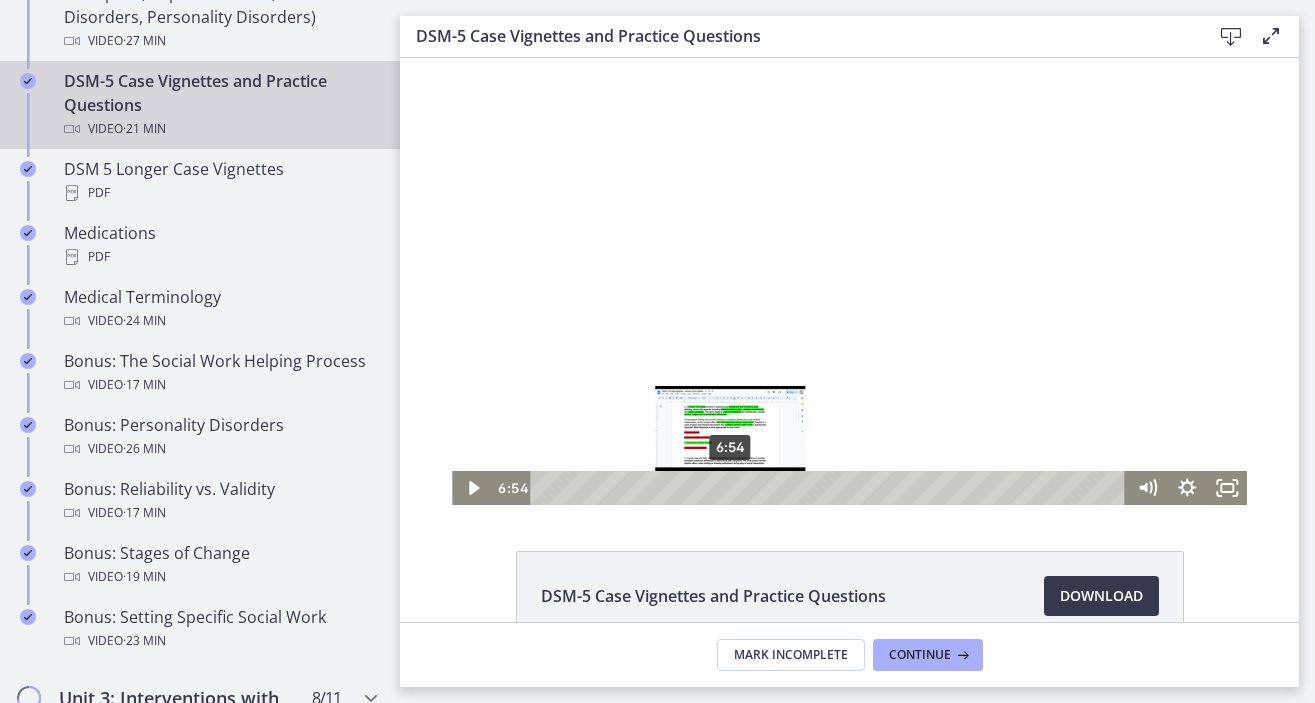 click on "6:54" at bounding box center [831, 488] 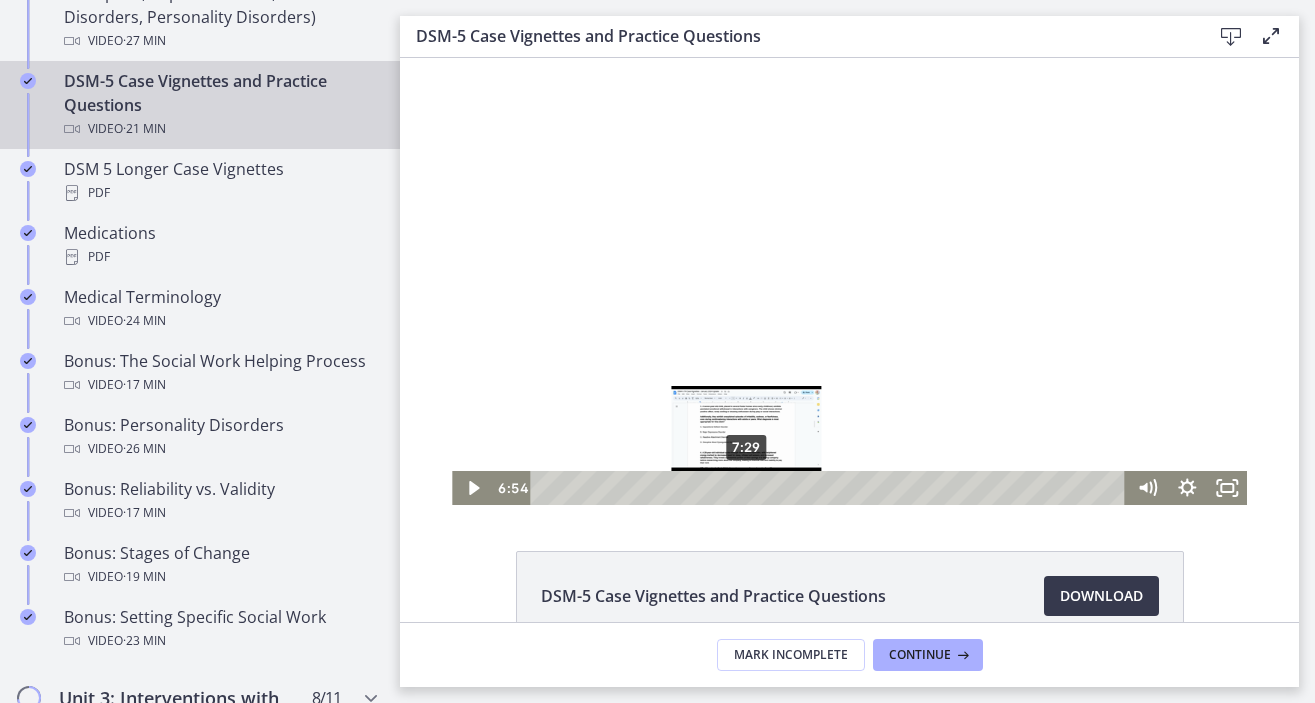 click on "7:29" at bounding box center (831, 488) 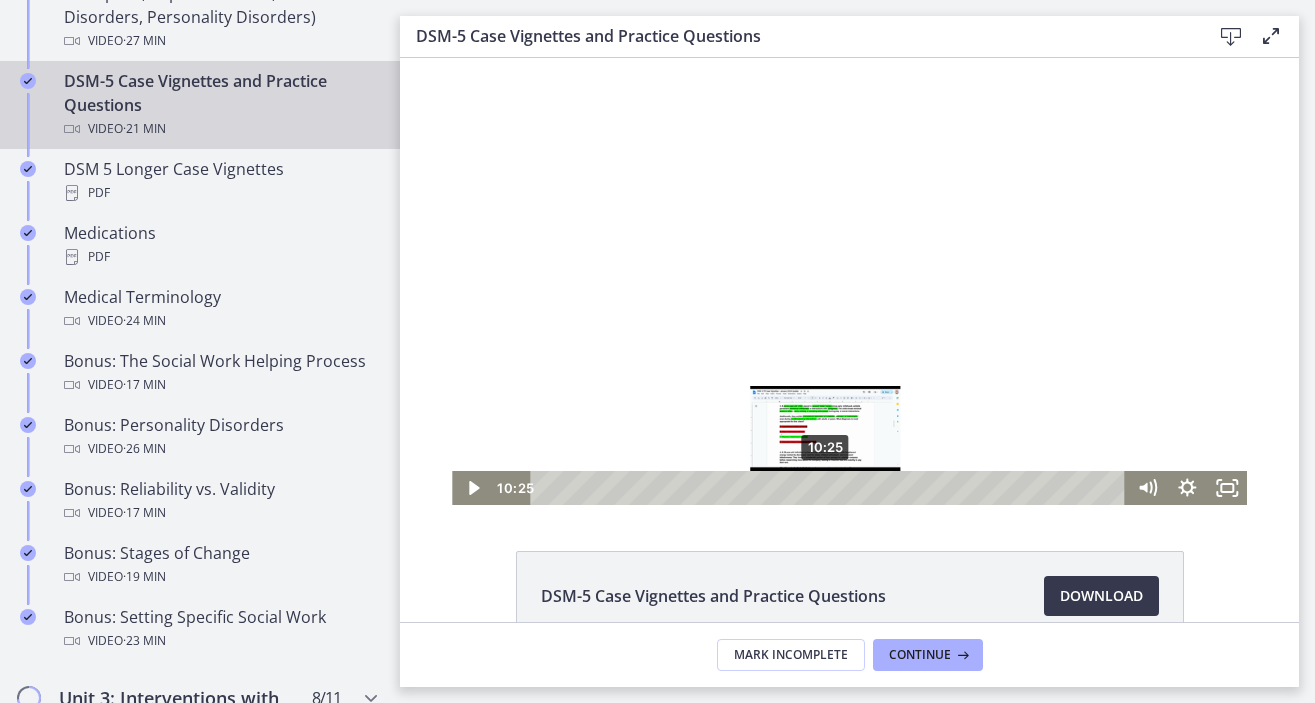 click on "10:25" at bounding box center (831, 488) 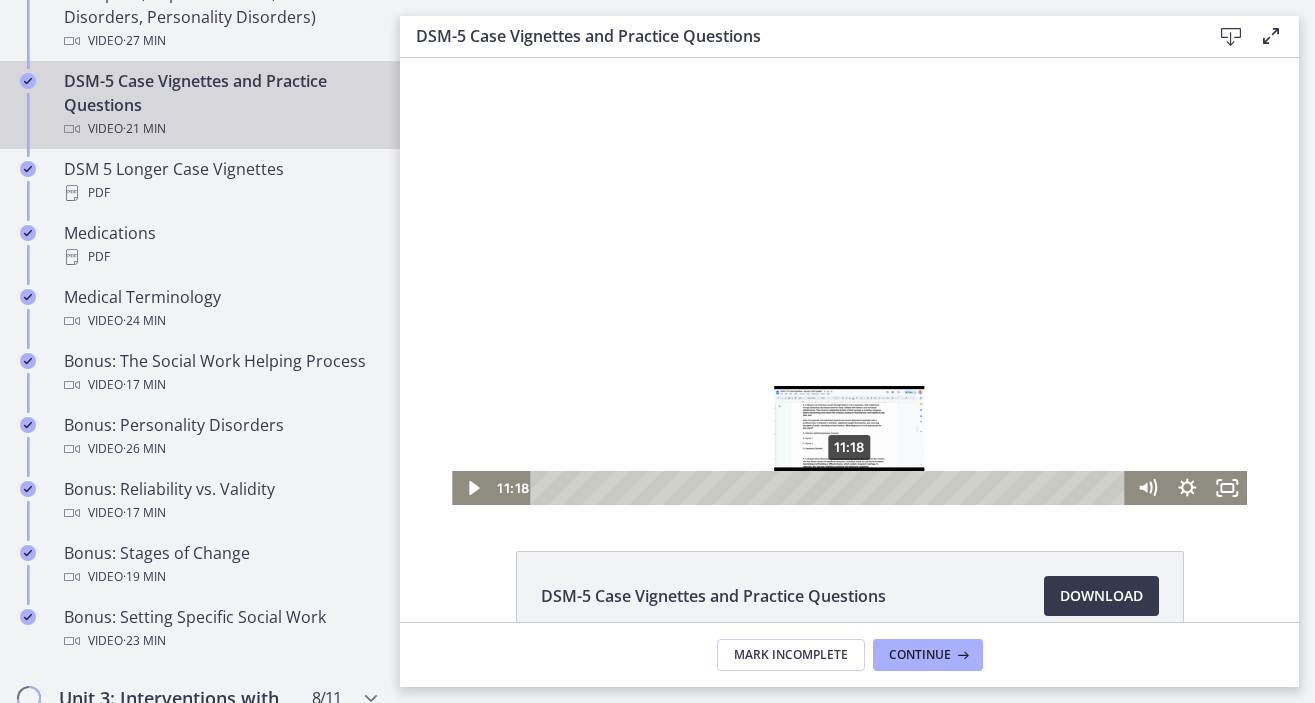click on "11:18" at bounding box center [831, 488] 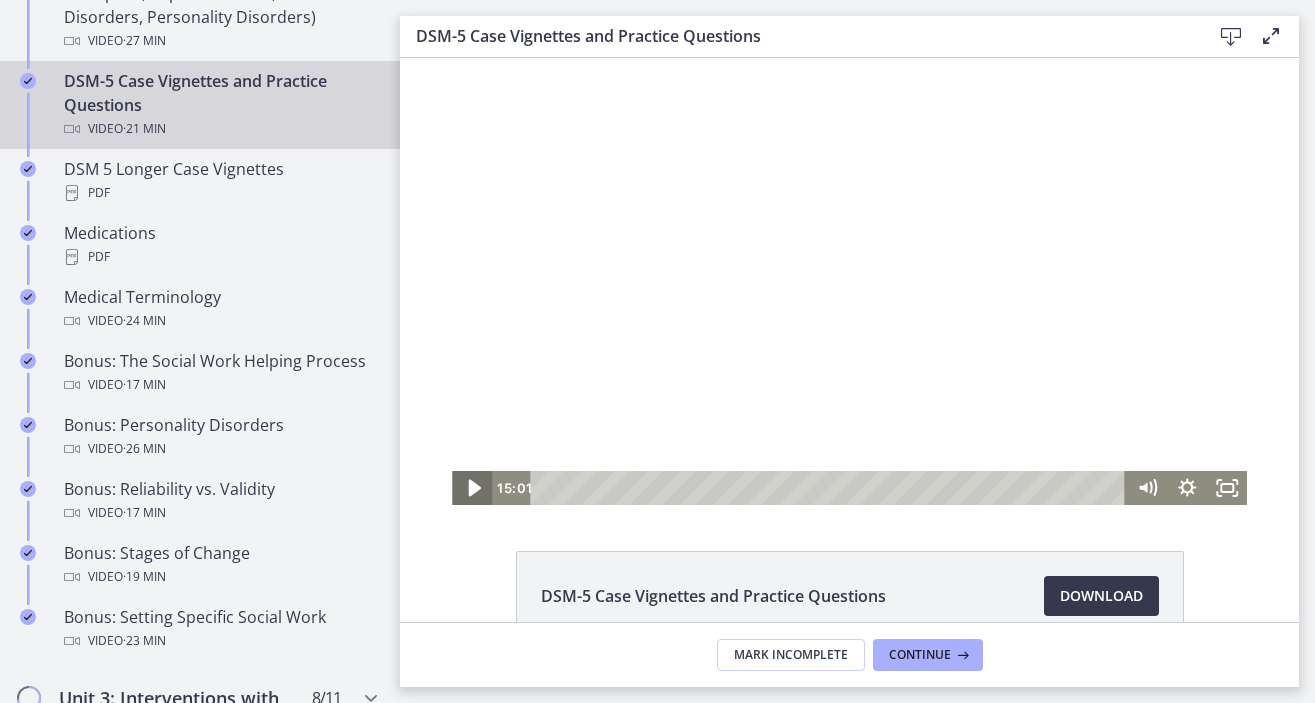 click 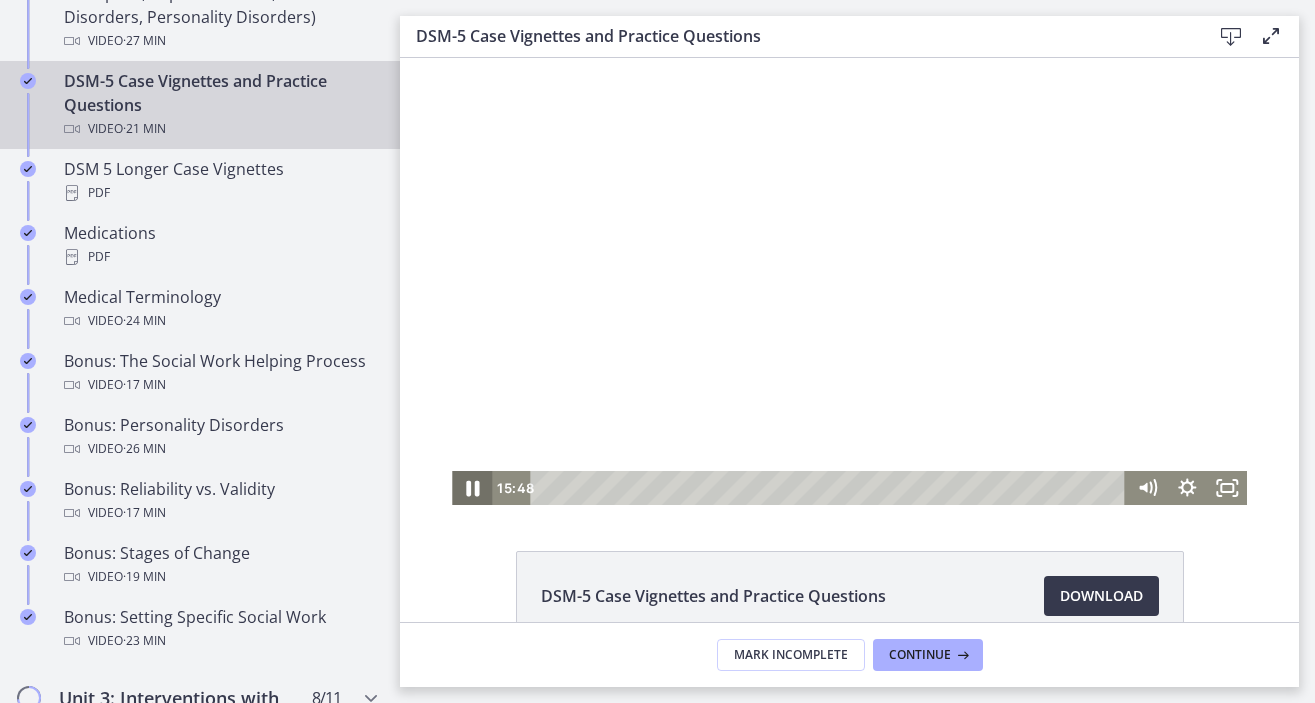 click 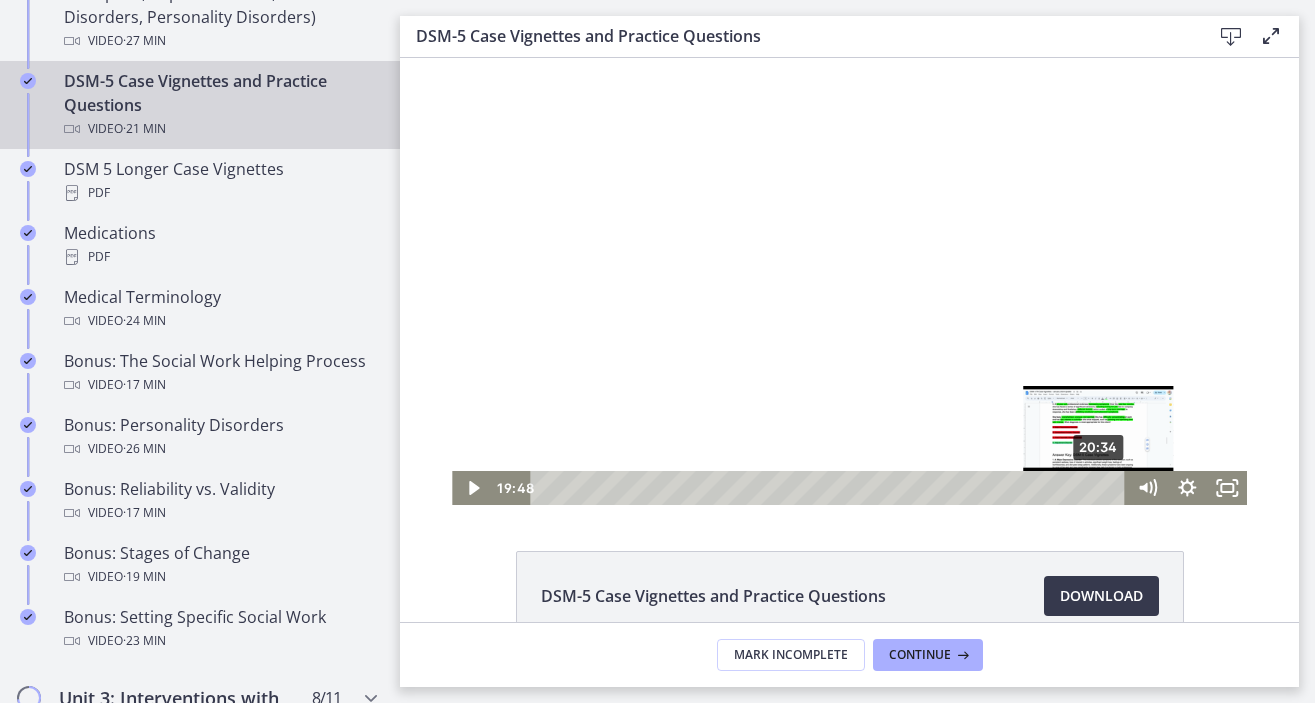 click on "20:34" at bounding box center [831, 488] 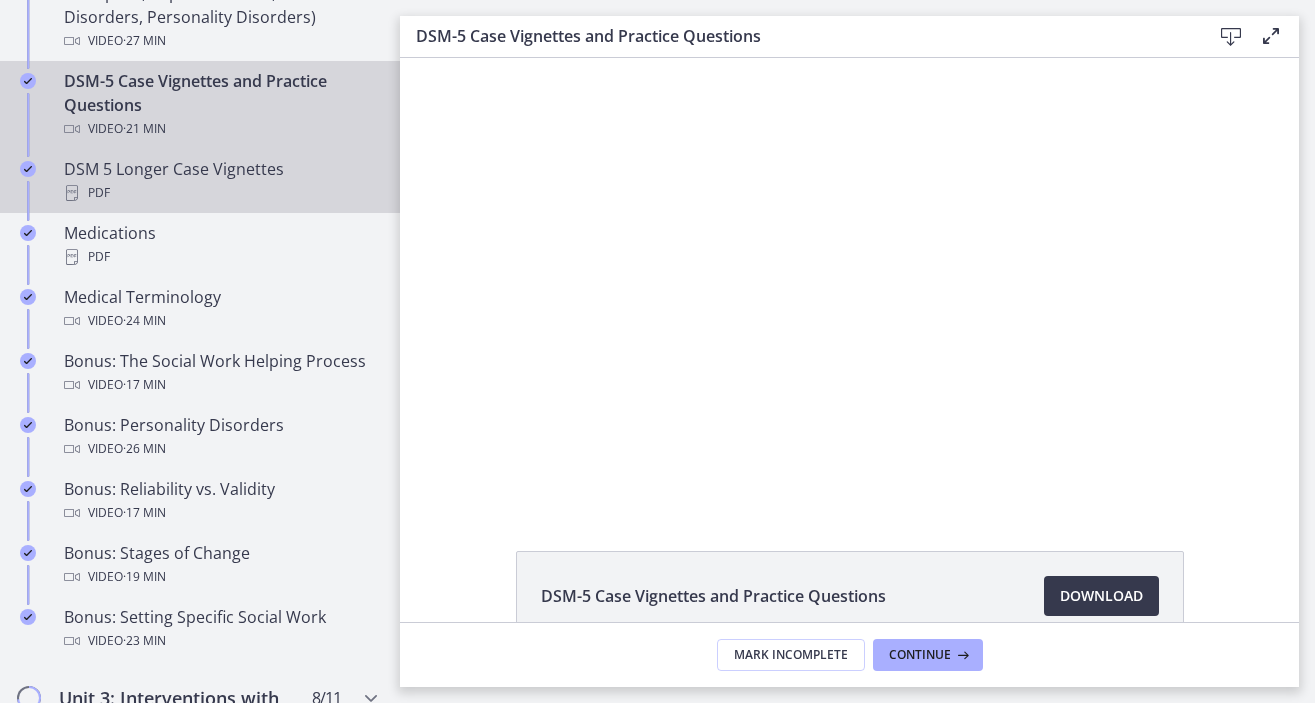 click on "PDF" at bounding box center (220, 193) 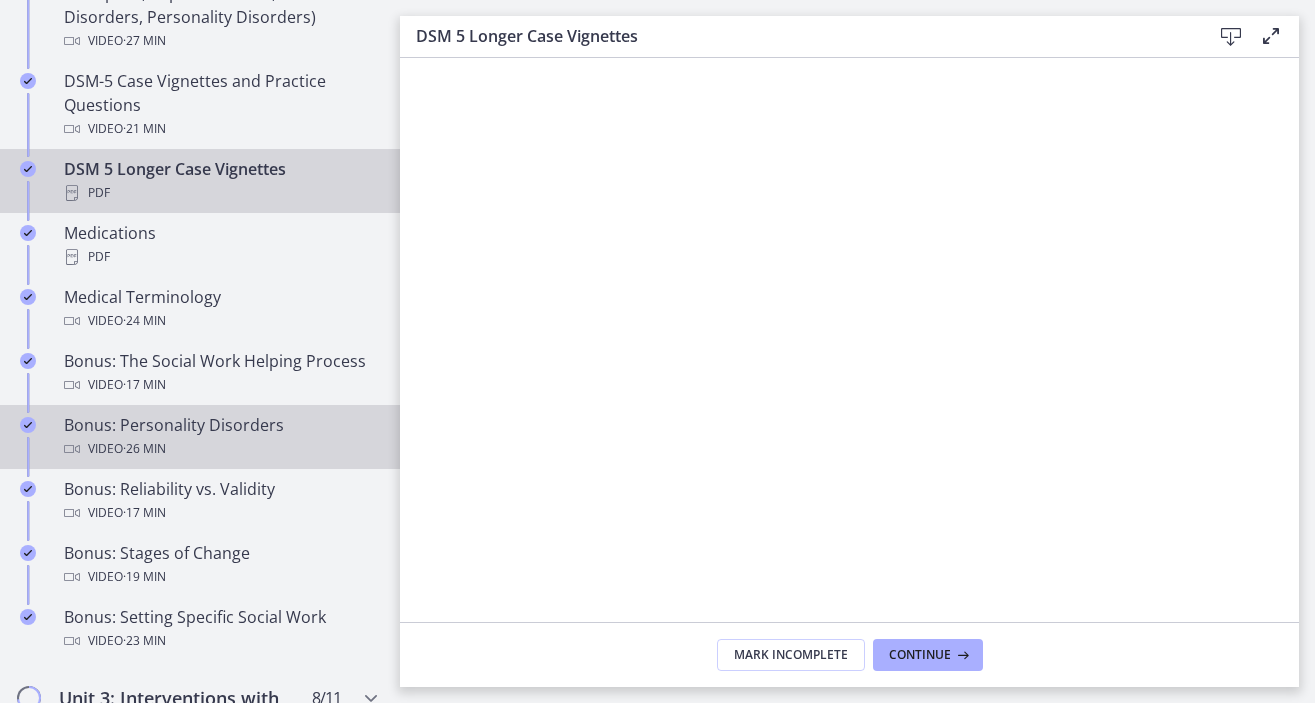 click on "Video
·  26 min" at bounding box center [220, 449] 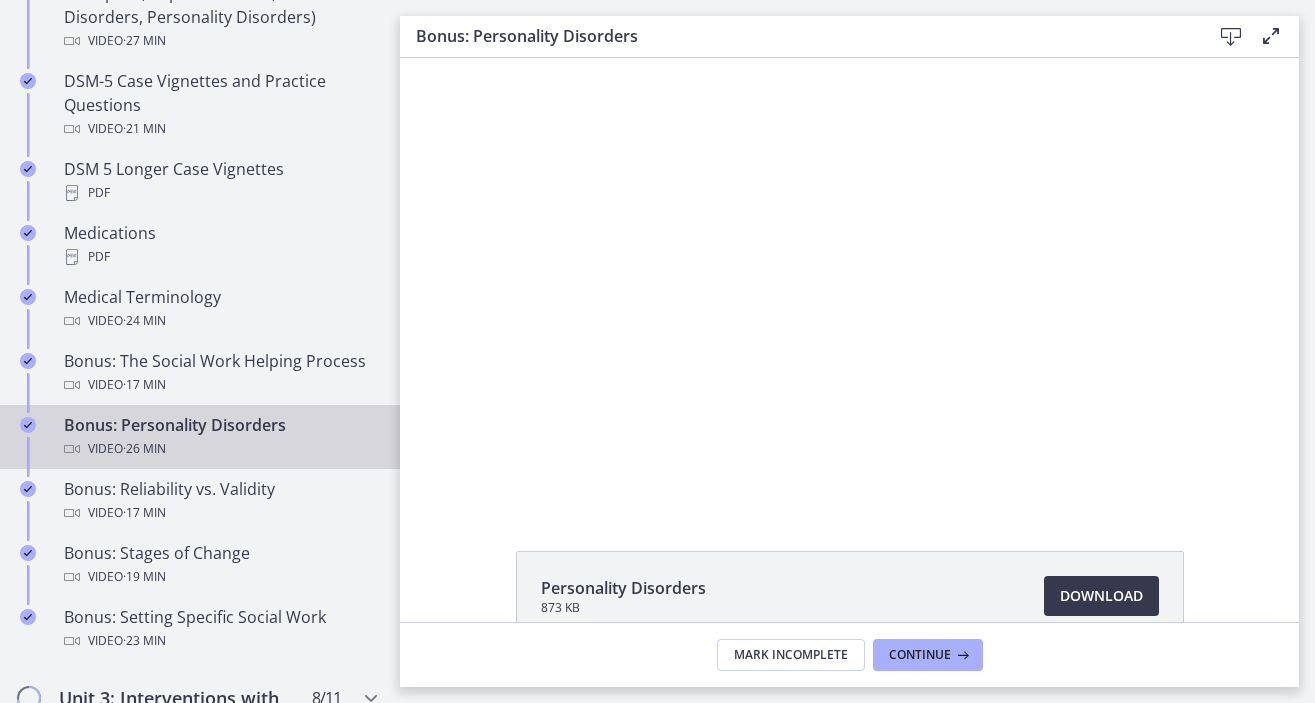 scroll, scrollTop: 0, scrollLeft: 0, axis: both 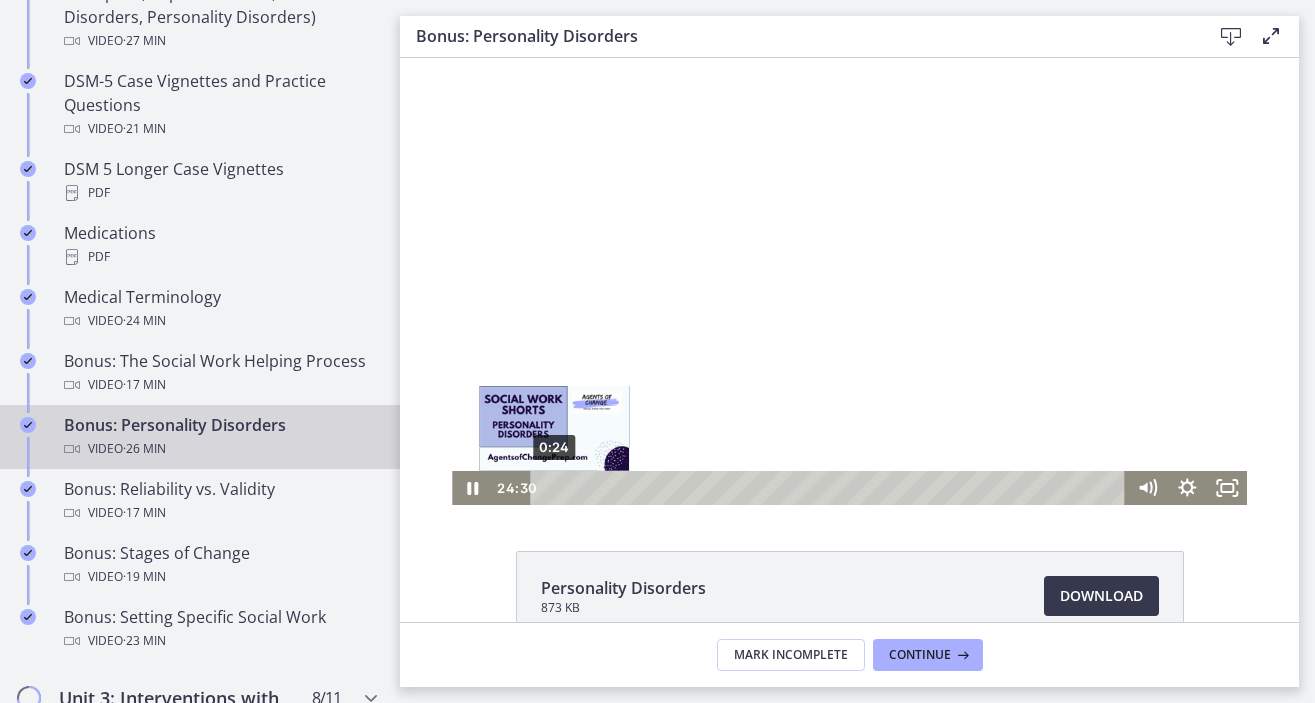 click on "0:24" at bounding box center (831, 488) 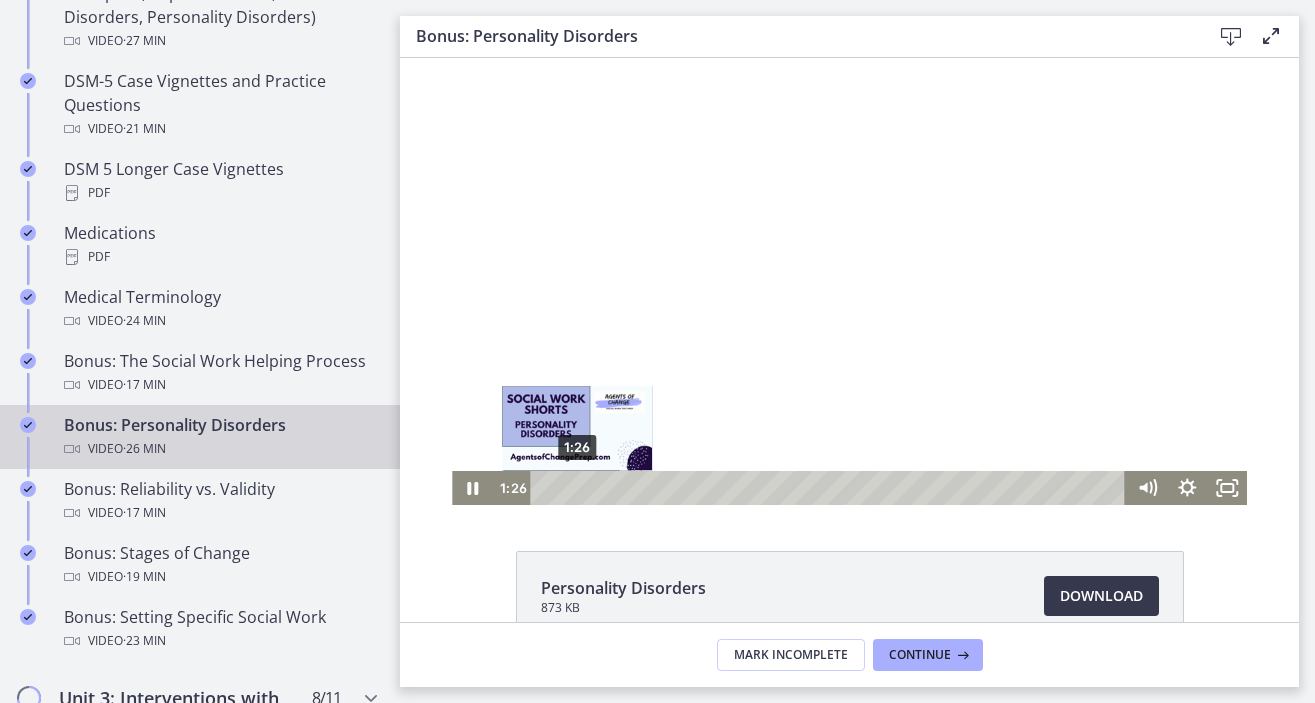 click on "1:26" at bounding box center (831, 488) 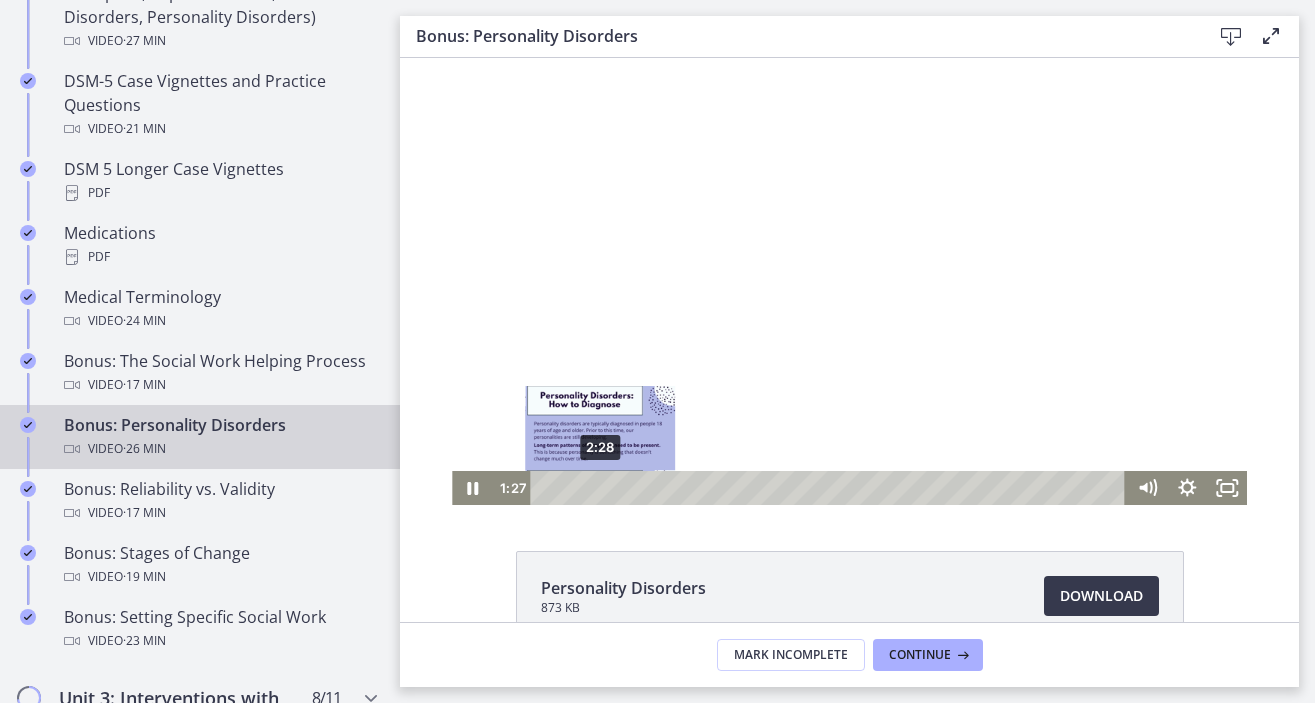 click on "2:28" at bounding box center (831, 488) 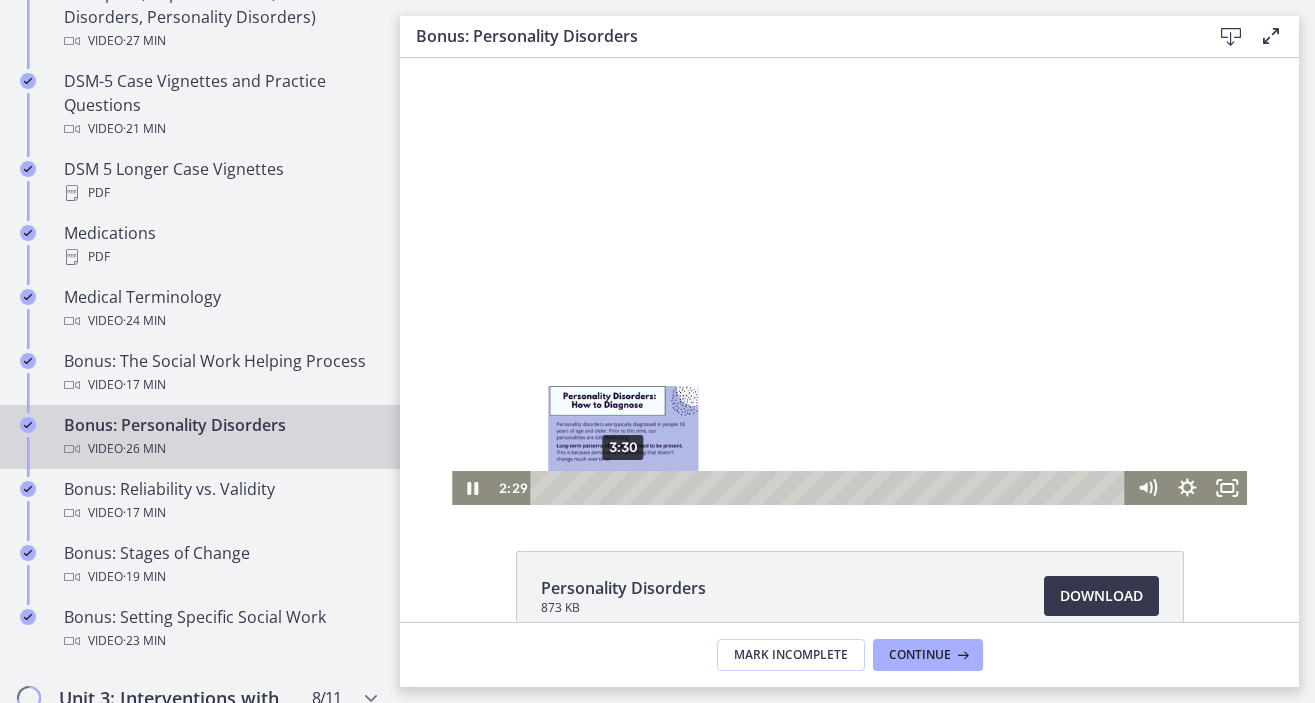 click on "3:30" at bounding box center [831, 488] 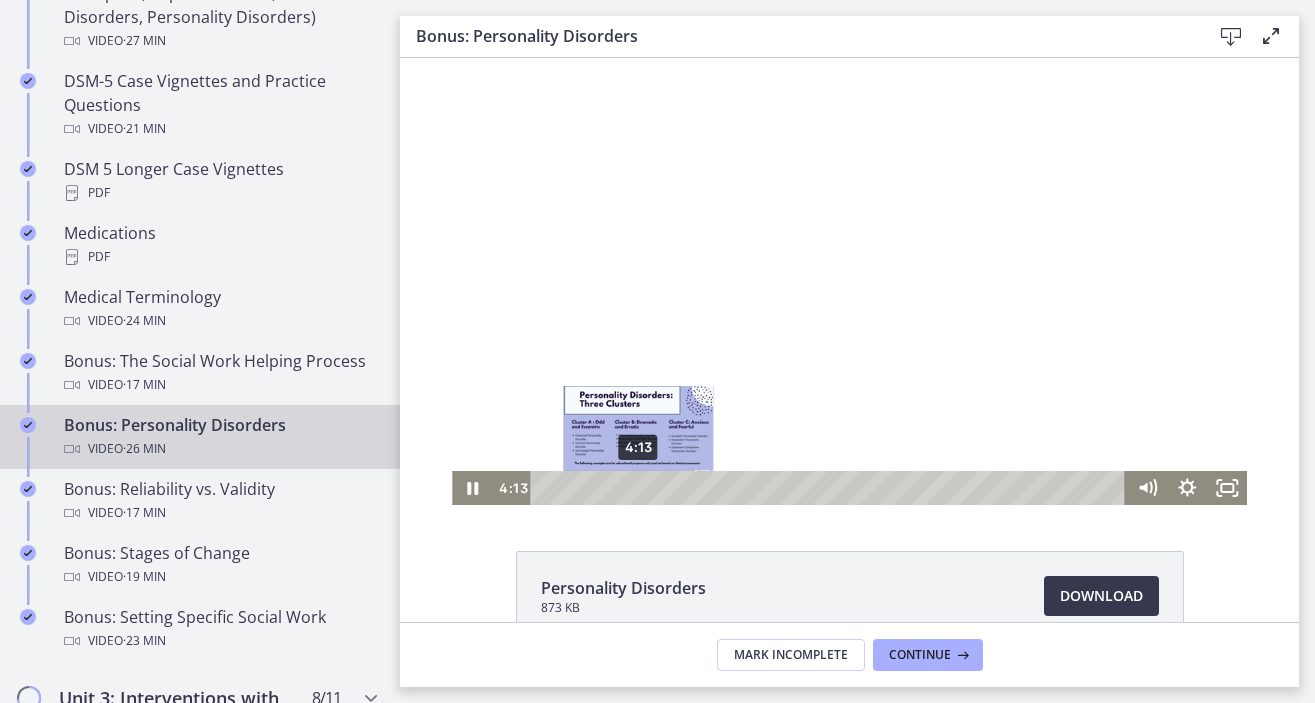 click on "4:13" at bounding box center (831, 488) 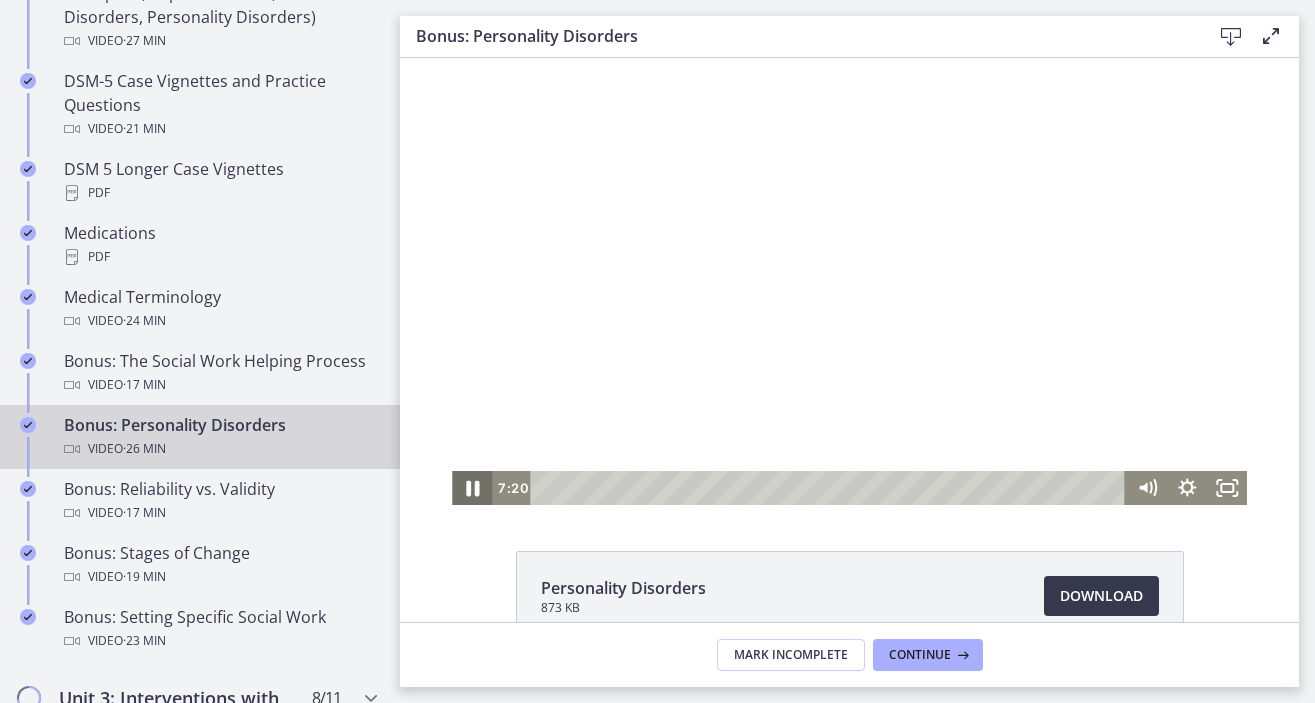 click 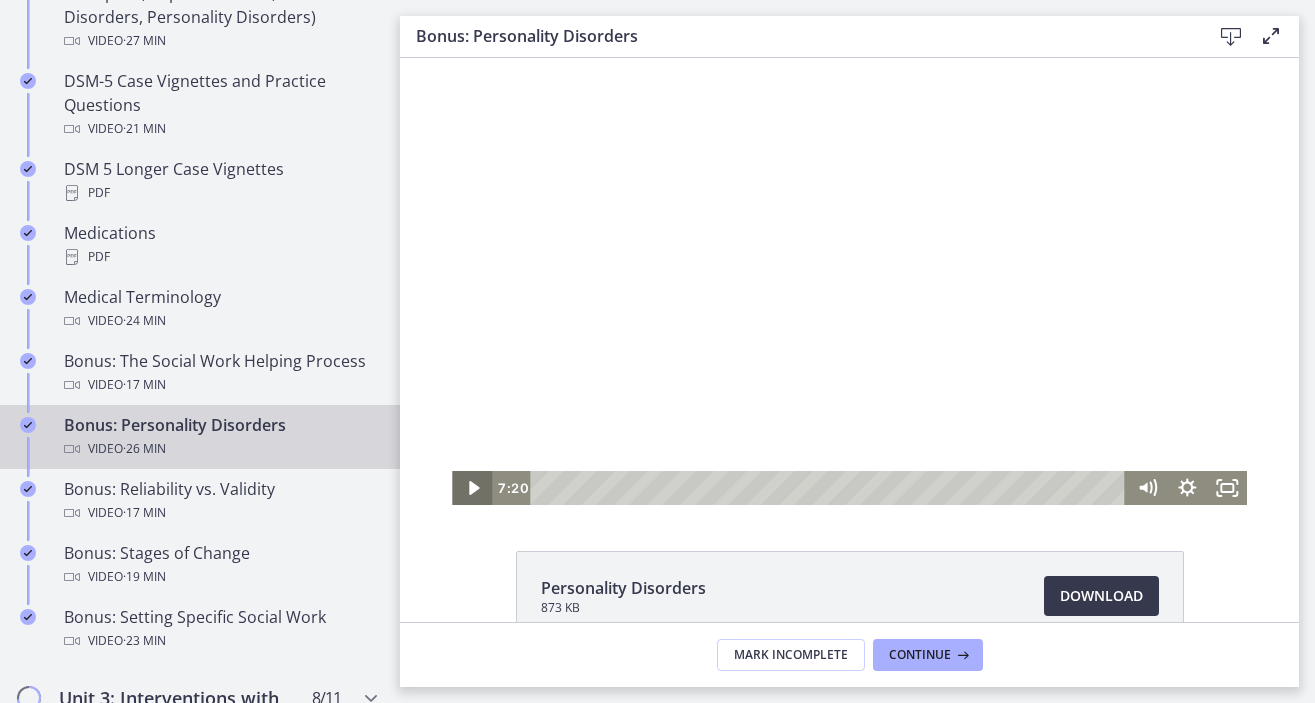 click 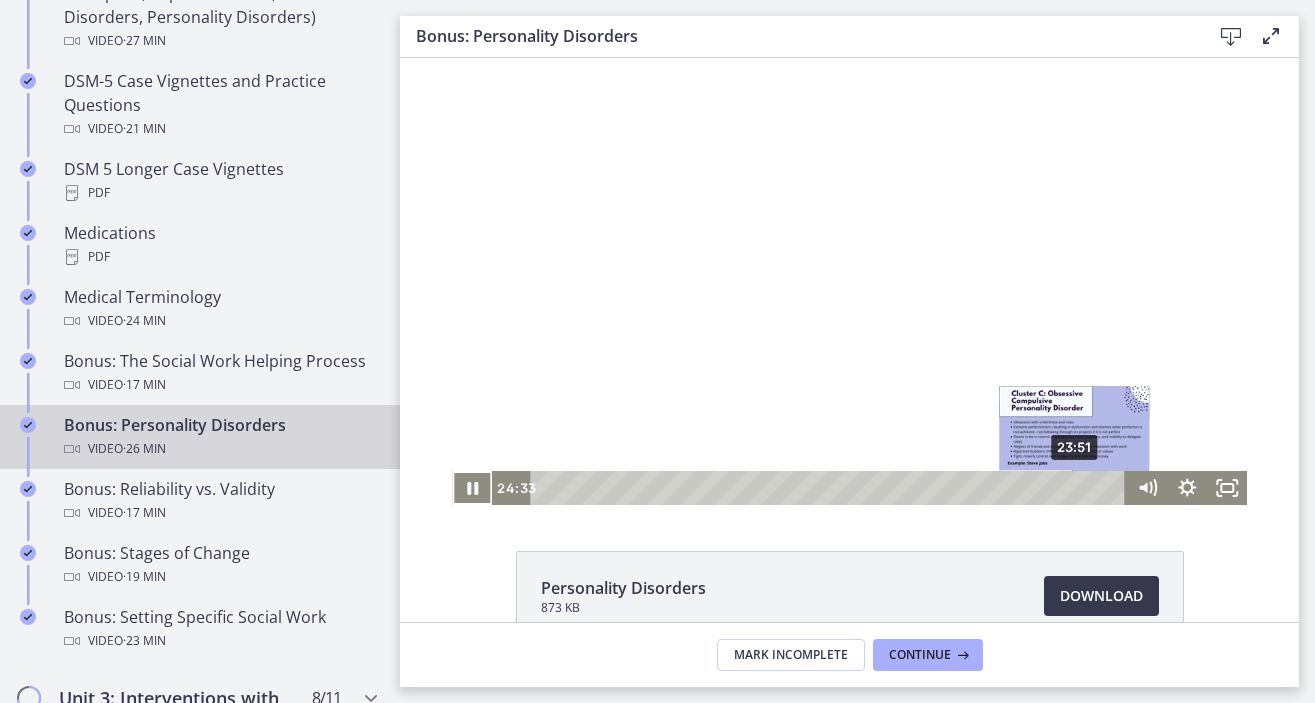 click on "23:51" at bounding box center (831, 488) 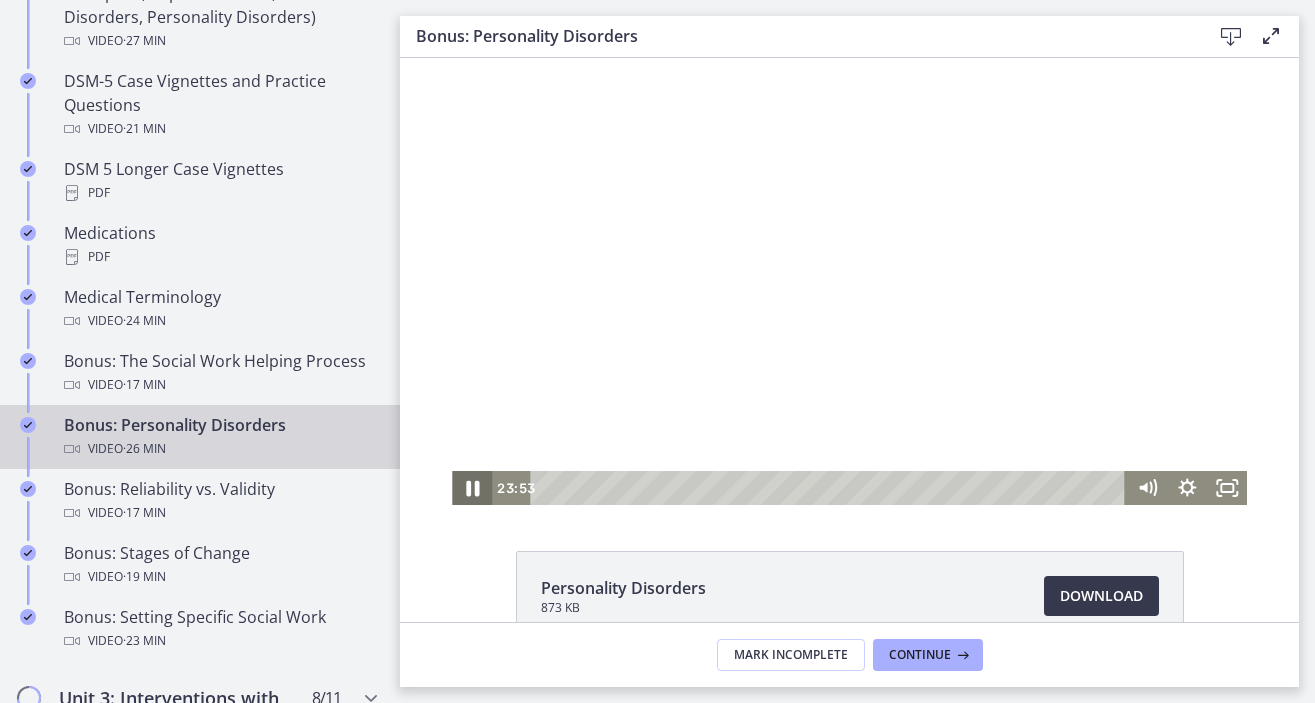 click 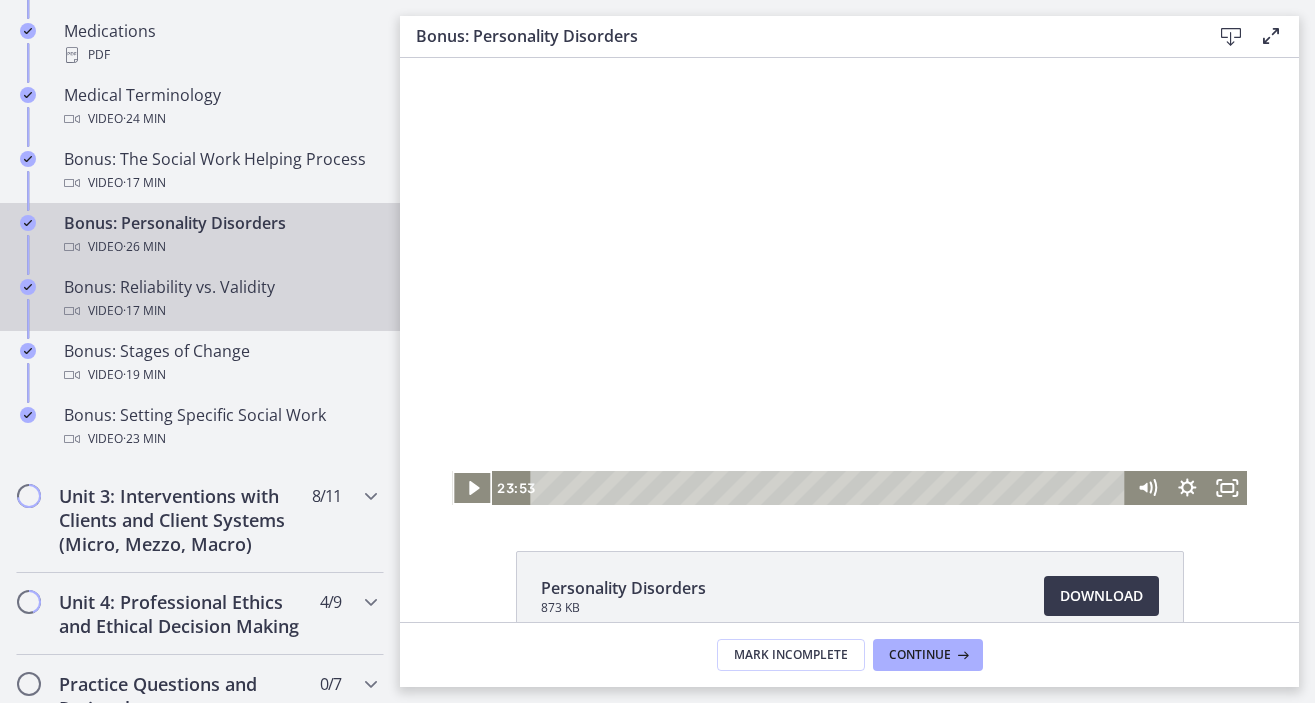 scroll, scrollTop: 1600, scrollLeft: 0, axis: vertical 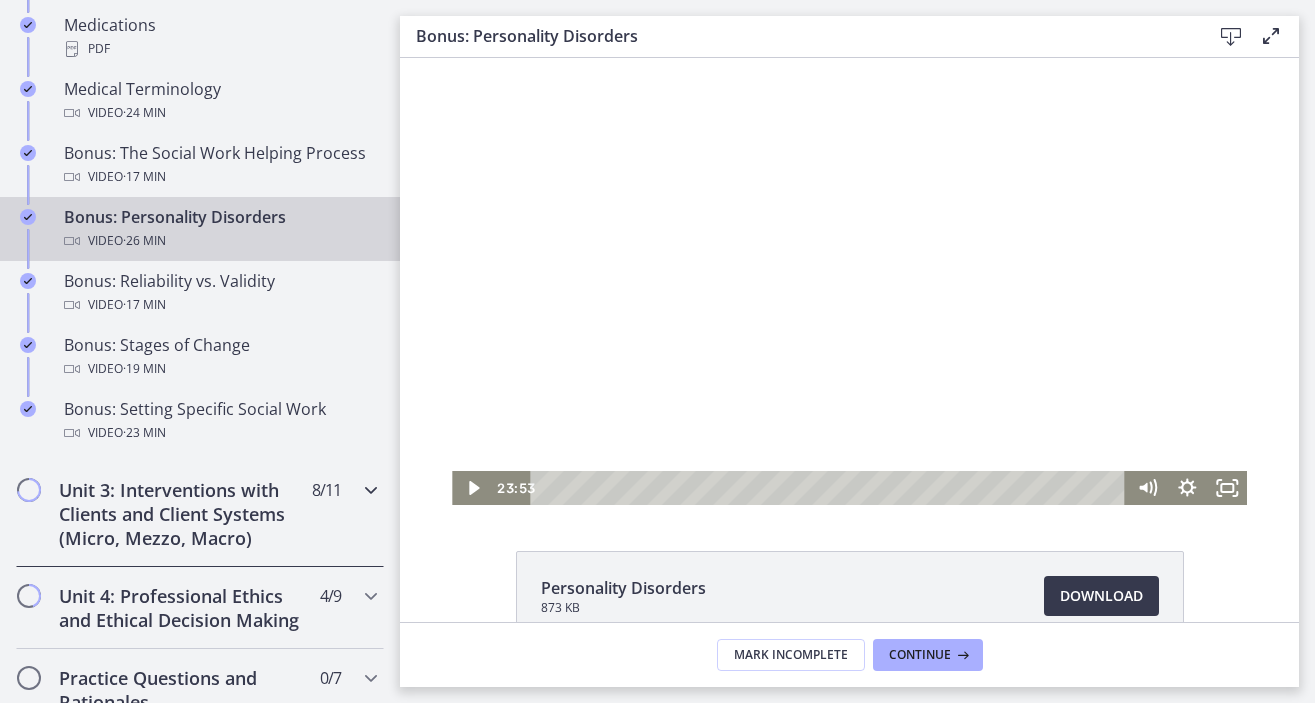 click on "Unit 3: Interventions with Clients and Client Systems (Micro, Mezzo, Macro)" at bounding box center (181, 514) 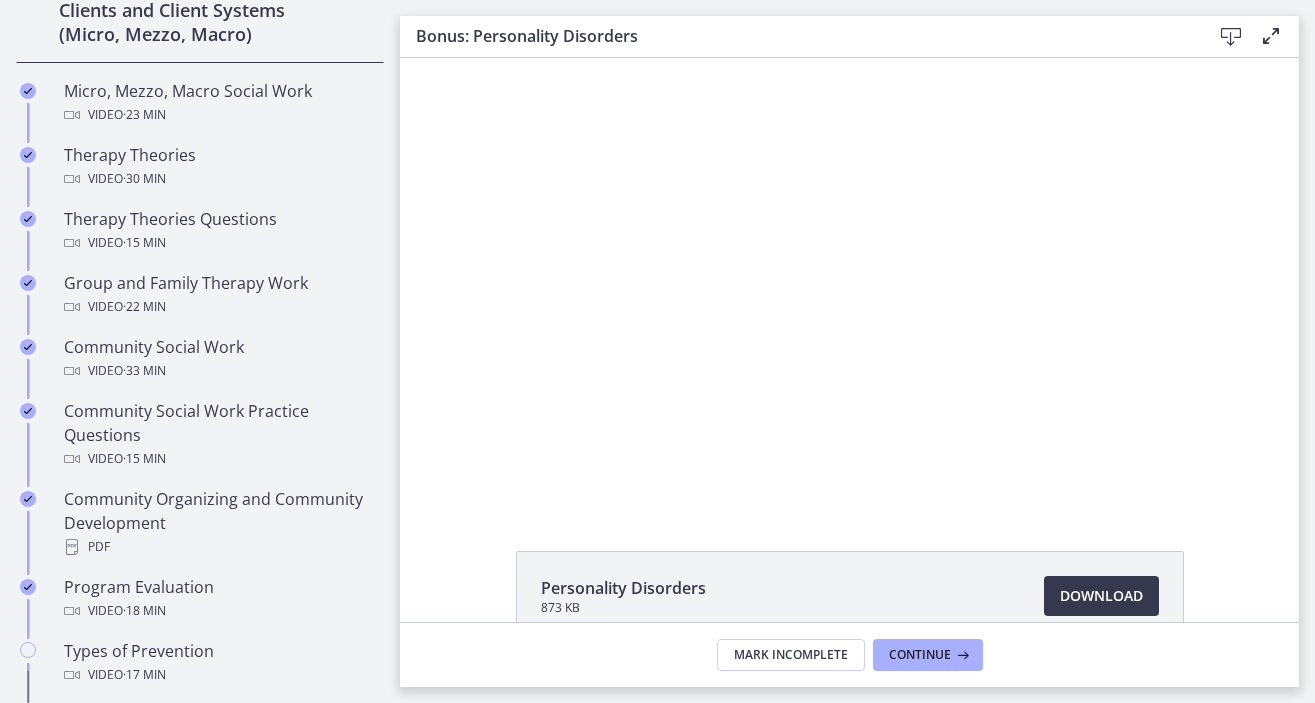 scroll, scrollTop: 826, scrollLeft: 0, axis: vertical 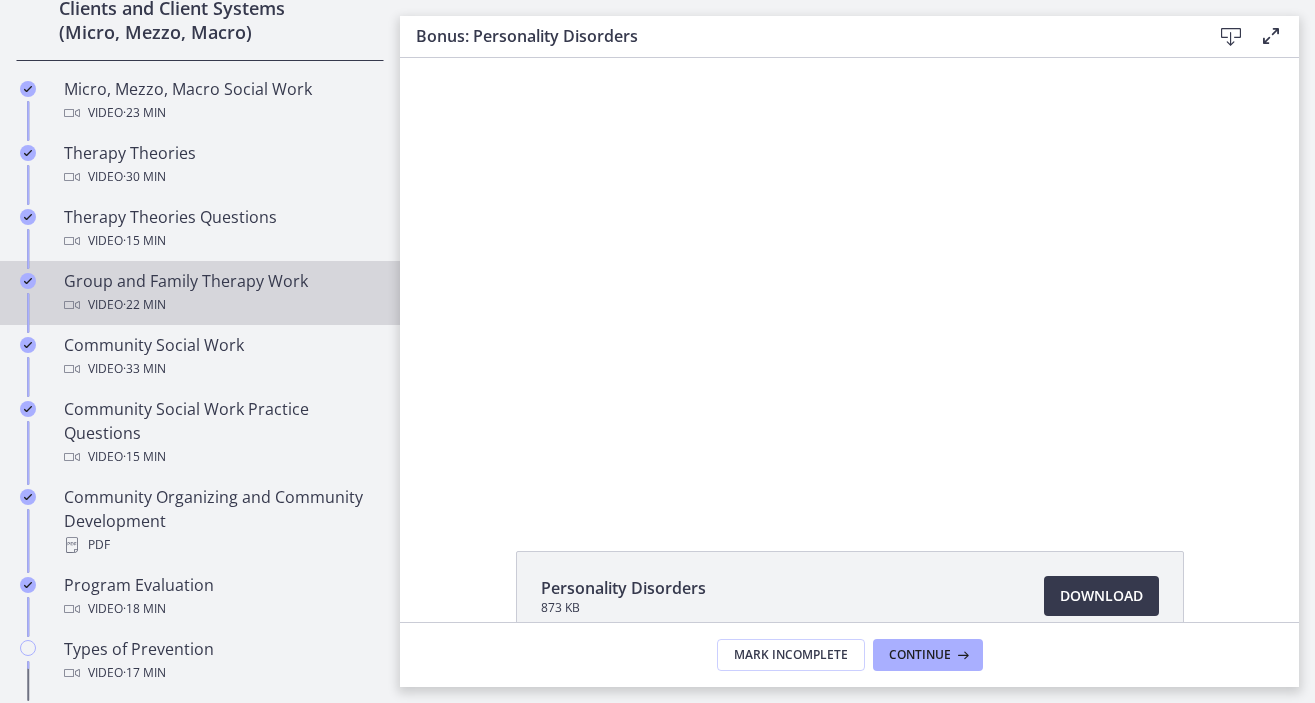 click on "Group and Family Therapy Work
Video
·  22 min" at bounding box center (220, 293) 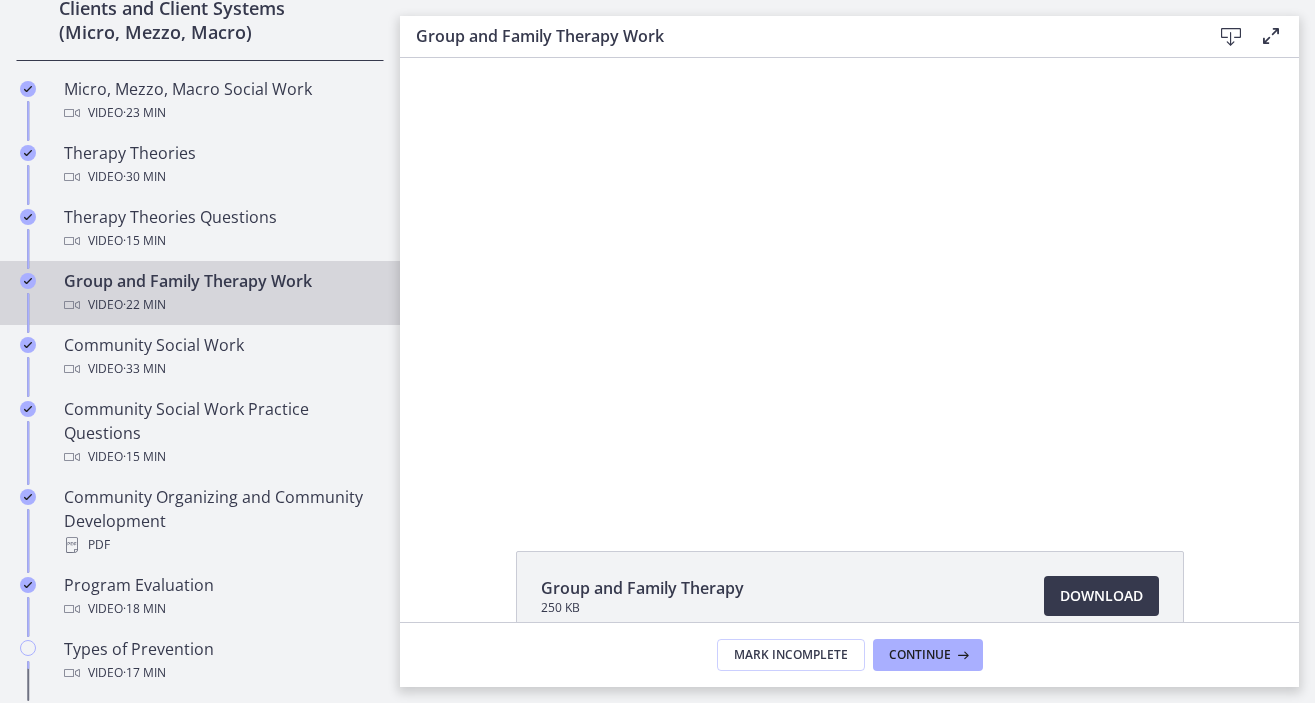 scroll, scrollTop: 0, scrollLeft: 0, axis: both 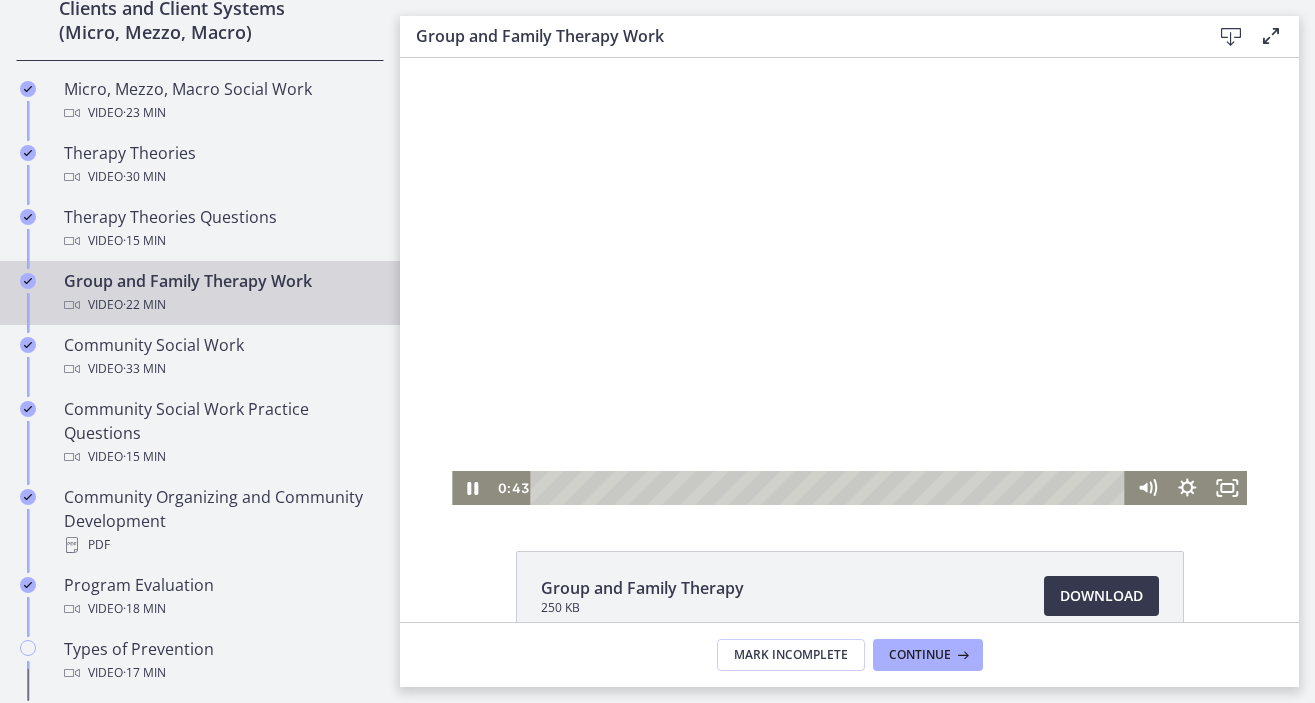click at bounding box center [831, 488] 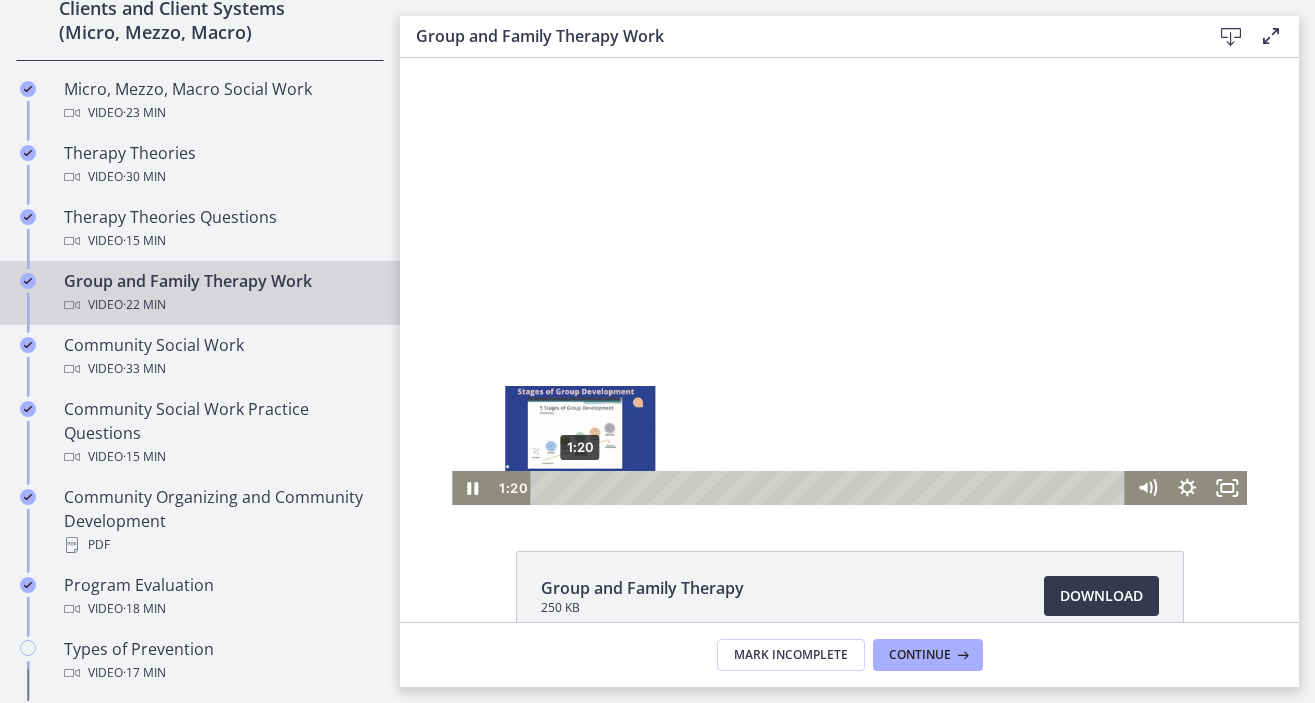 click on "1:20" at bounding box center (831, 488) 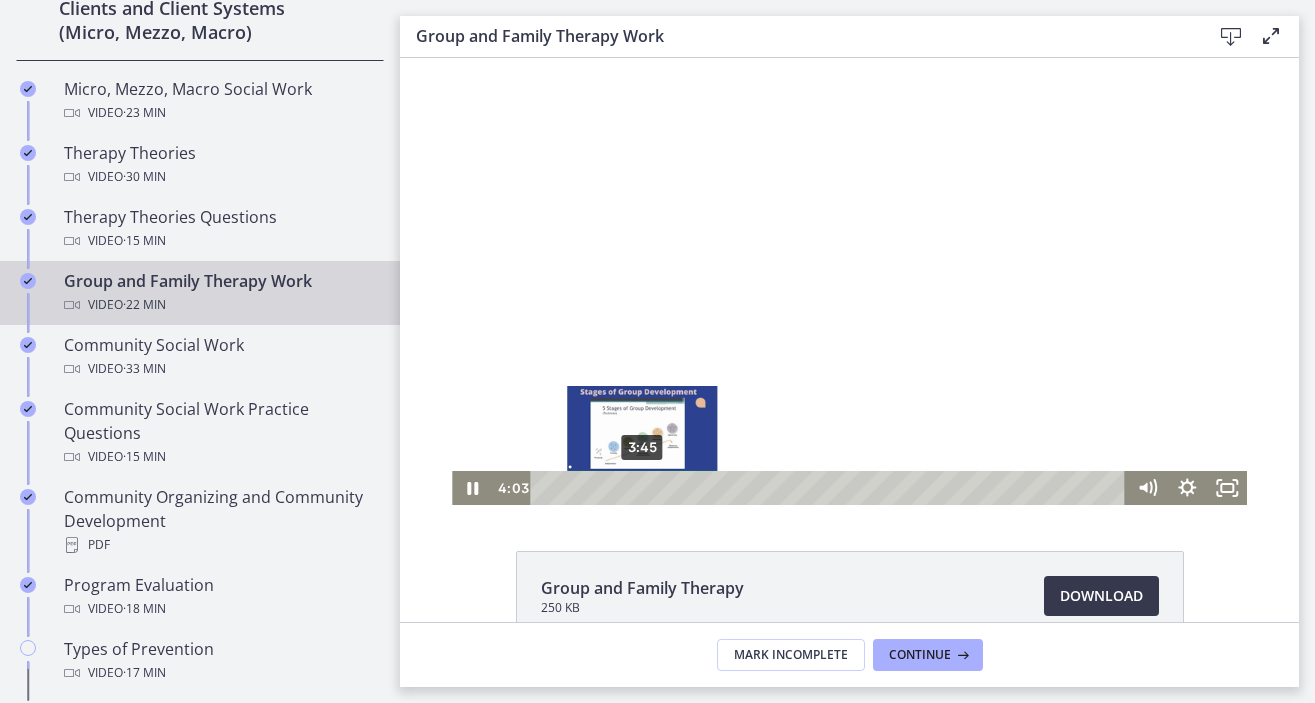 click on "3:45" at bounding box center [831, 488] 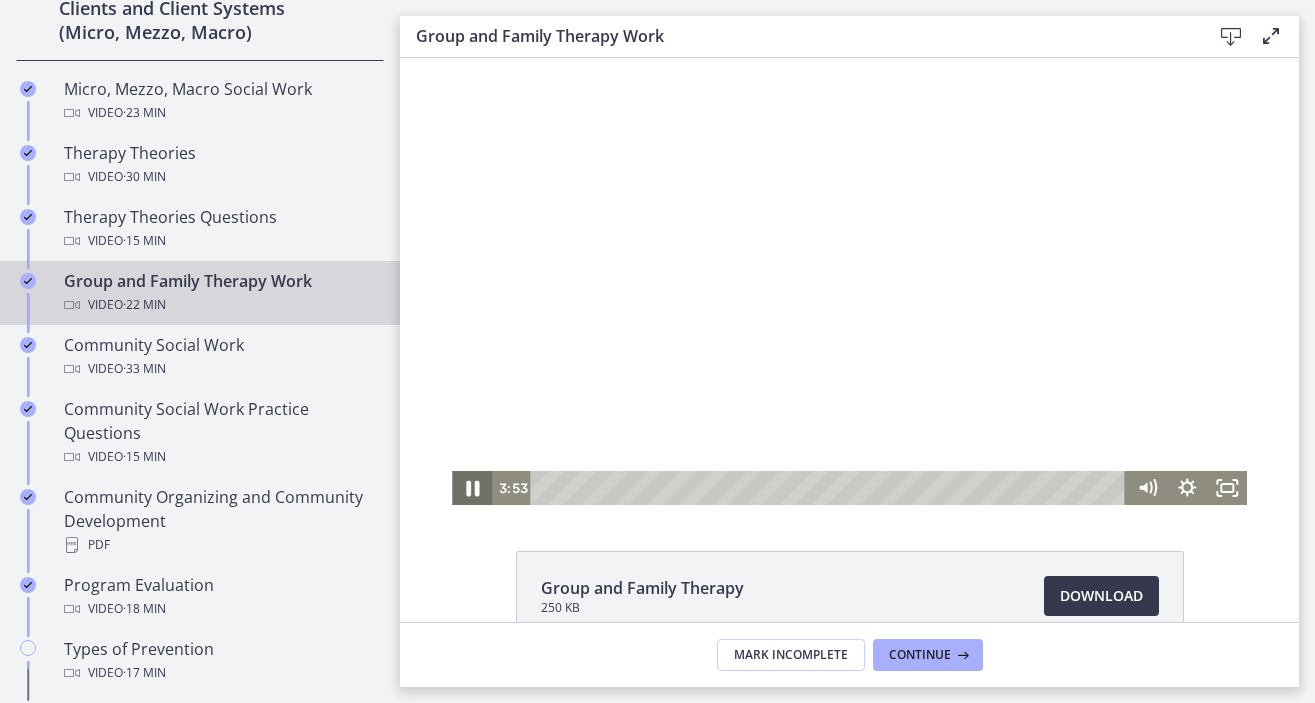 click 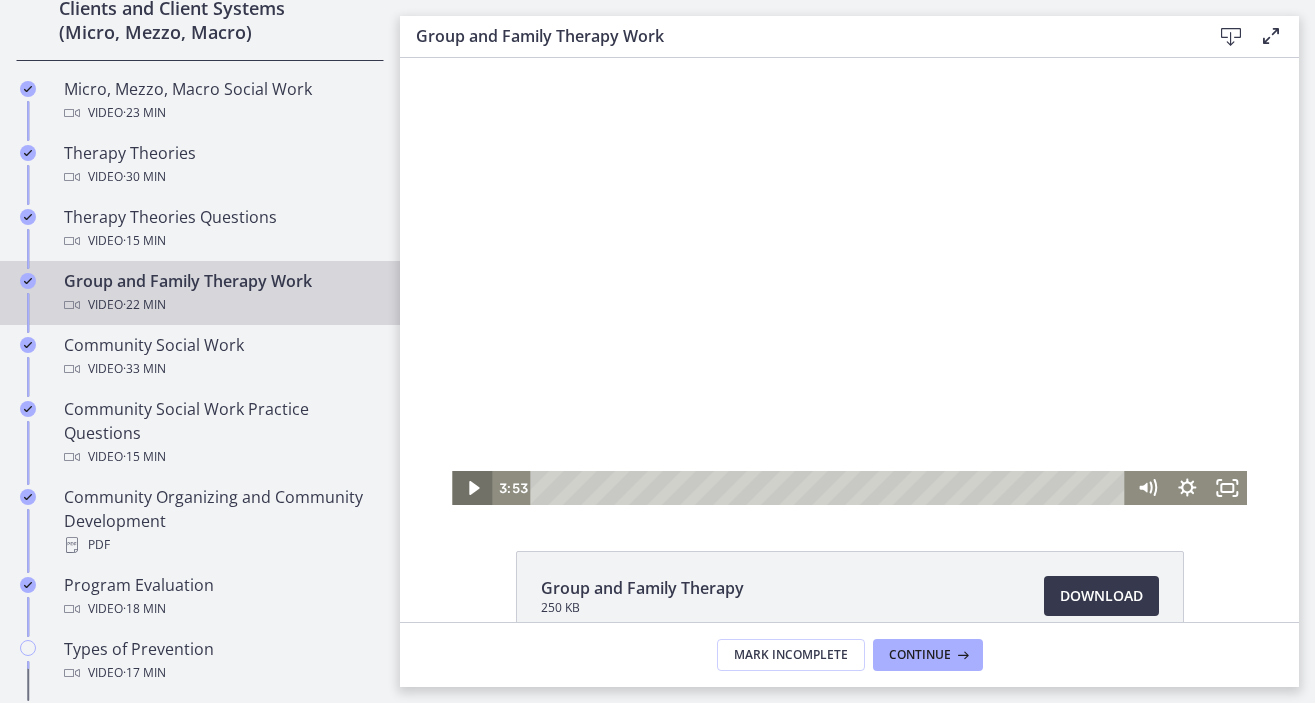 click 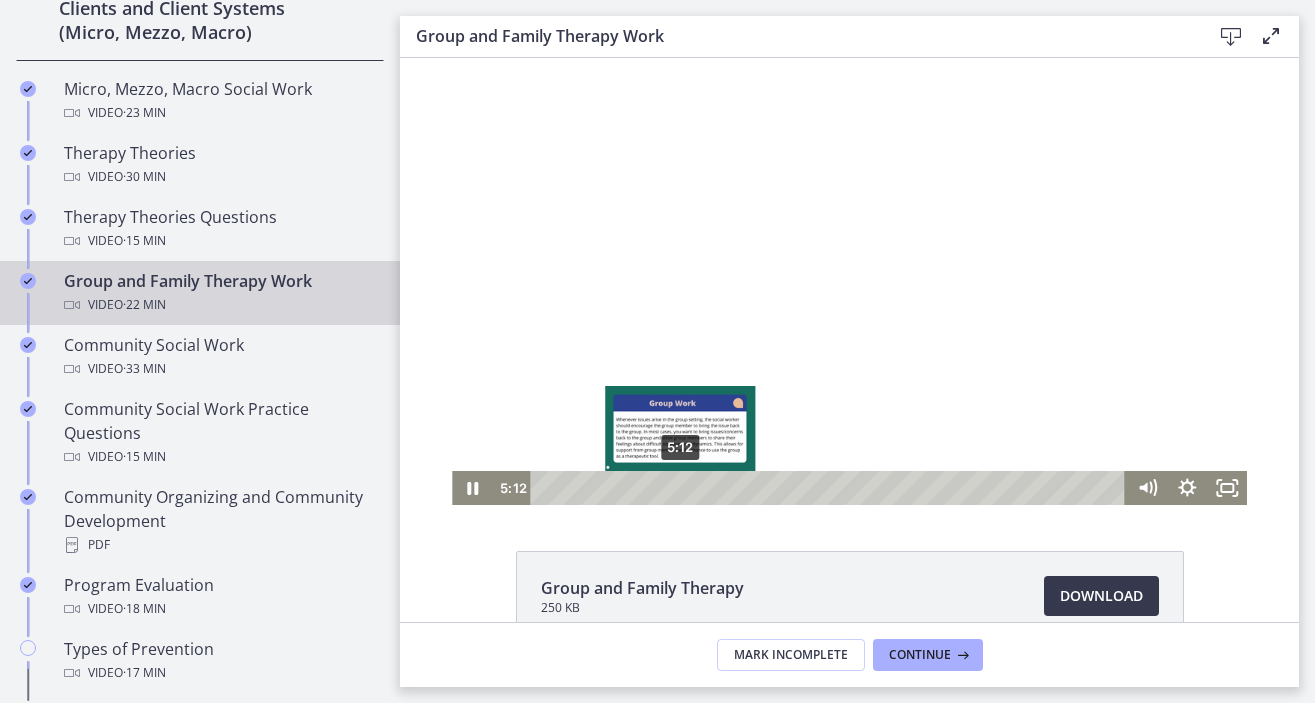 click on "5:12" at bounding box center (831, 488) 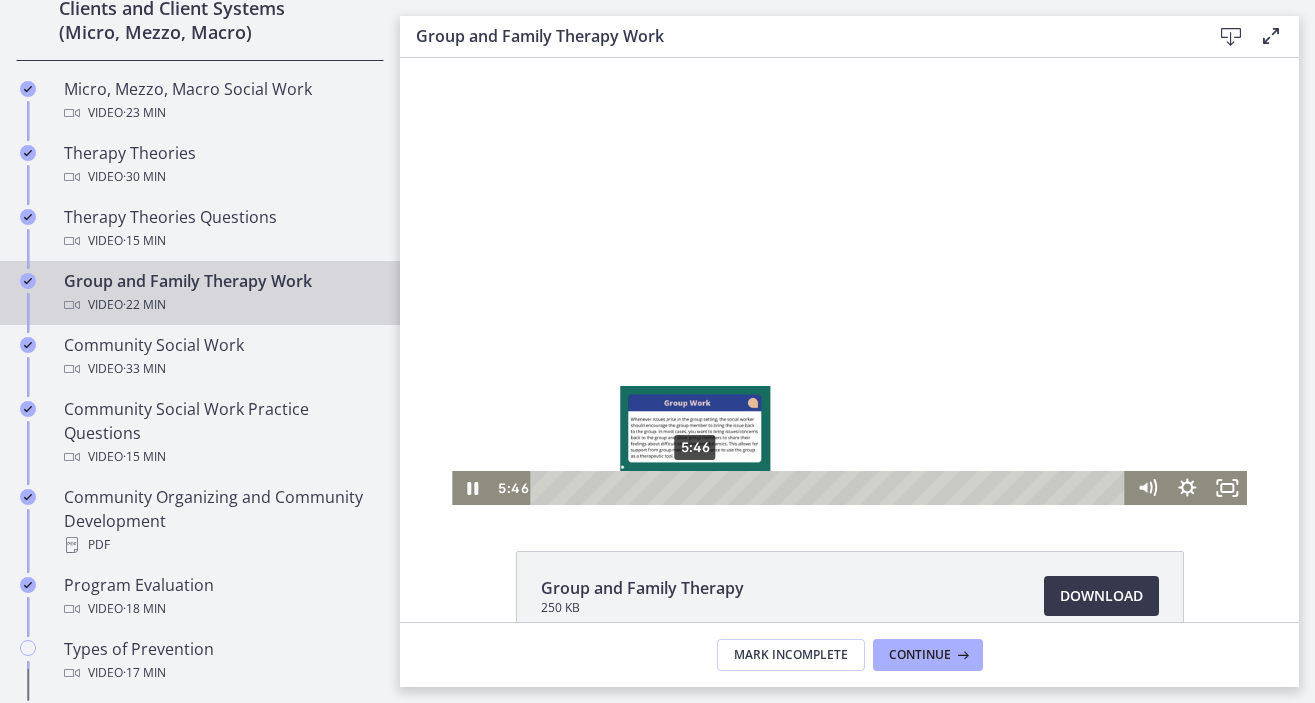 click on "5:46" at bounding box center (831, 488) 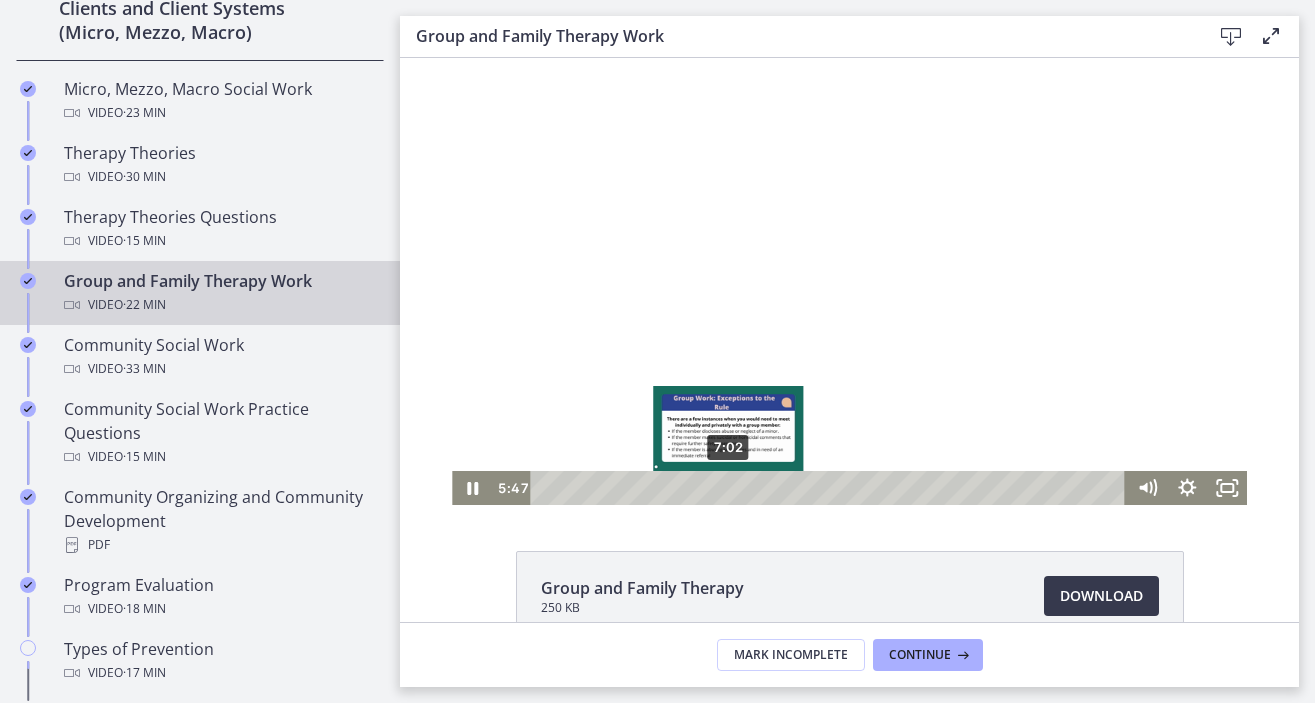 click on "7:02" at bounding box center (831, 488) 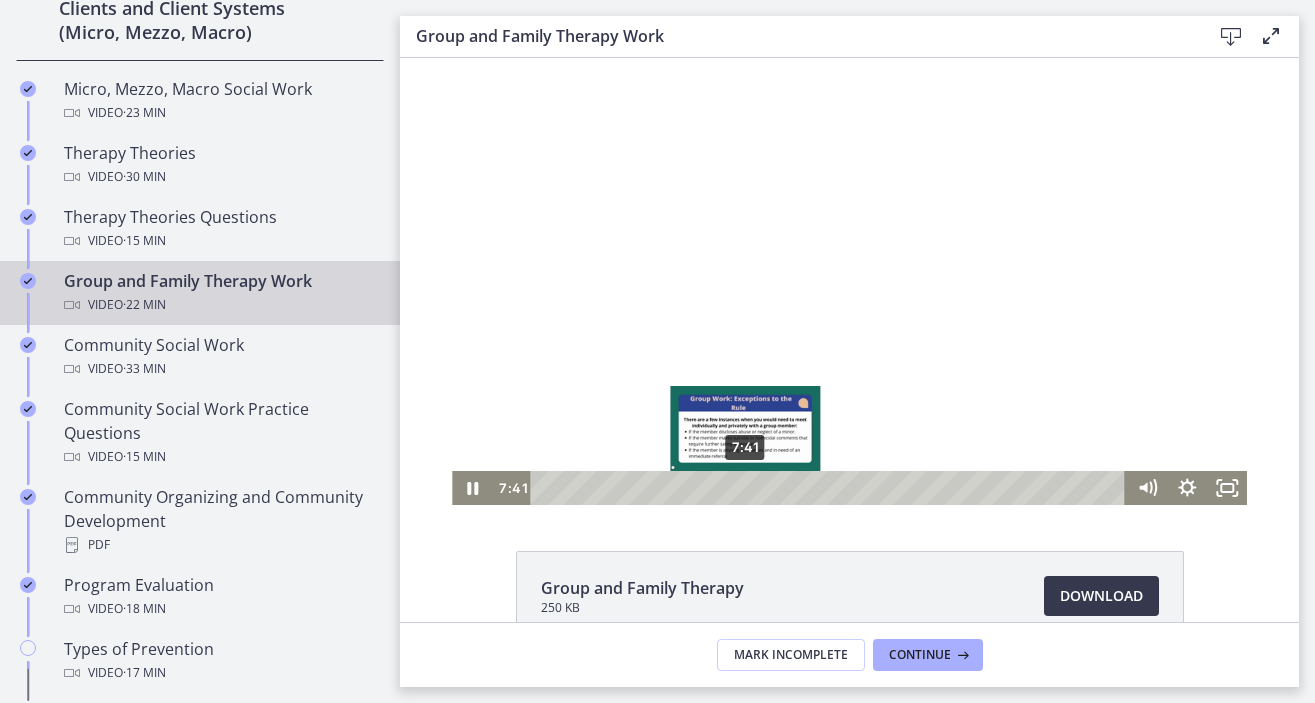 click on "7:41" at bounding box center (831, 488) 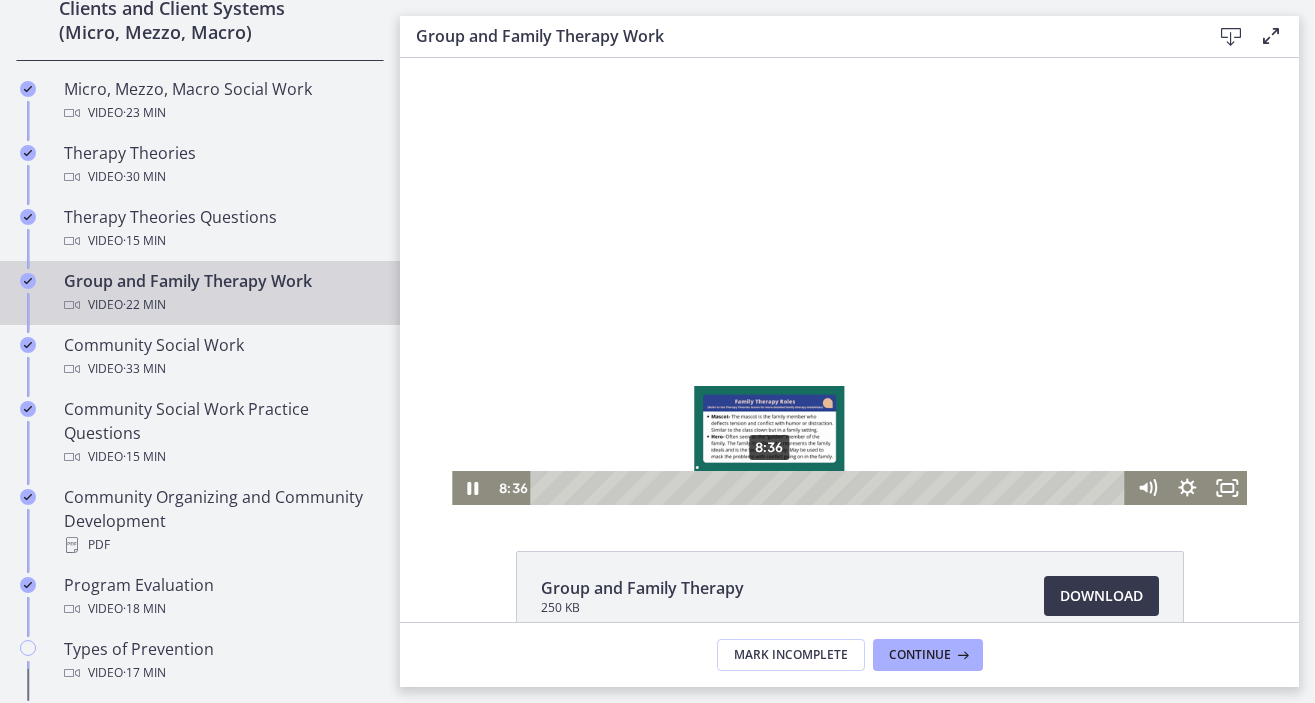 click on "8:36" at bounding box center (831, 488) 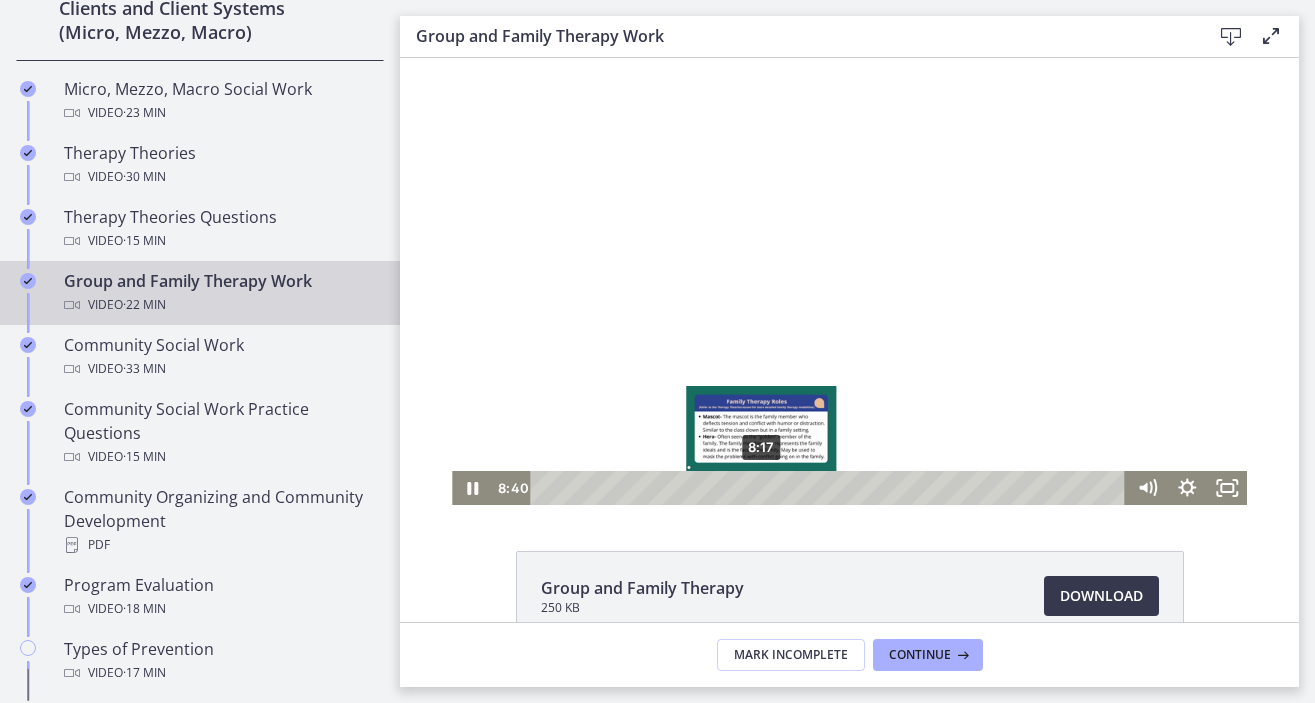 click on "8:17" at bounding box center (831, 488) 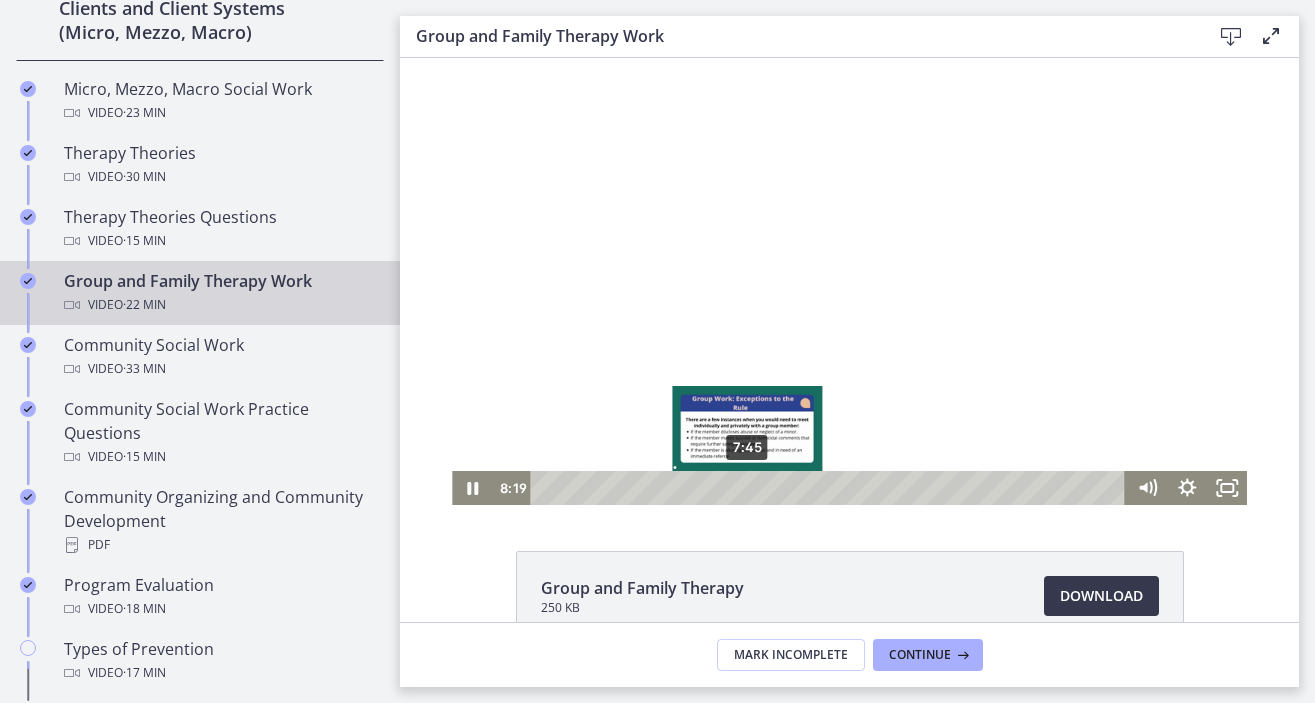 click on "7:45" at bounding box center (831, 488) 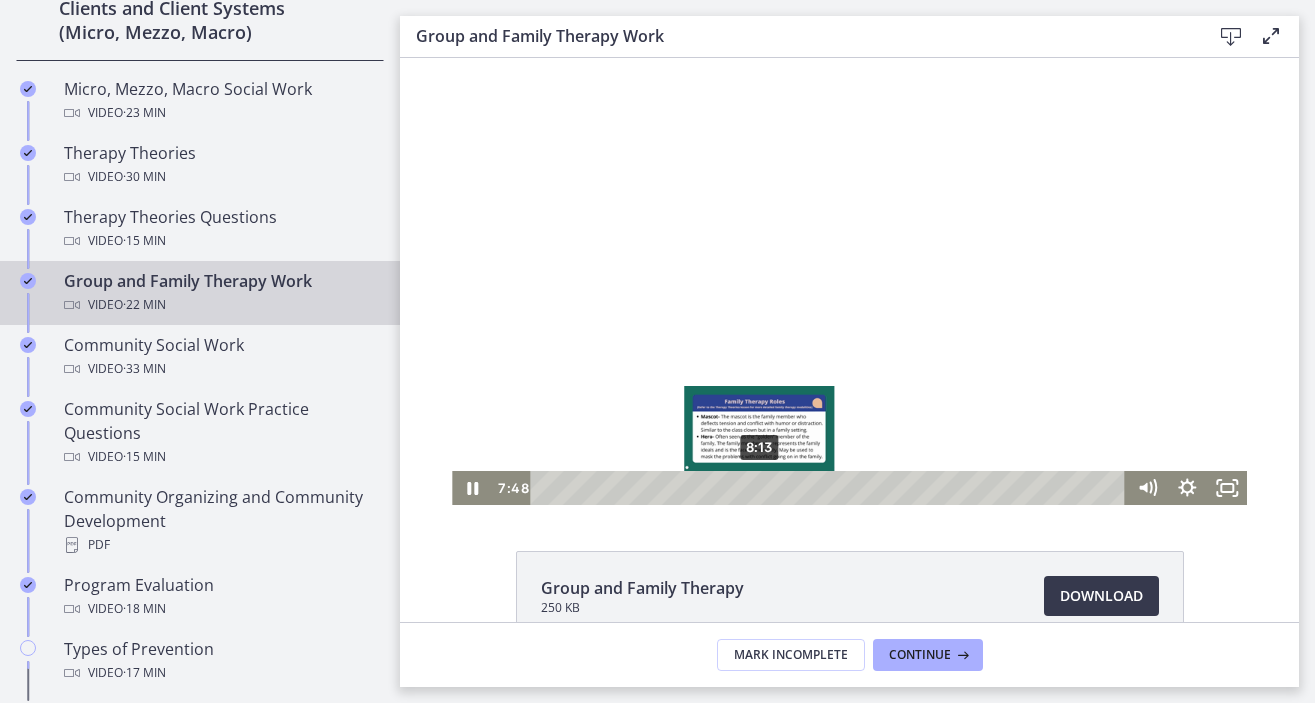 click on "8:13" at bounding box center (831, 488) 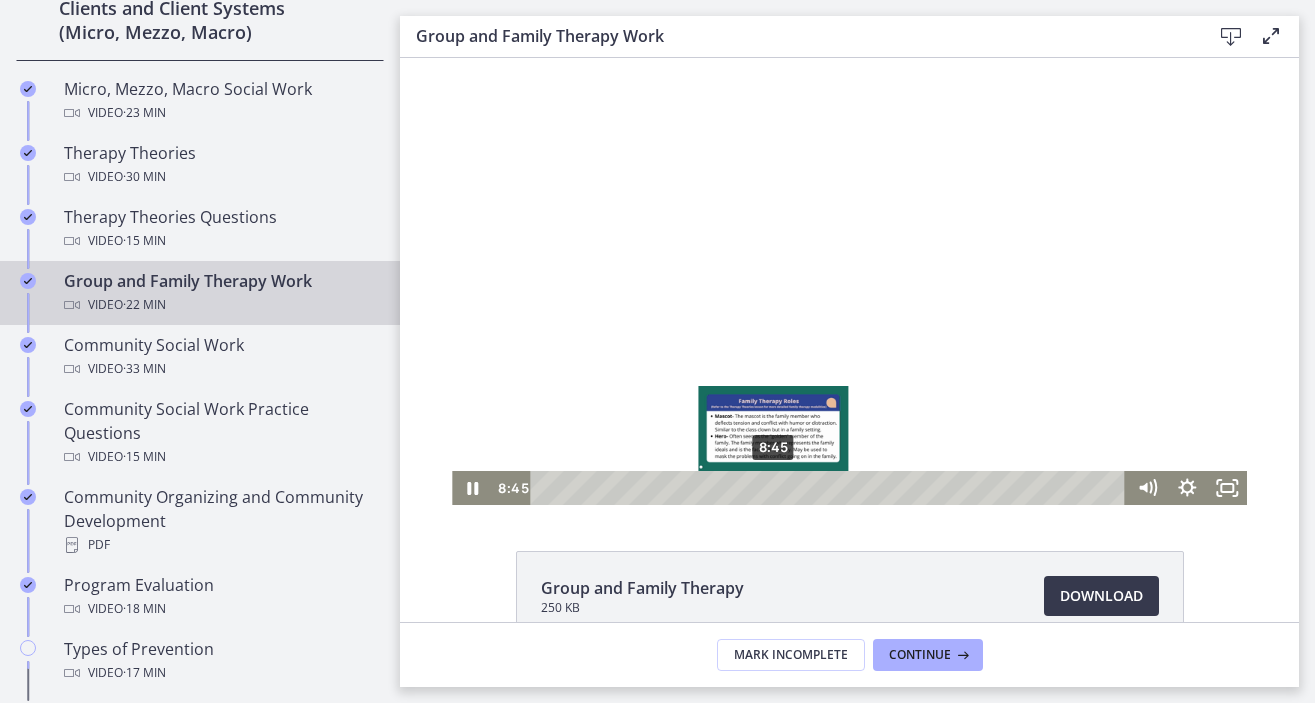 click on "8:45" at bounding box center [831, 488] 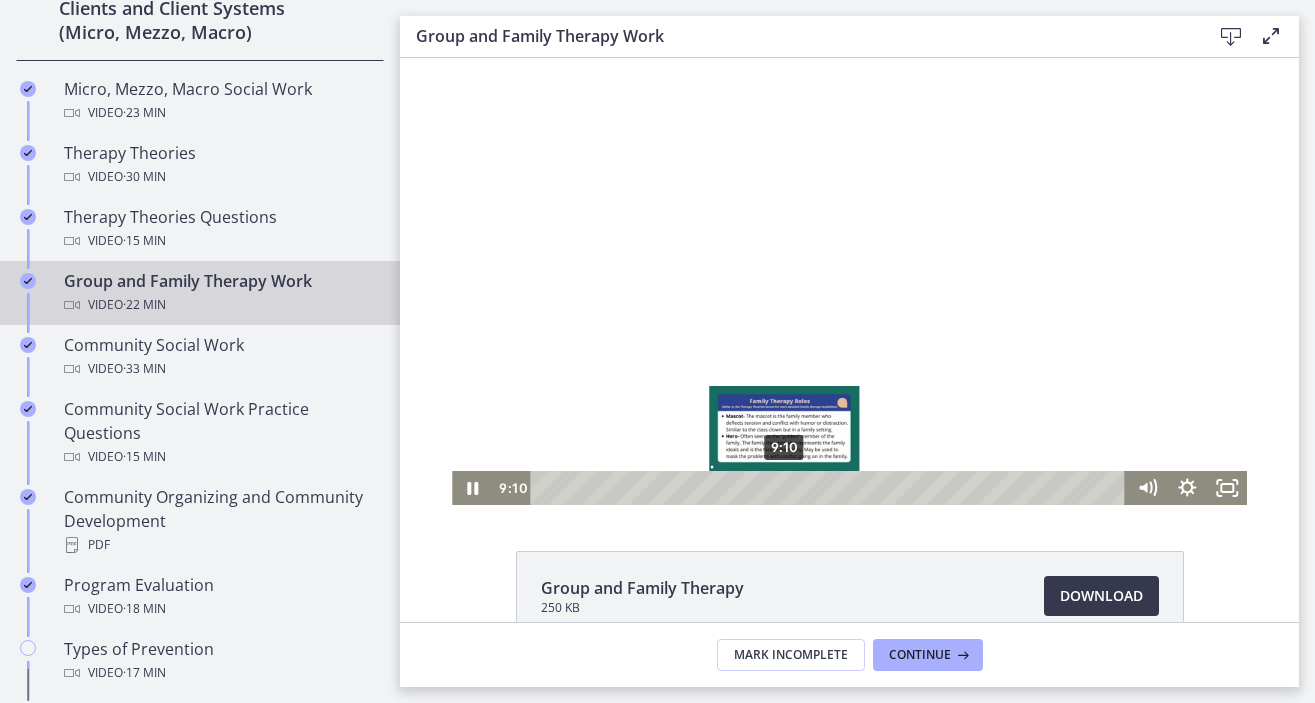click on "9:10" at bounding box center [831, 488] 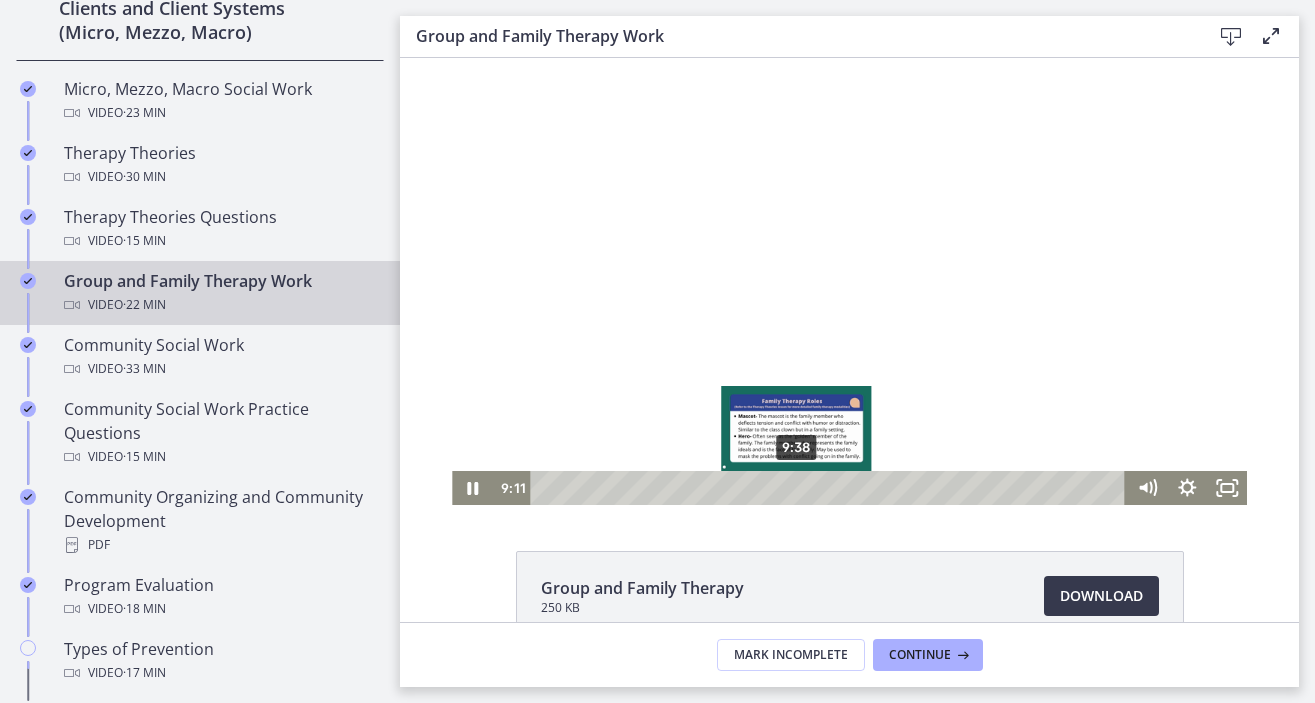 click on "9:38" at bounding box center [831, 488] 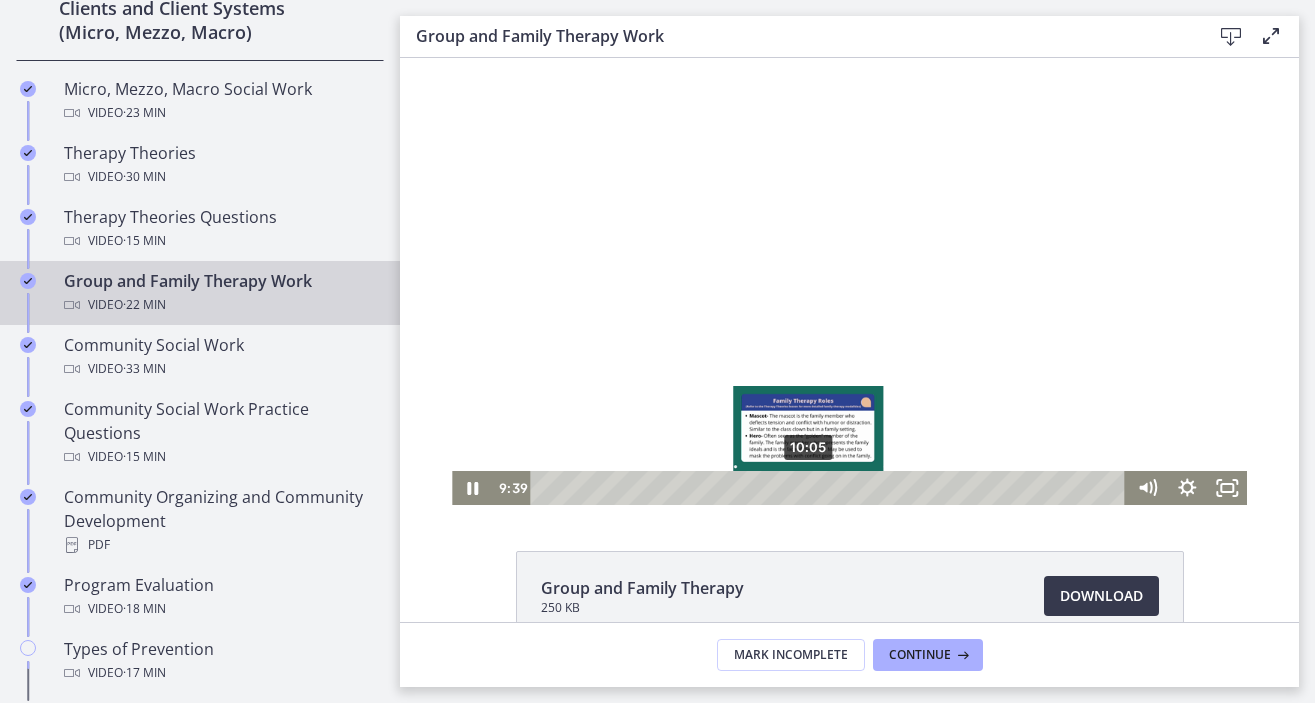 click on "10:05" at bounding box center [831, 488] 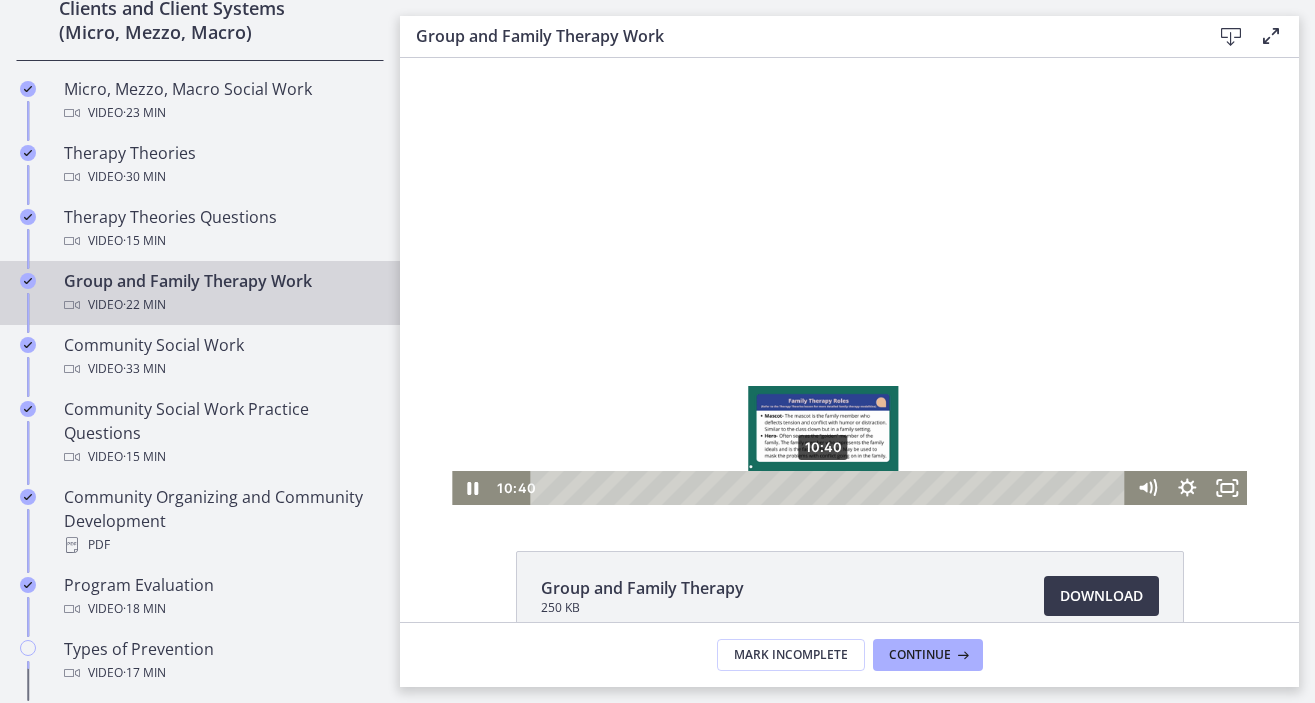 click on "10:40" at bounding box center [831, 488] 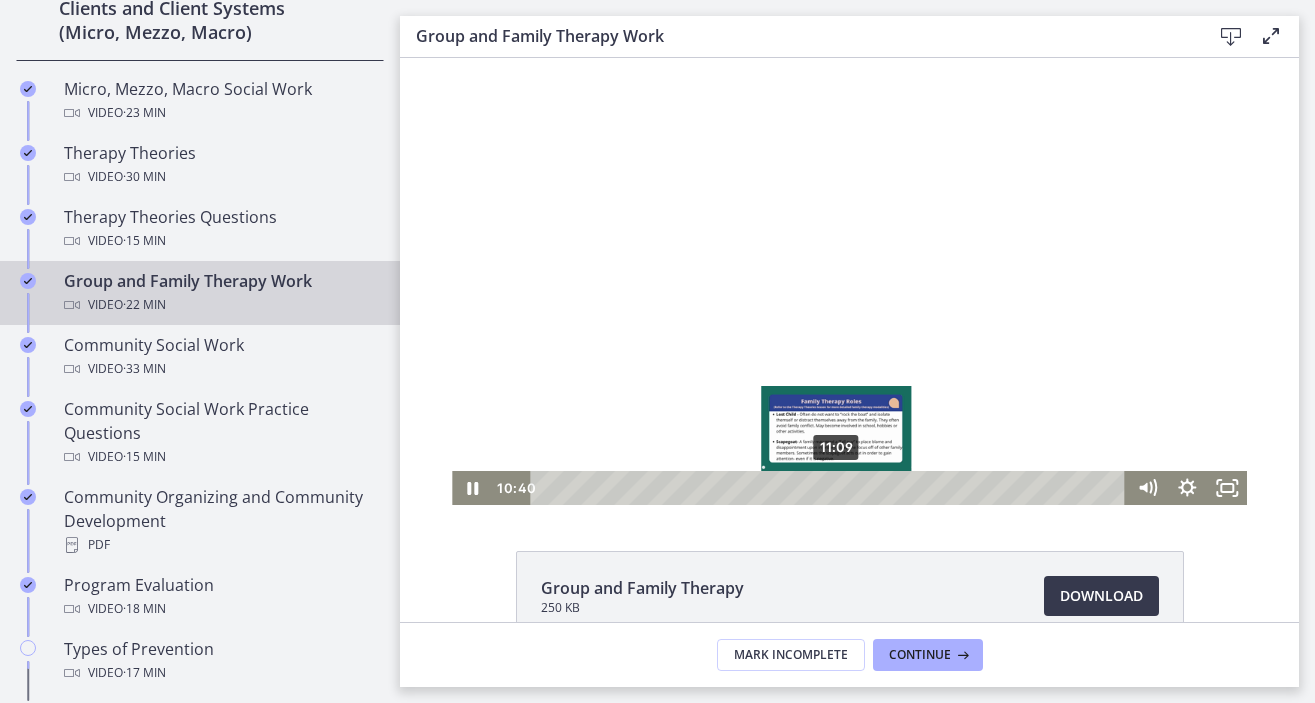 click on "11:09" at bounding box center [831, 488] 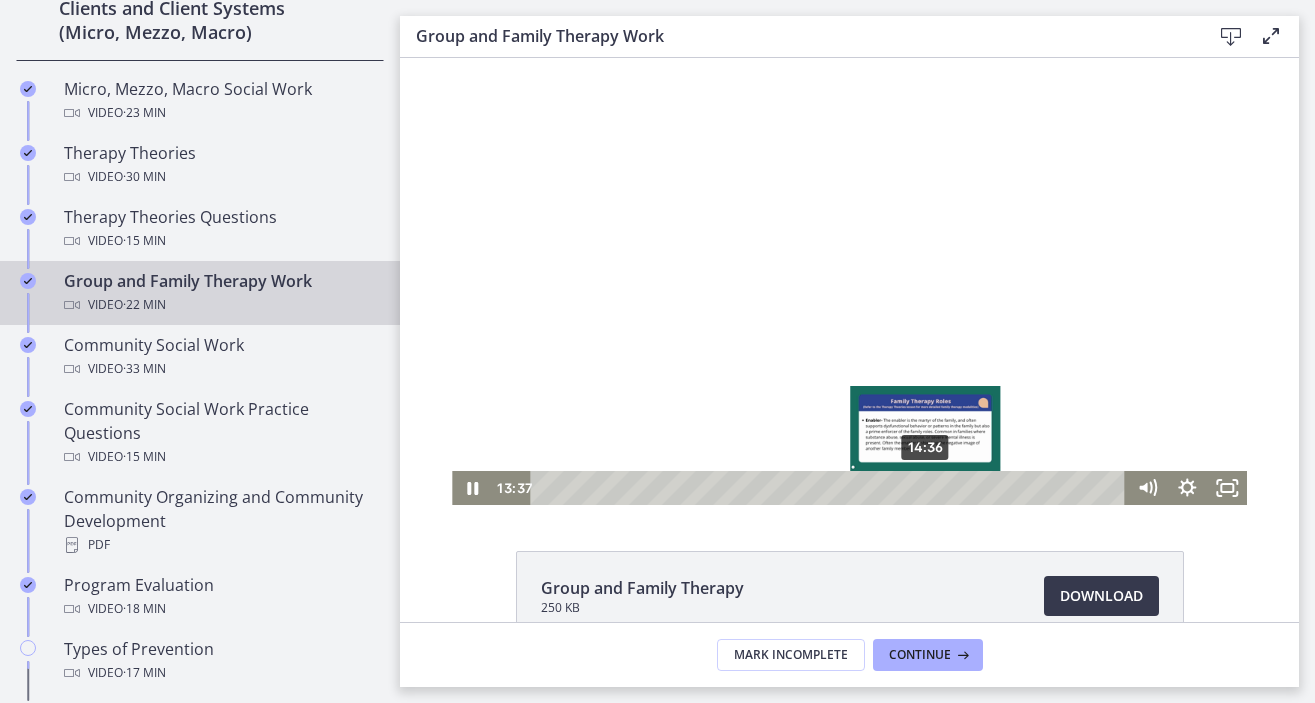 click on "14:36" at bounding box center (831, 488) 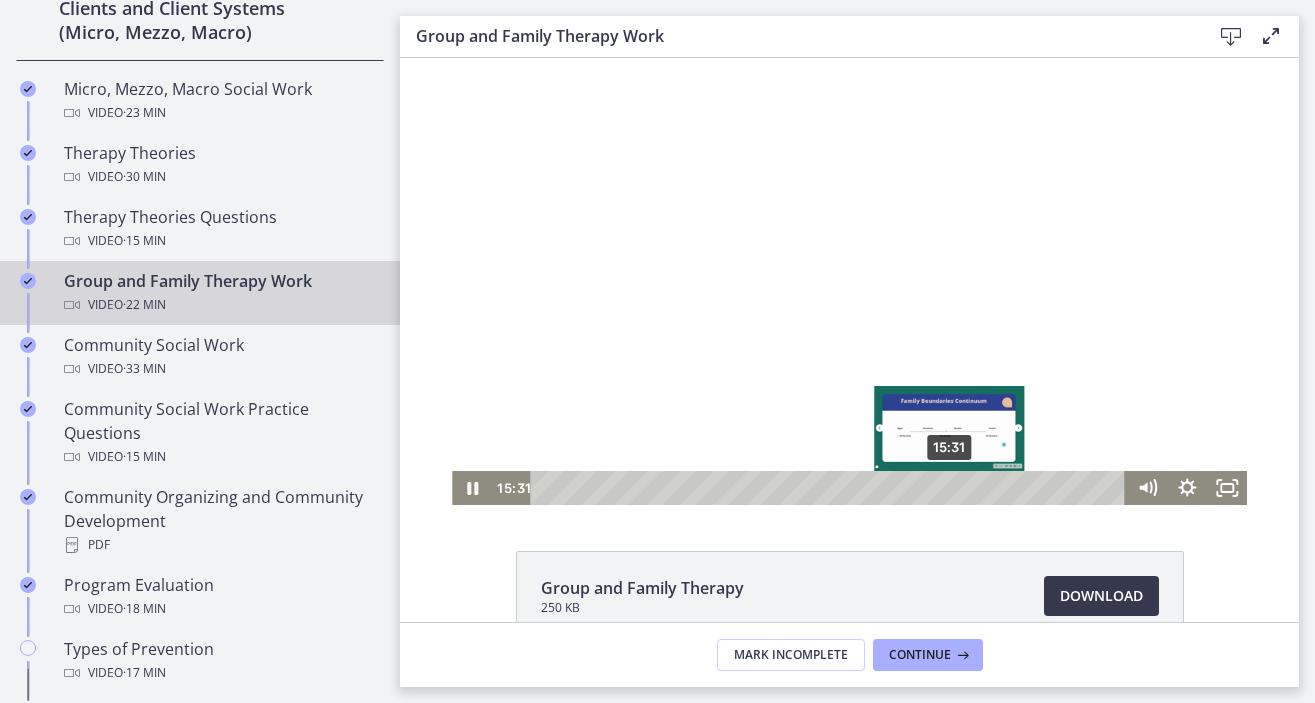click on "15:31" at bounding box center (831, 488) 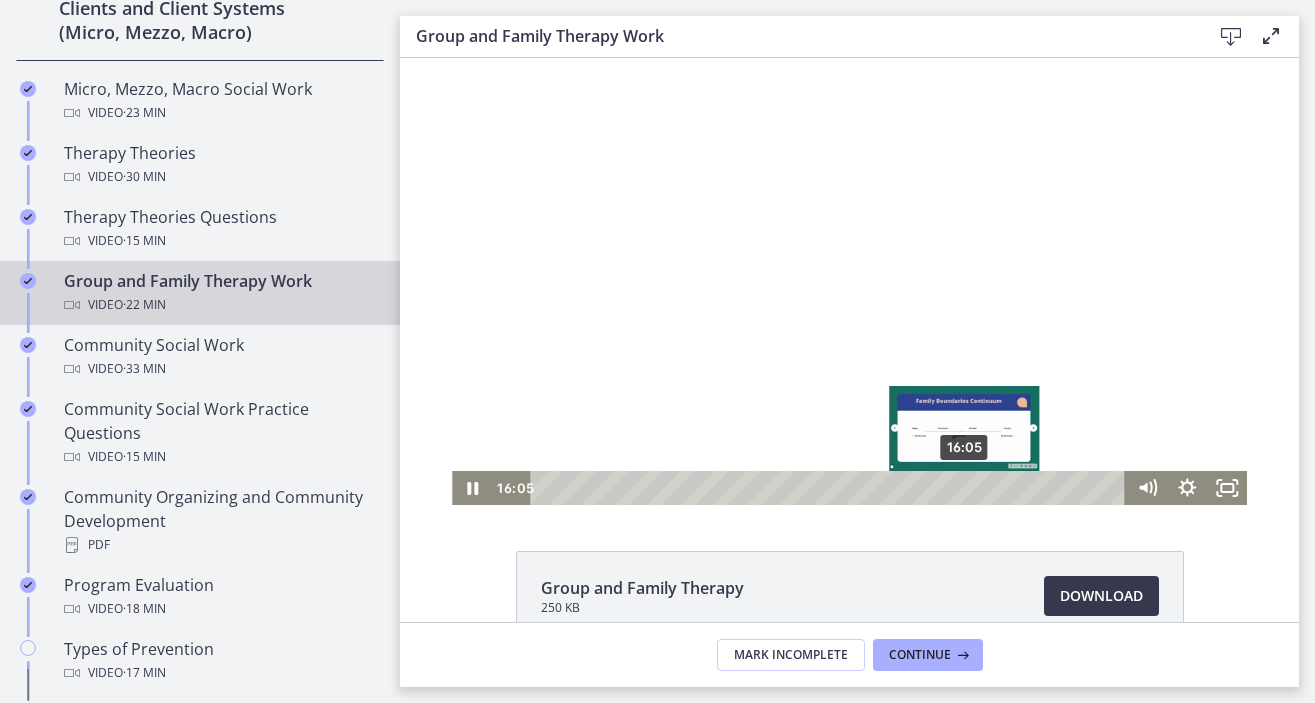 click on "16:05" at bounding box center [831, 488] 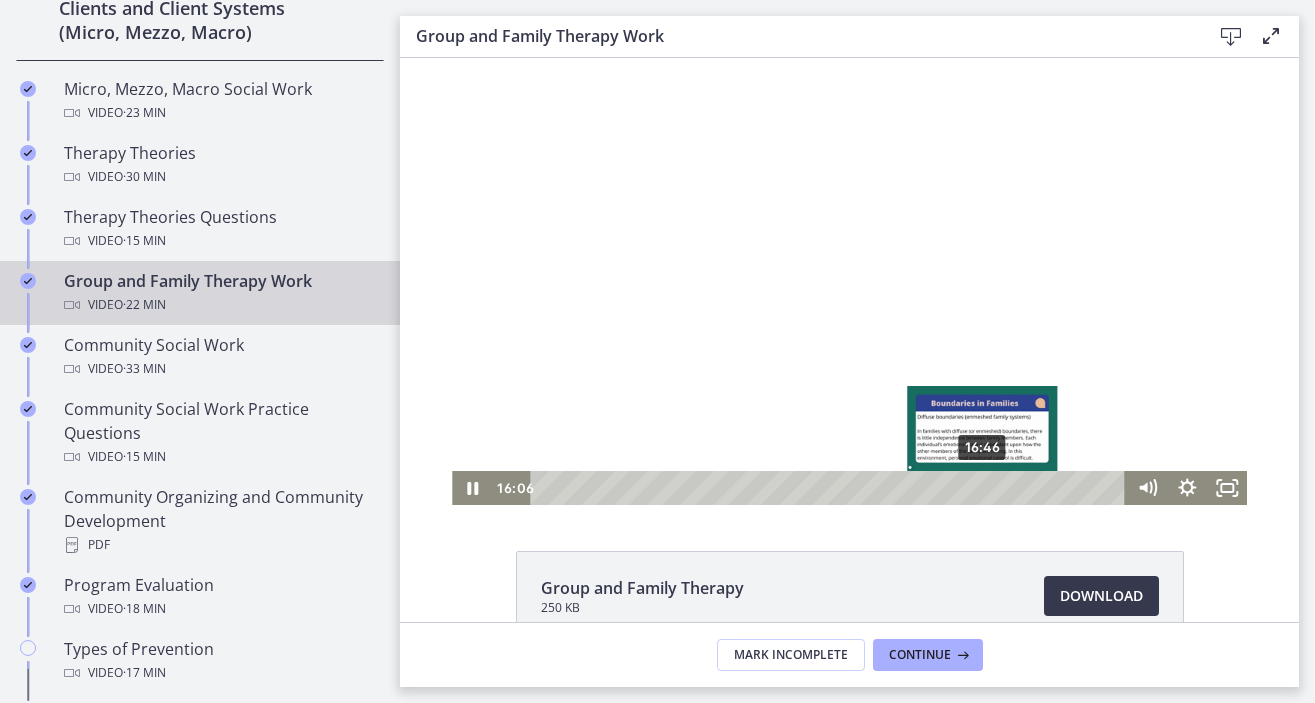 click on "16:46" at bounding box center (831, 488) 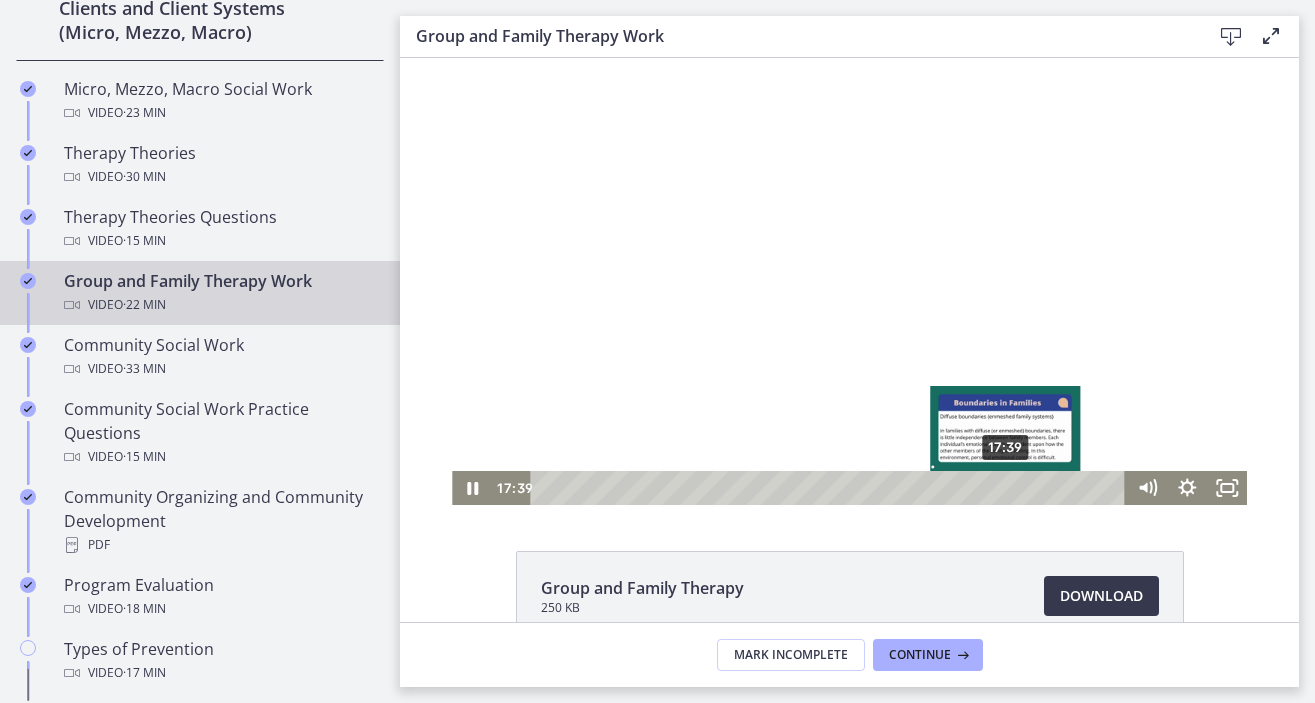 click on "17:39" at bounding box center [831, 488] 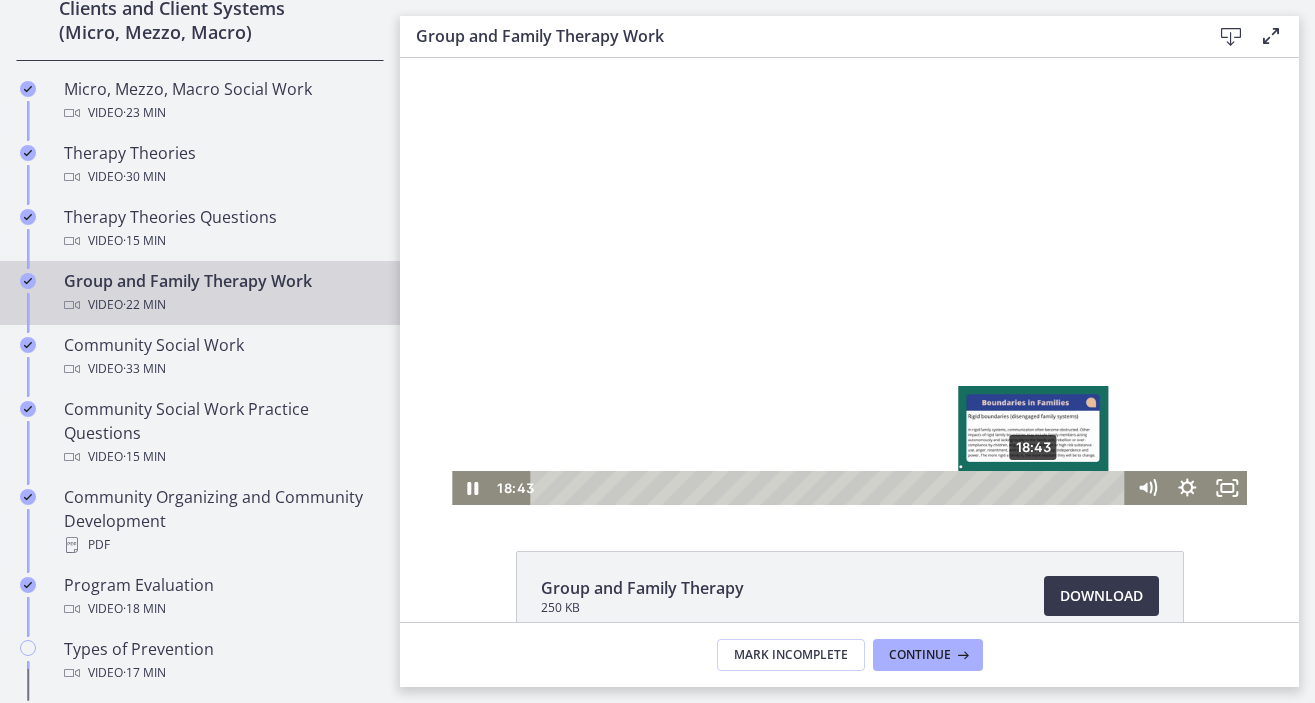 click on "18:43" at bounding box center [831, 488] 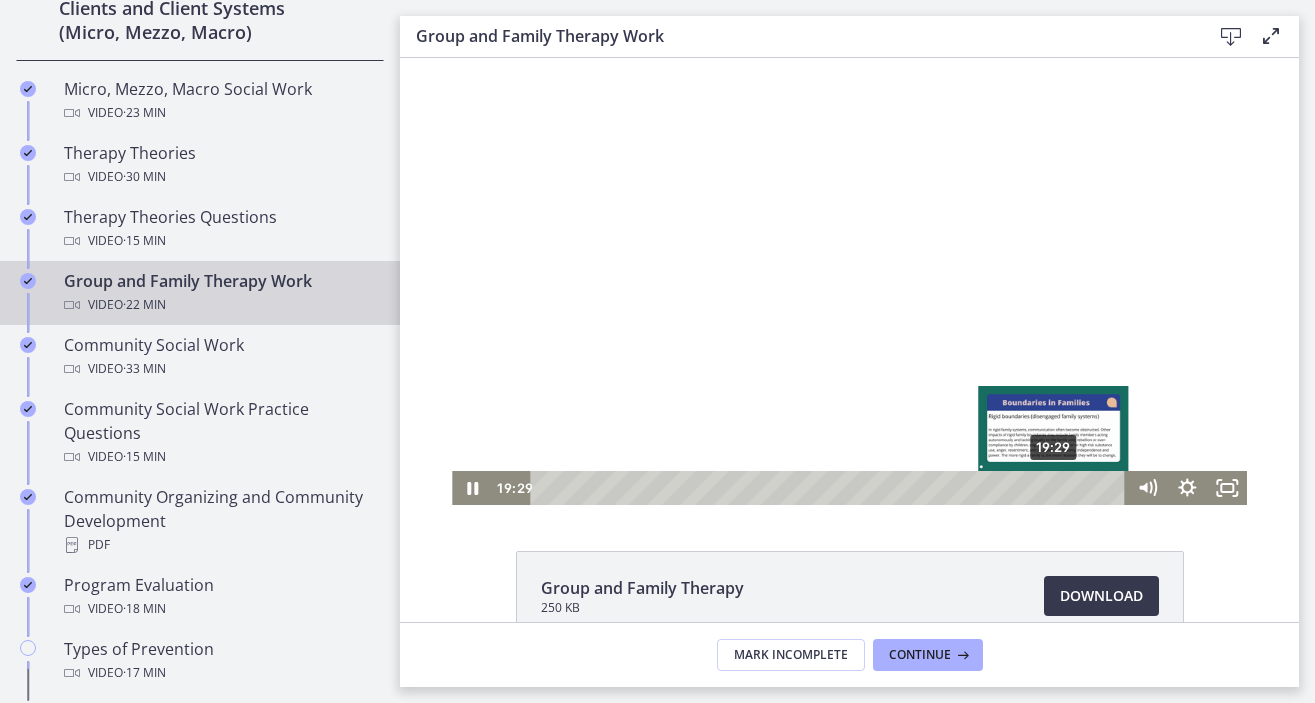 click on "19:29" at bounding box center (831, 488) 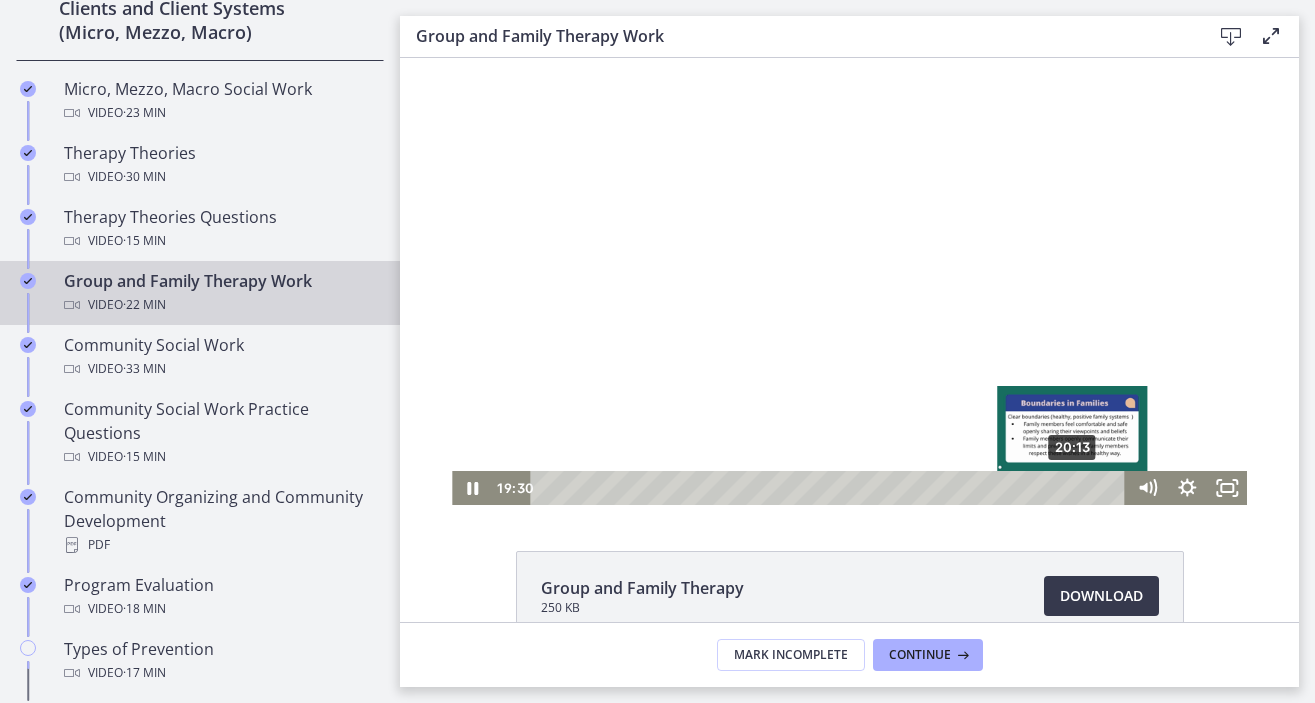 click on "20:13" at bounding box center (831, 488) 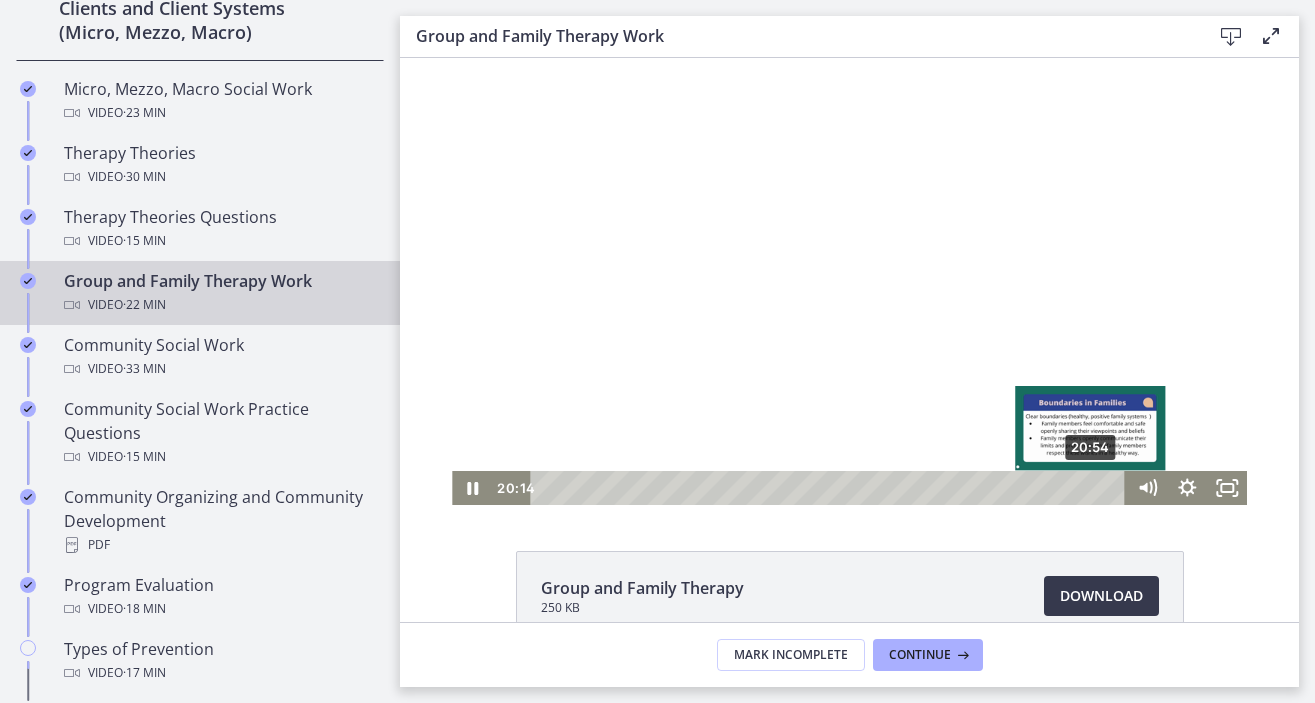 click on "20:54" at bounding box center (831, 488) 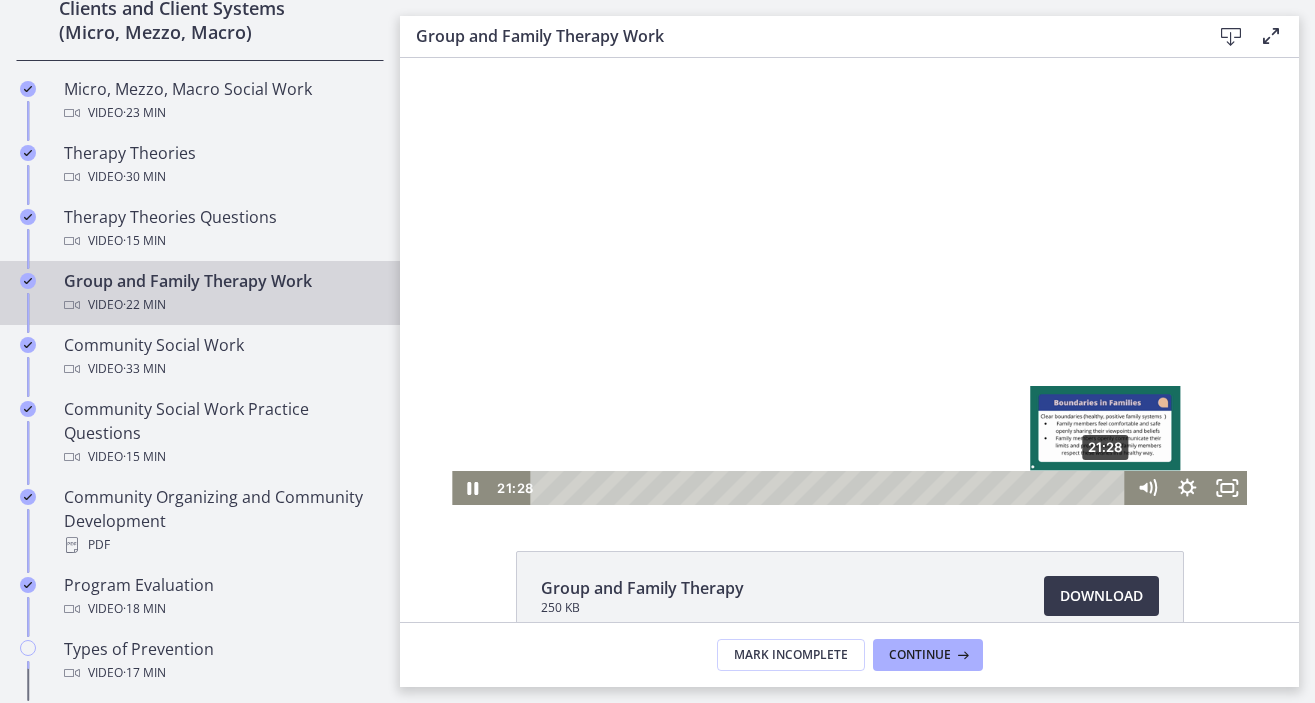 click on "21:28" at bounding box center [831, 488] 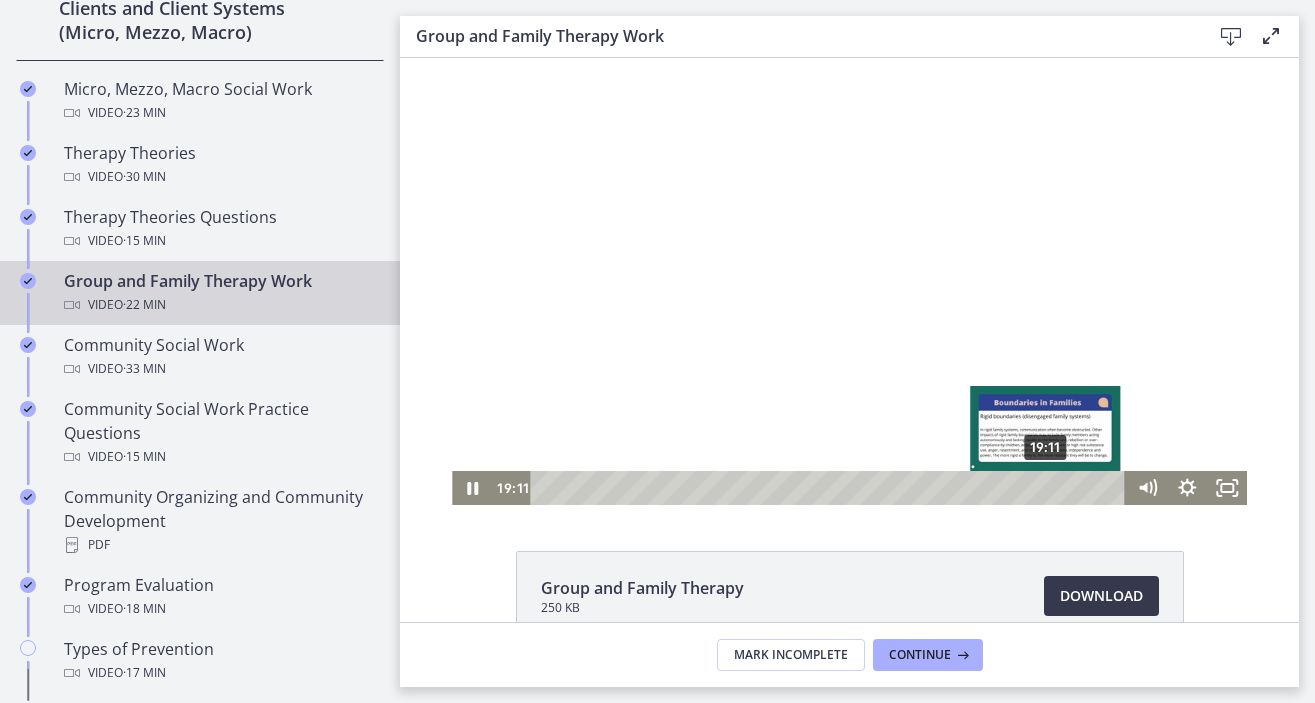 click on "19:11" at bounding box center (831, 488) 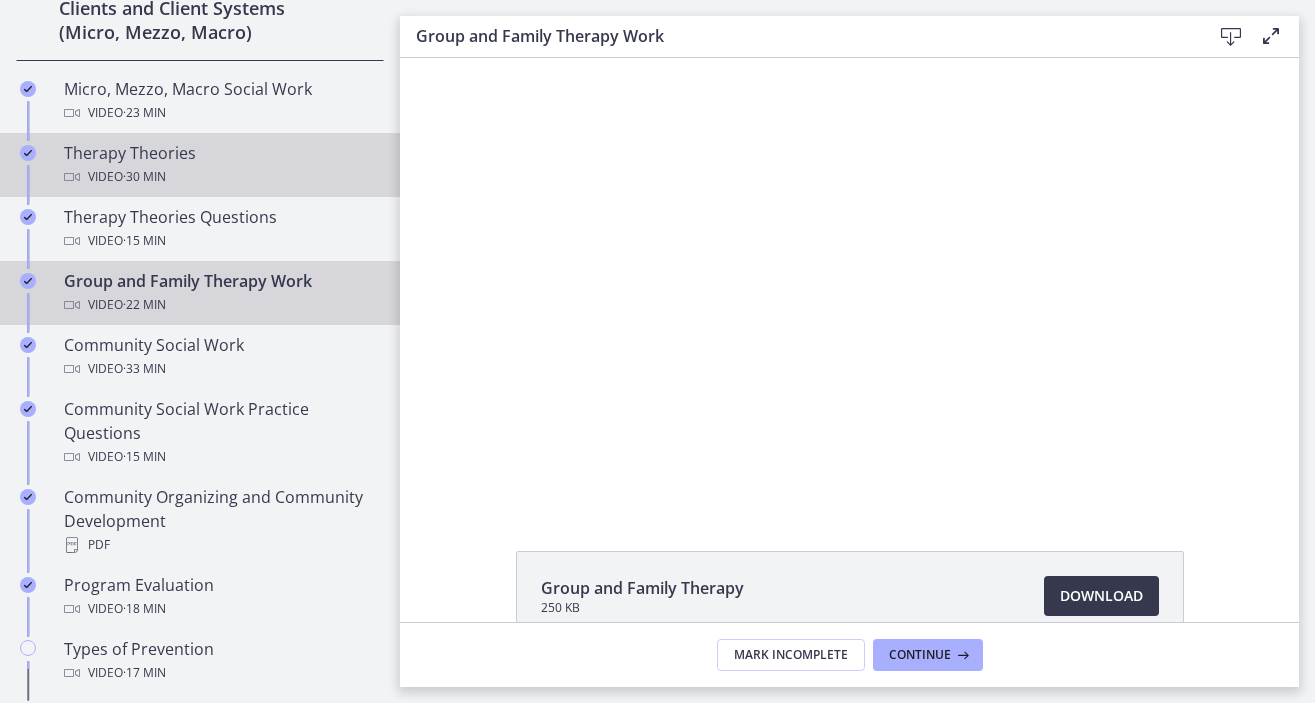 click on "Video
·  30 min" at bounding box center (220, 177) 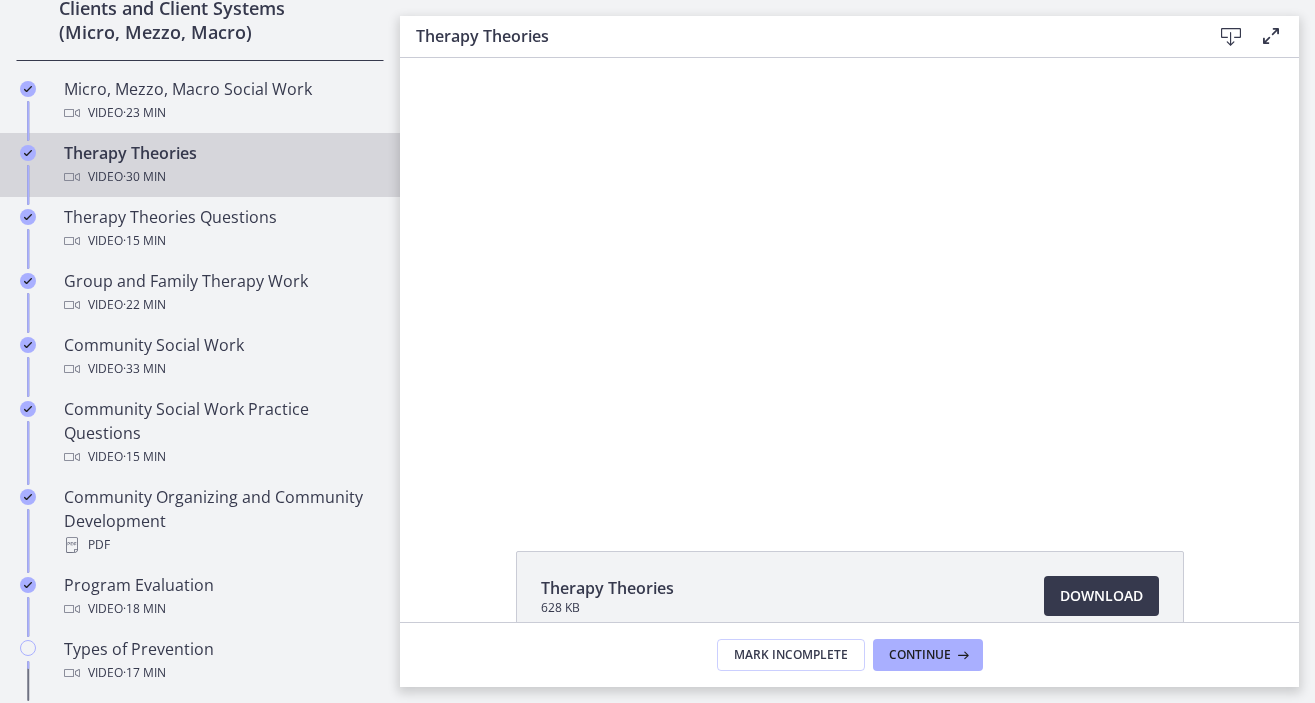 scroll, scrollTop: 0, scrollLeft: 0, axis: both 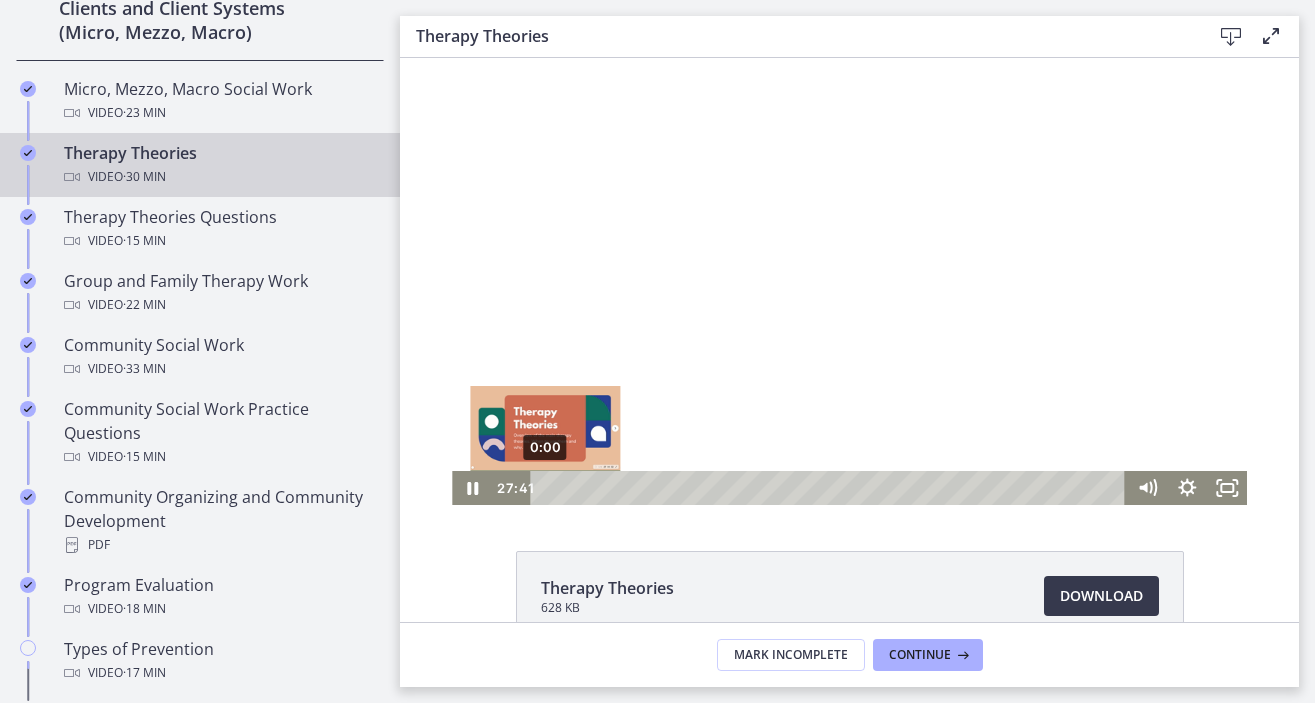 click on "0:00" at bounding box center (831, 488) 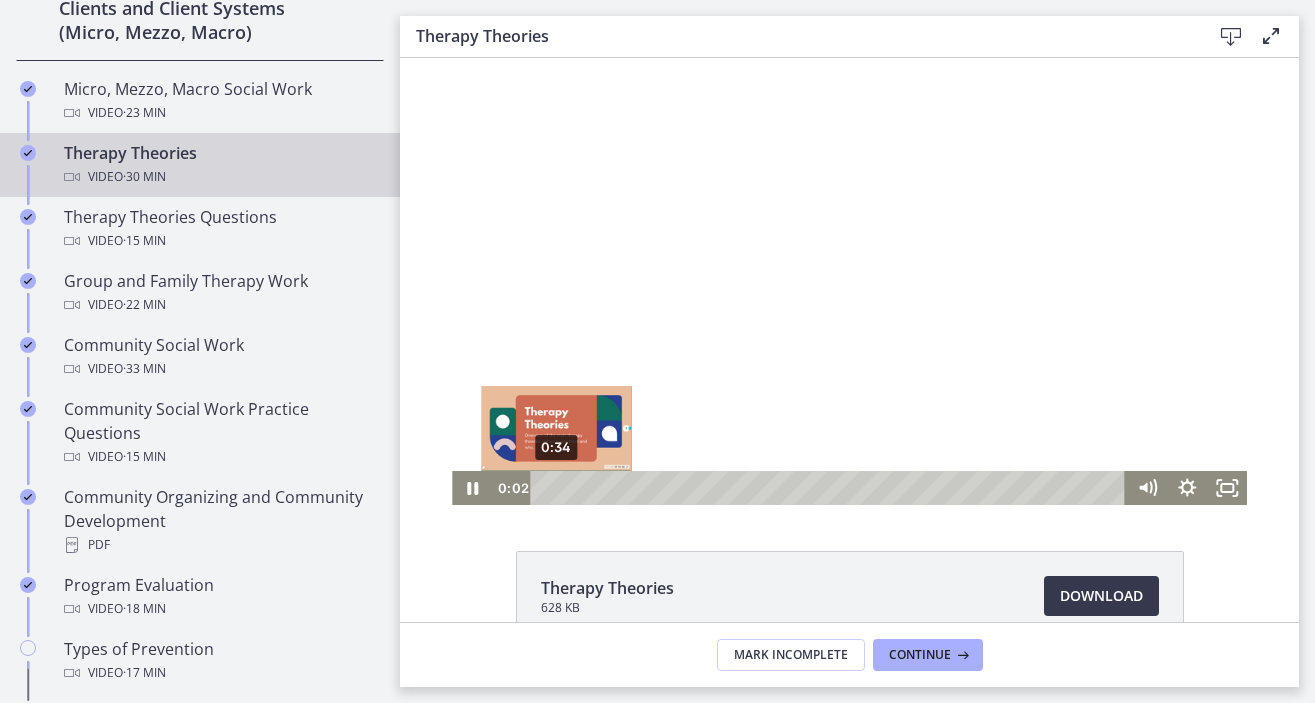 click on "0:34" at bounding box center [831, 488] 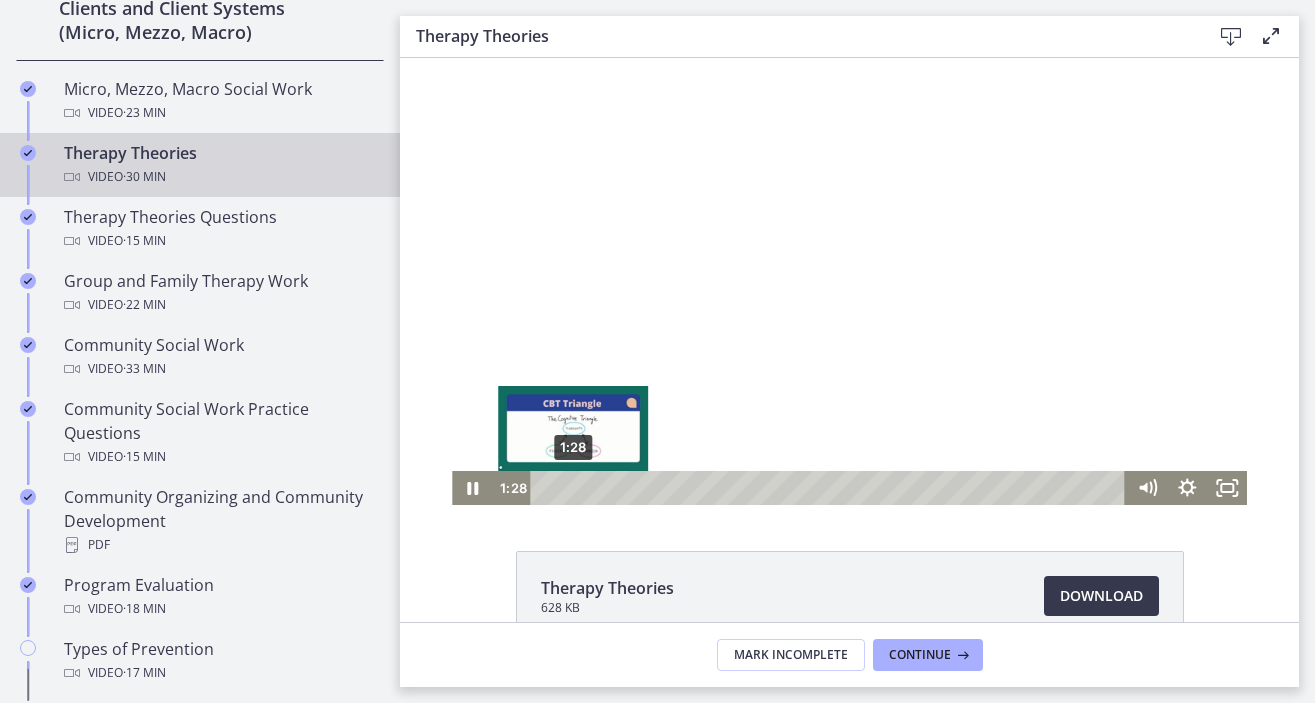 click on "1:28" at bounding box center (831, 488) 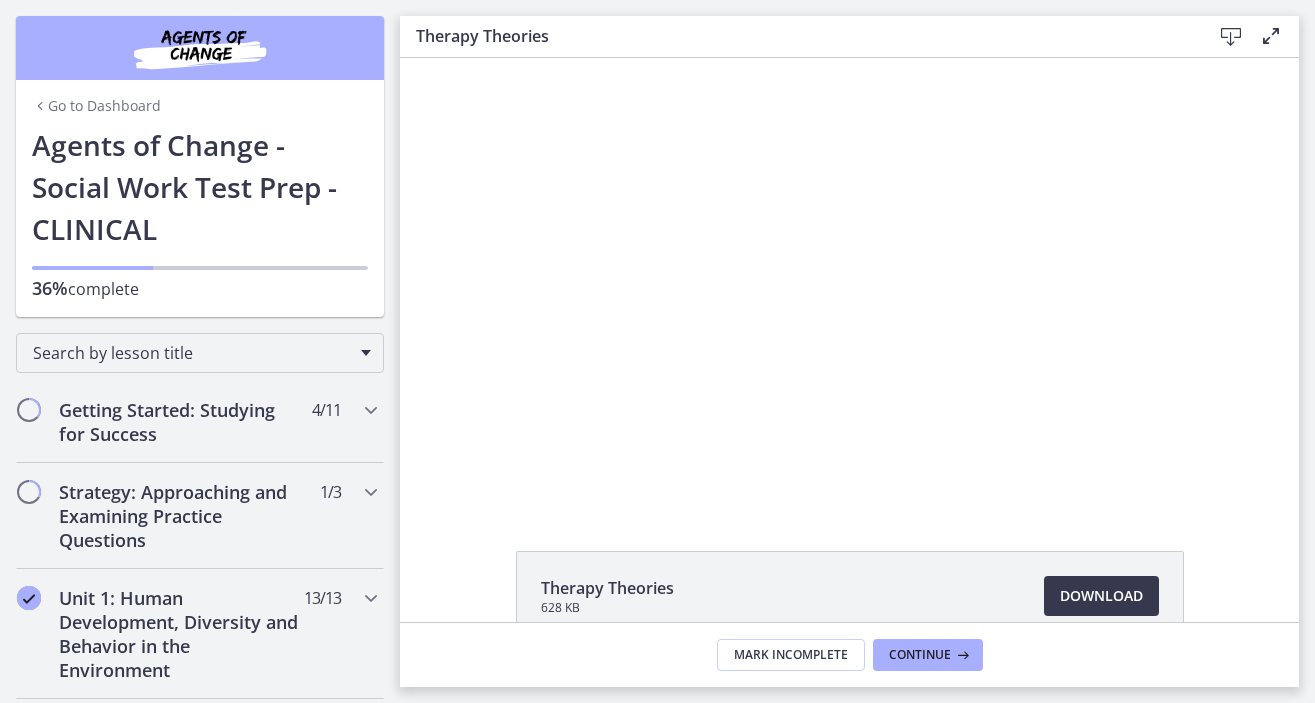 scroll, scrollTop: 0, scrollLeft: 0, axis: both 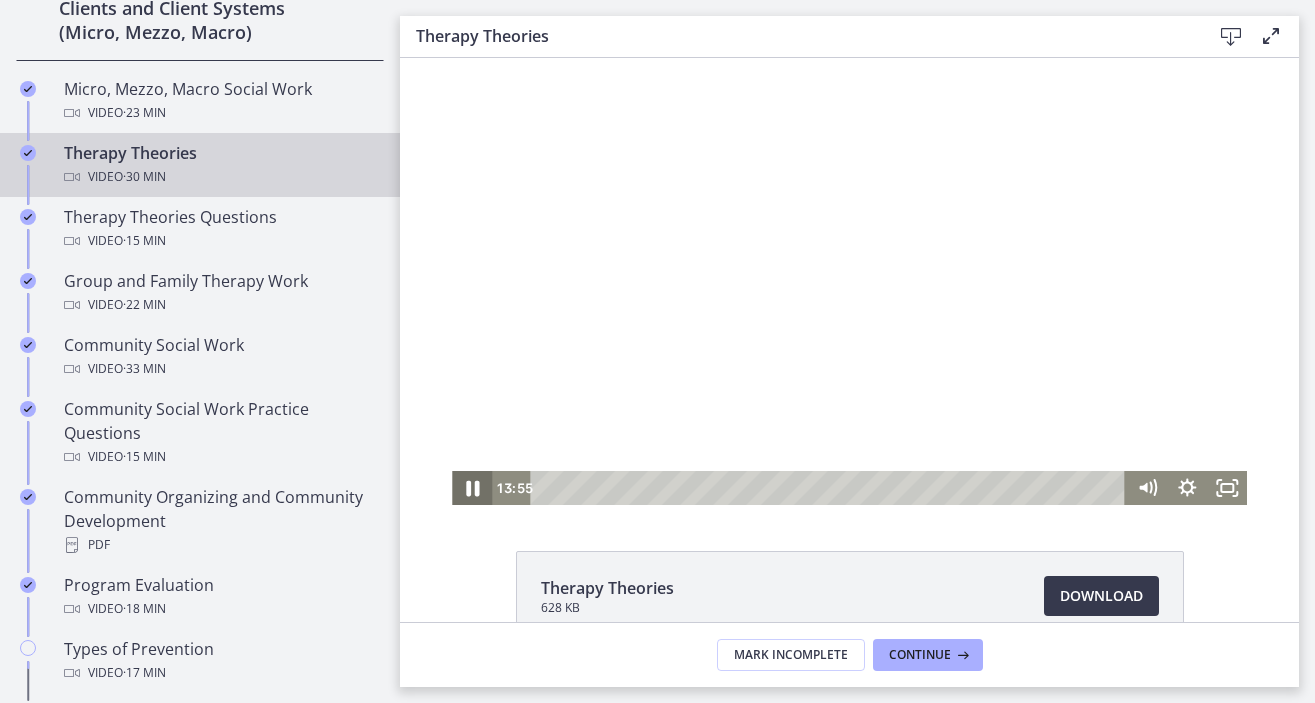 click 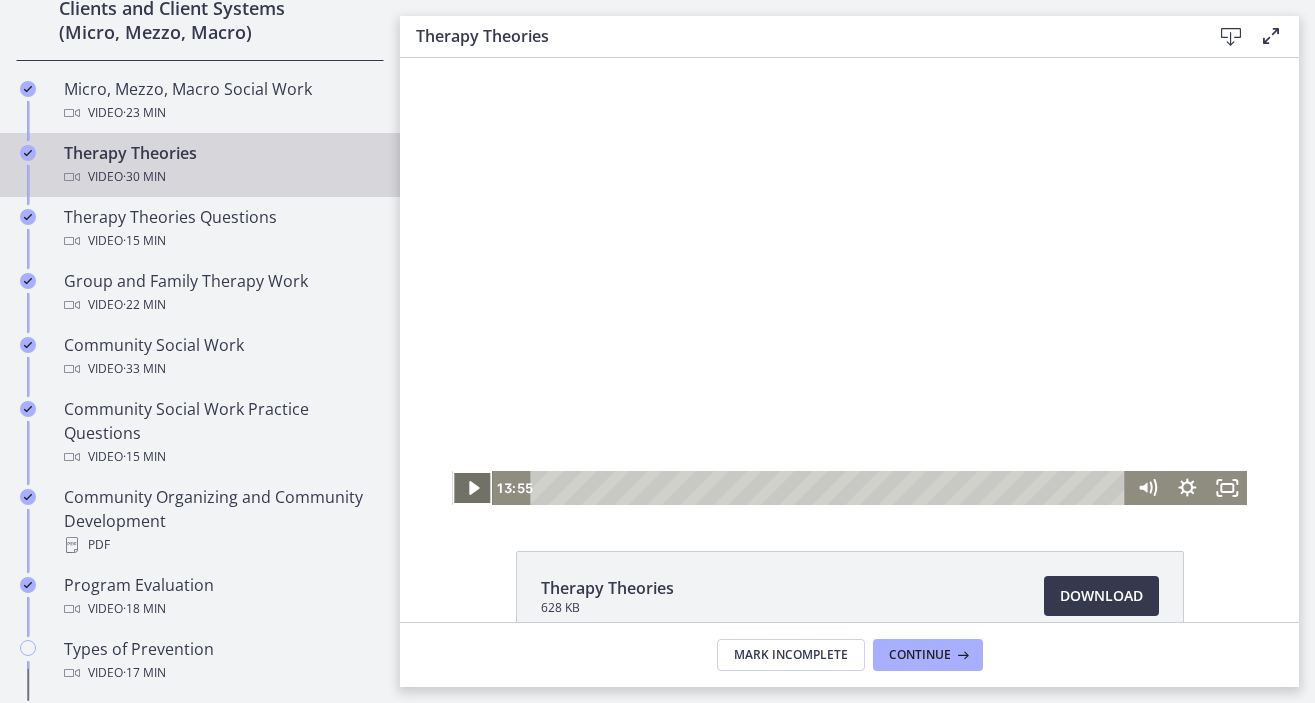 click 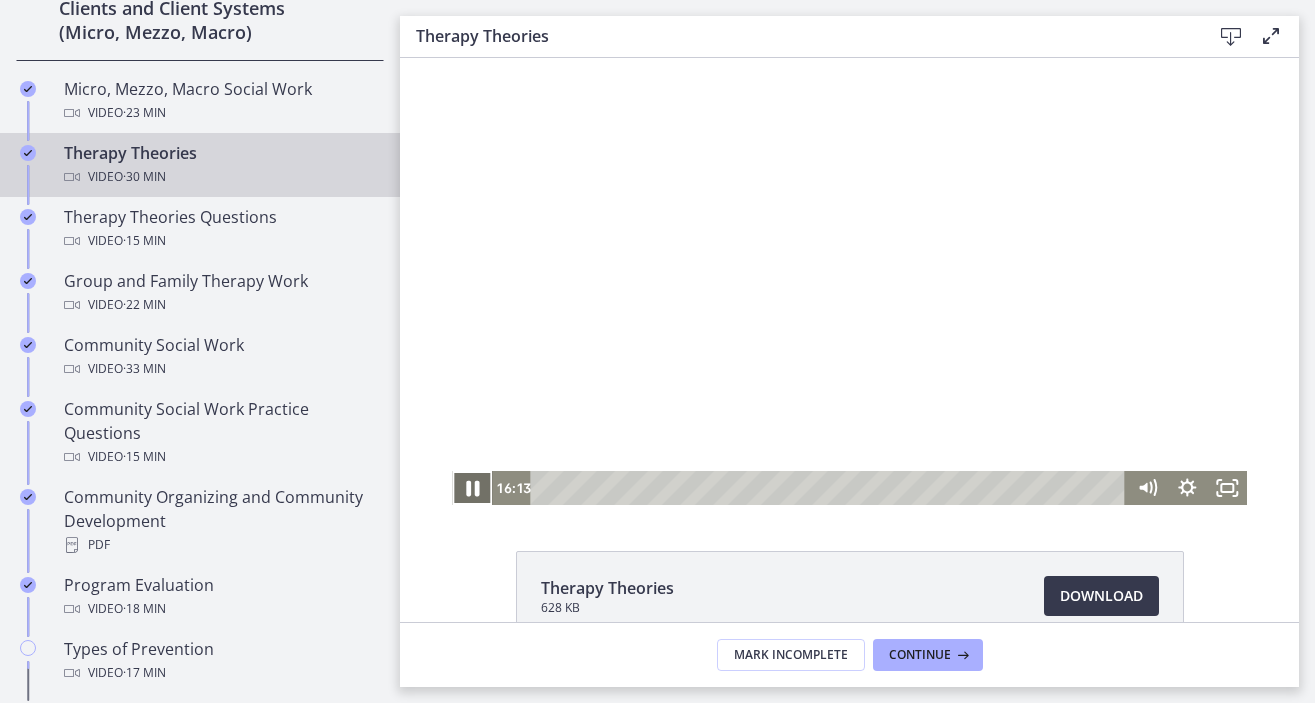click 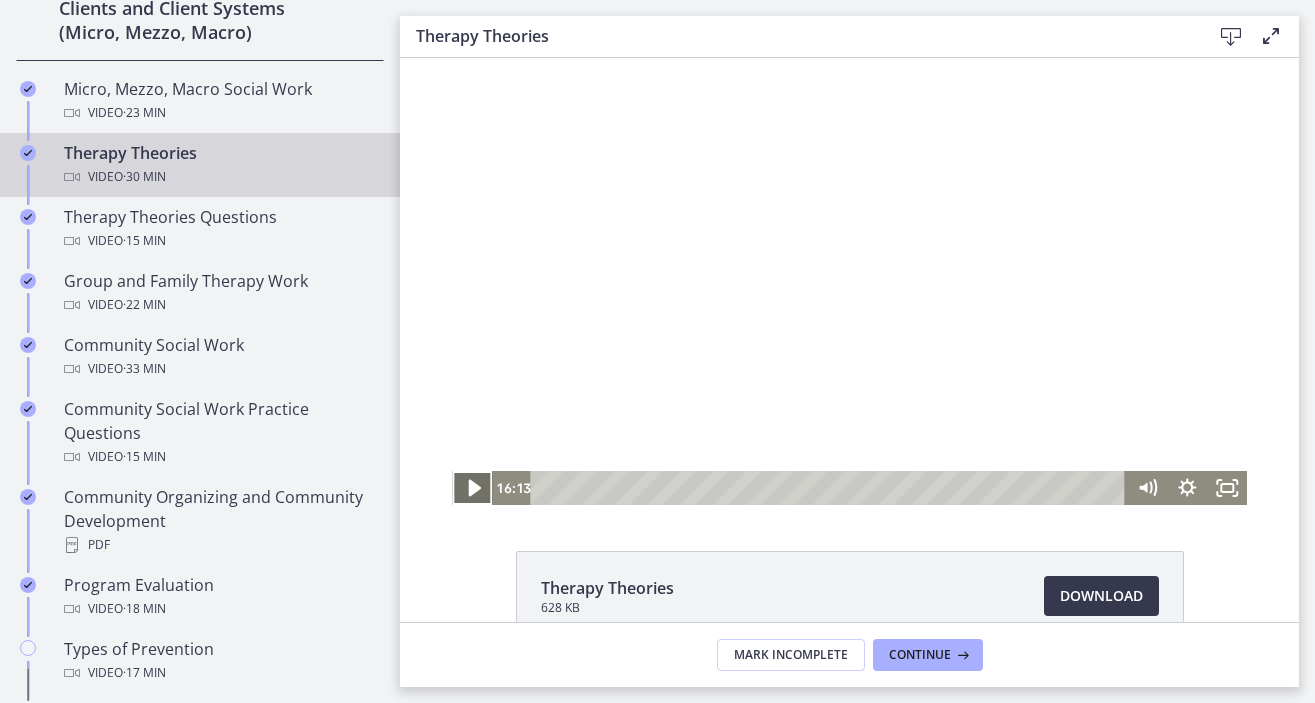 click 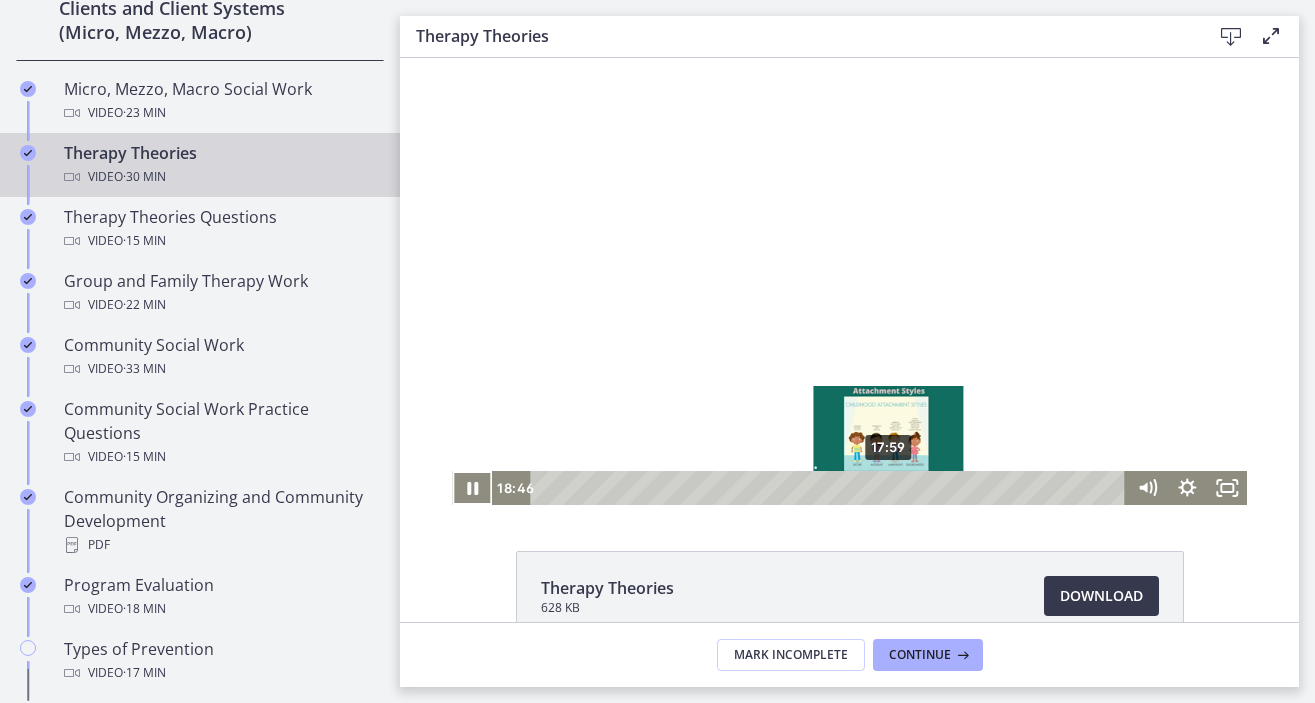 click on "17:59" at bounding box center (831, 488) 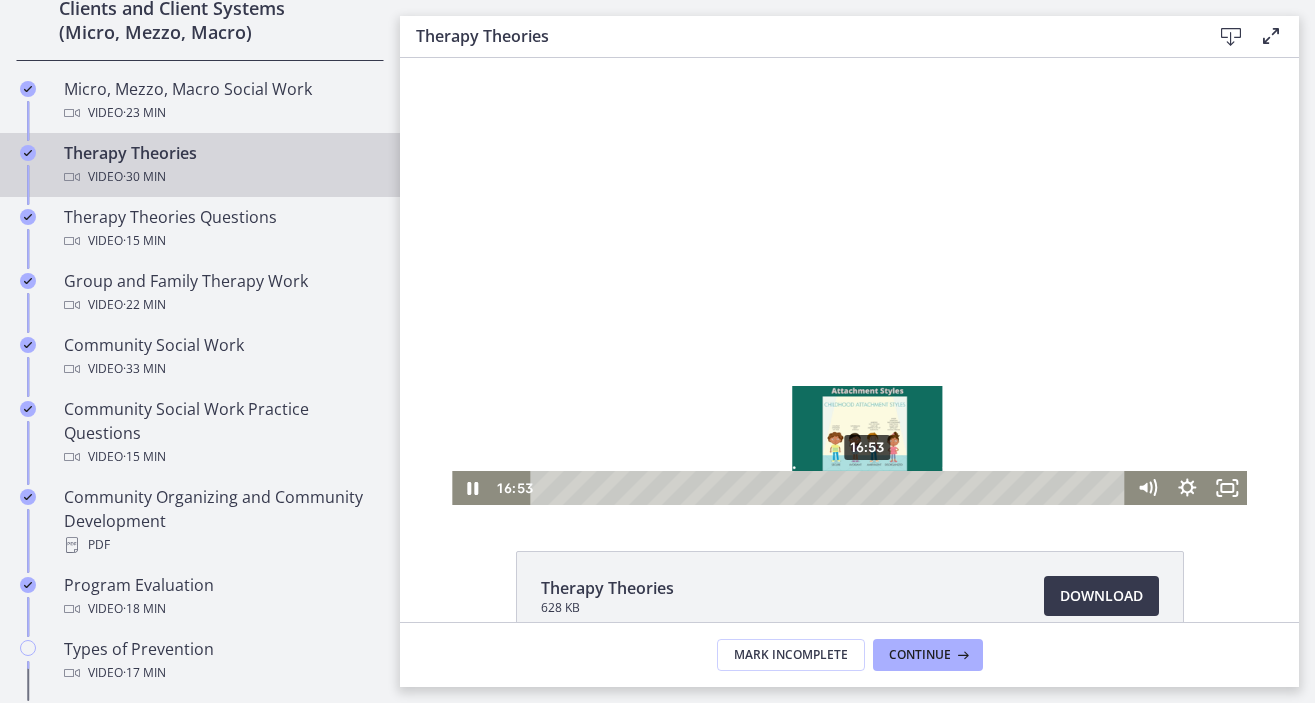 click on "16:53" at bounding box center (831, 488) 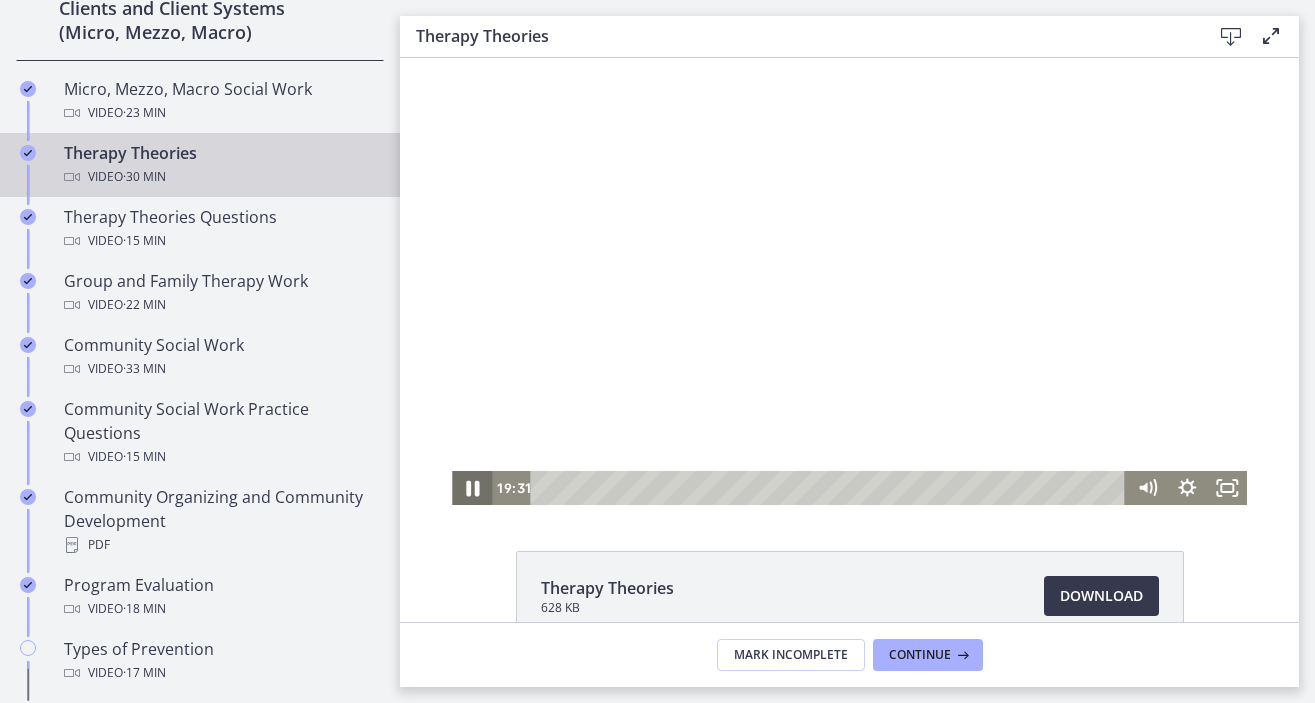click 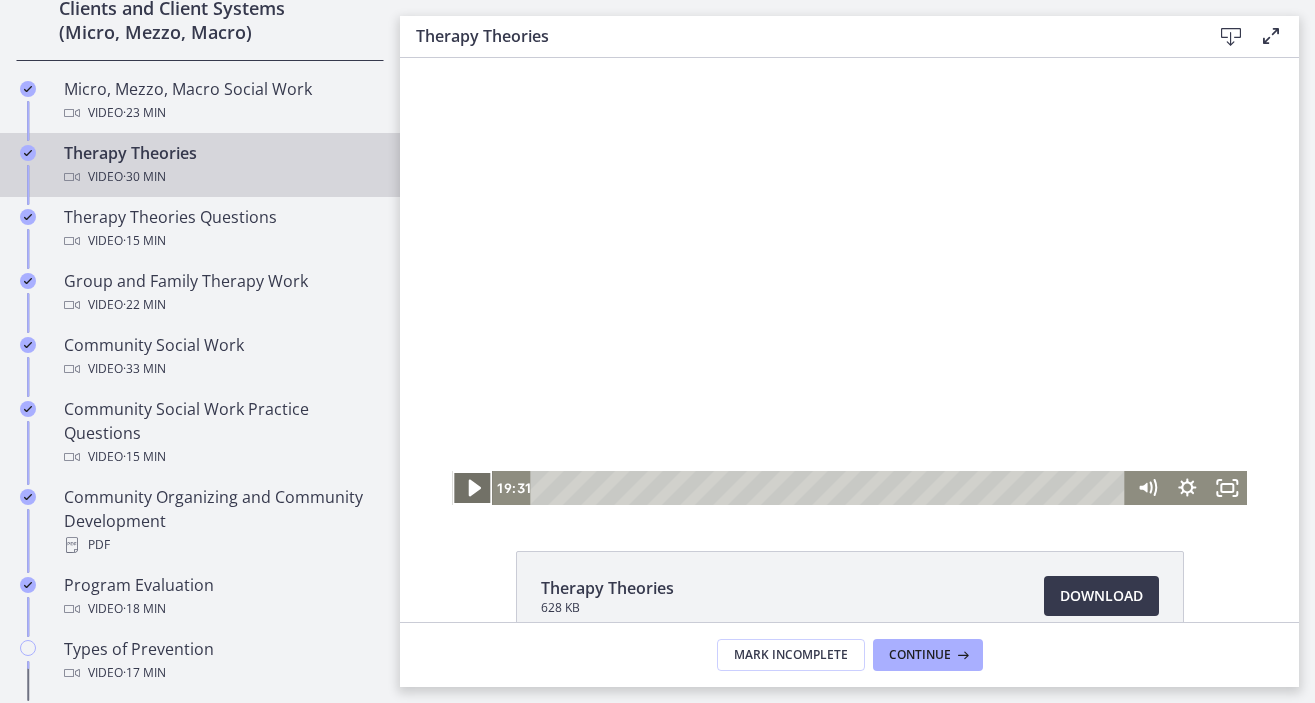 click 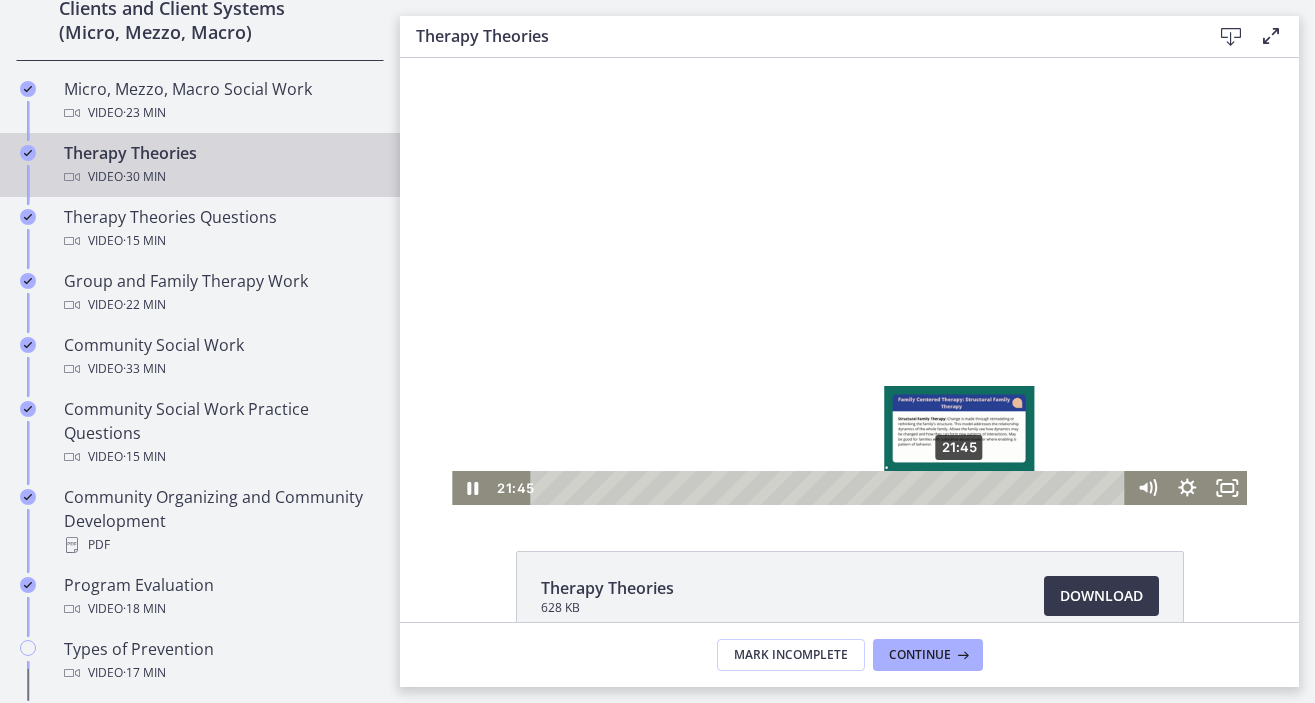 click on "21:45" at bounding box center (831, 488) 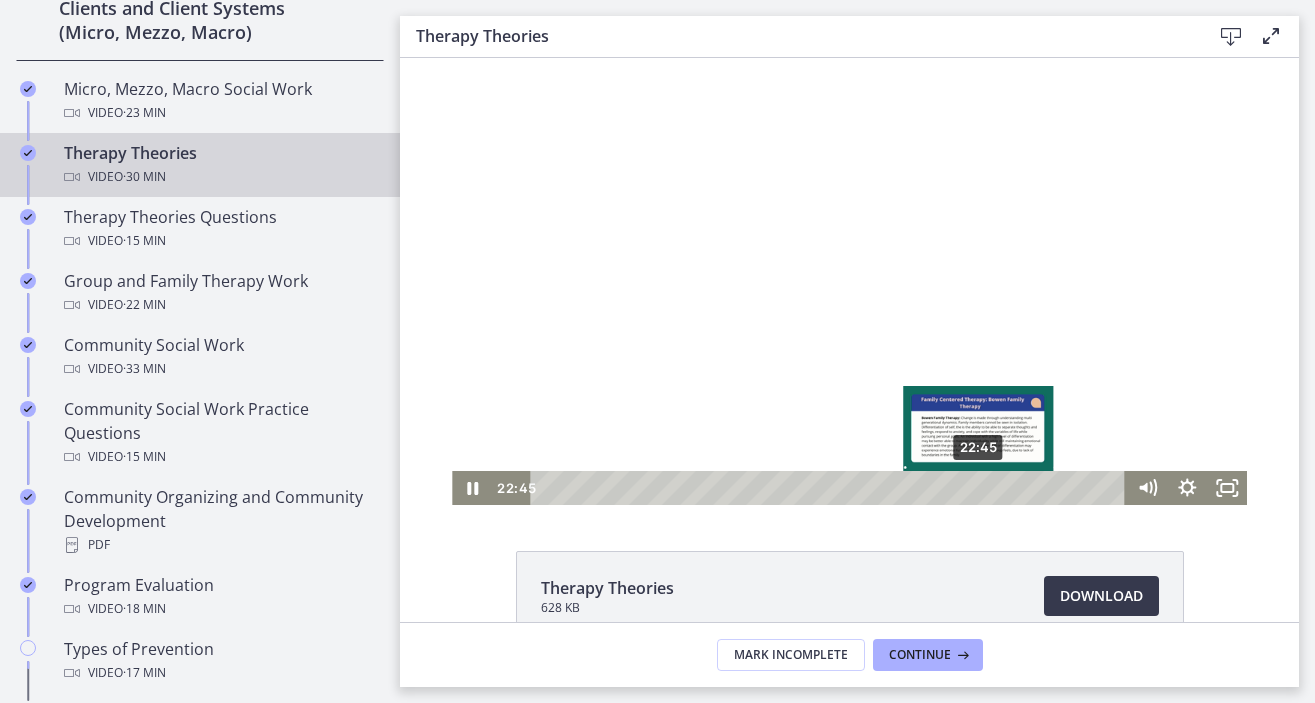 click on "22:45" at bounding box center [831, 488] 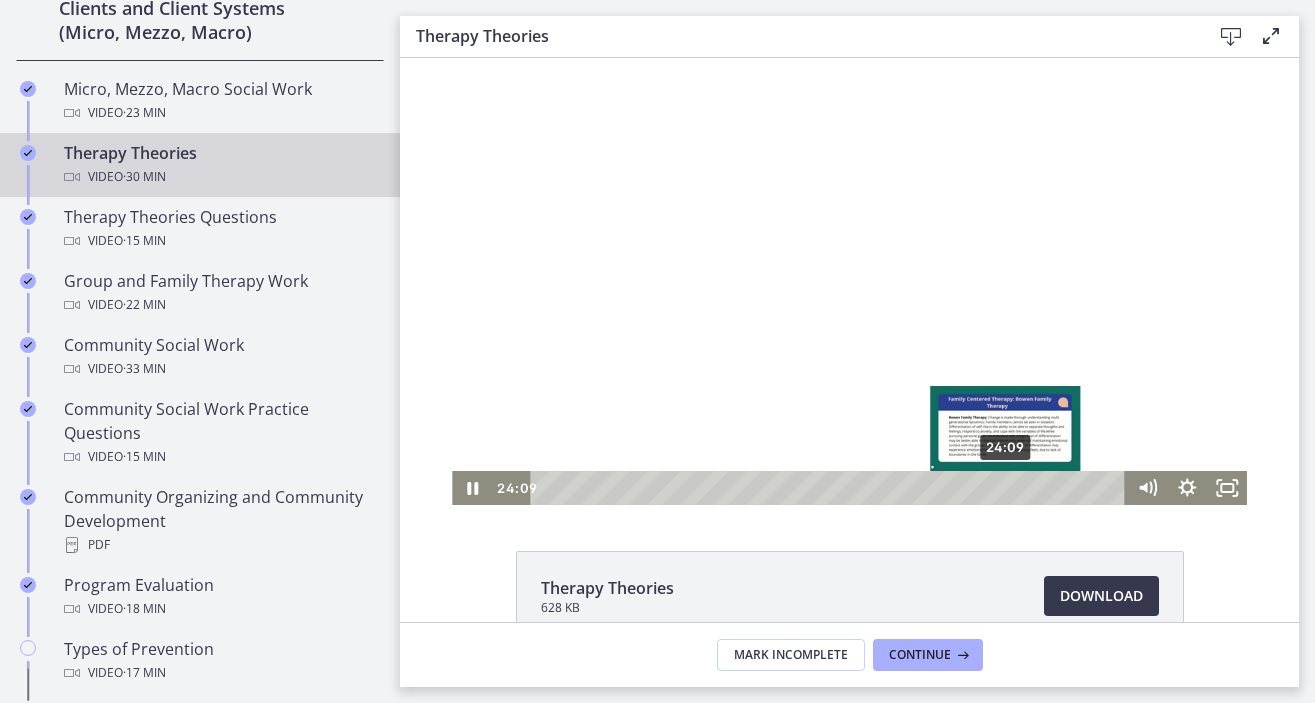 click on "24:09" at bounding box center [831, 488] 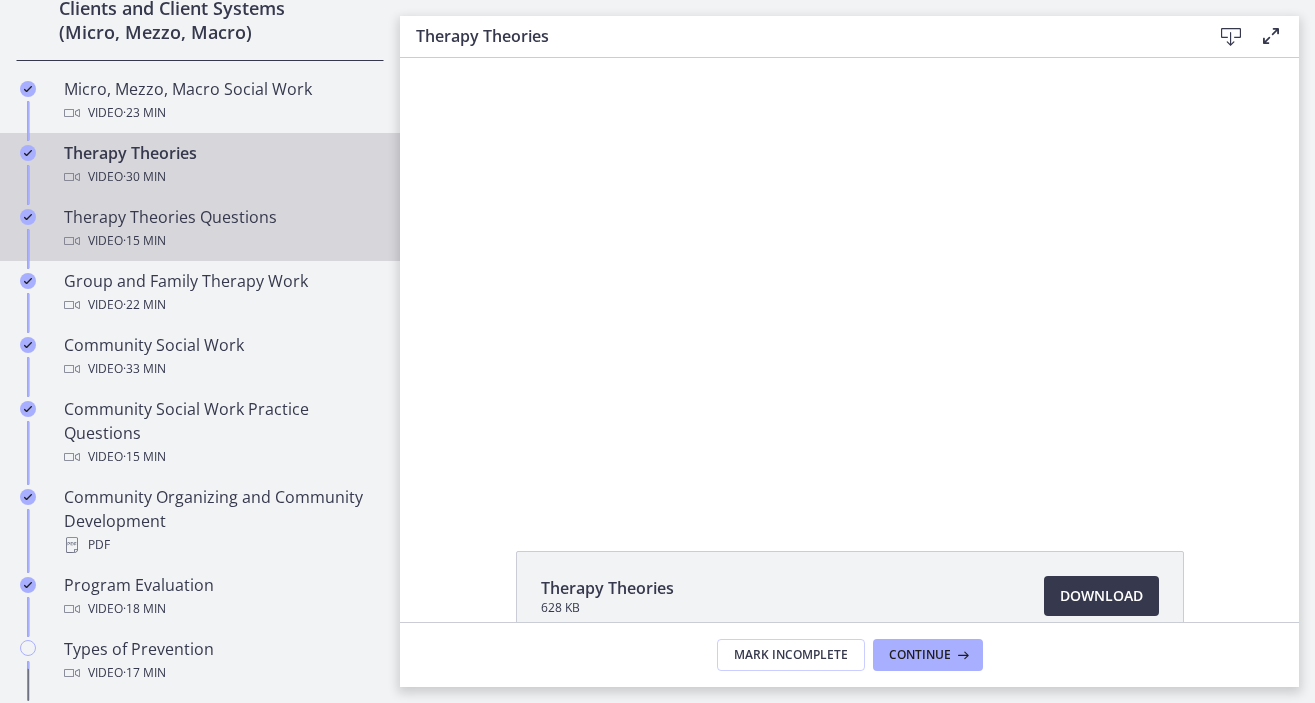 click on "Video
·  15 min" at bounding box center [220, 241] 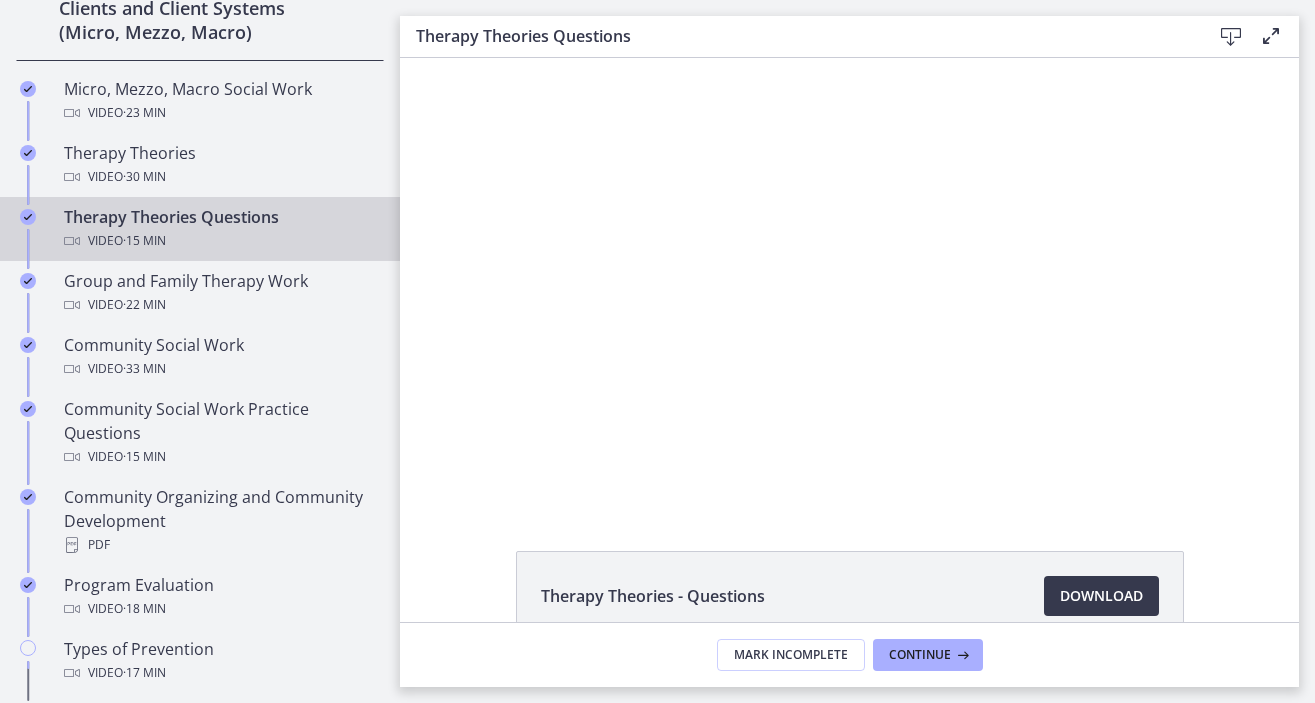 scroll, scrollTop: 0, scrollLeft: 0, axis: both 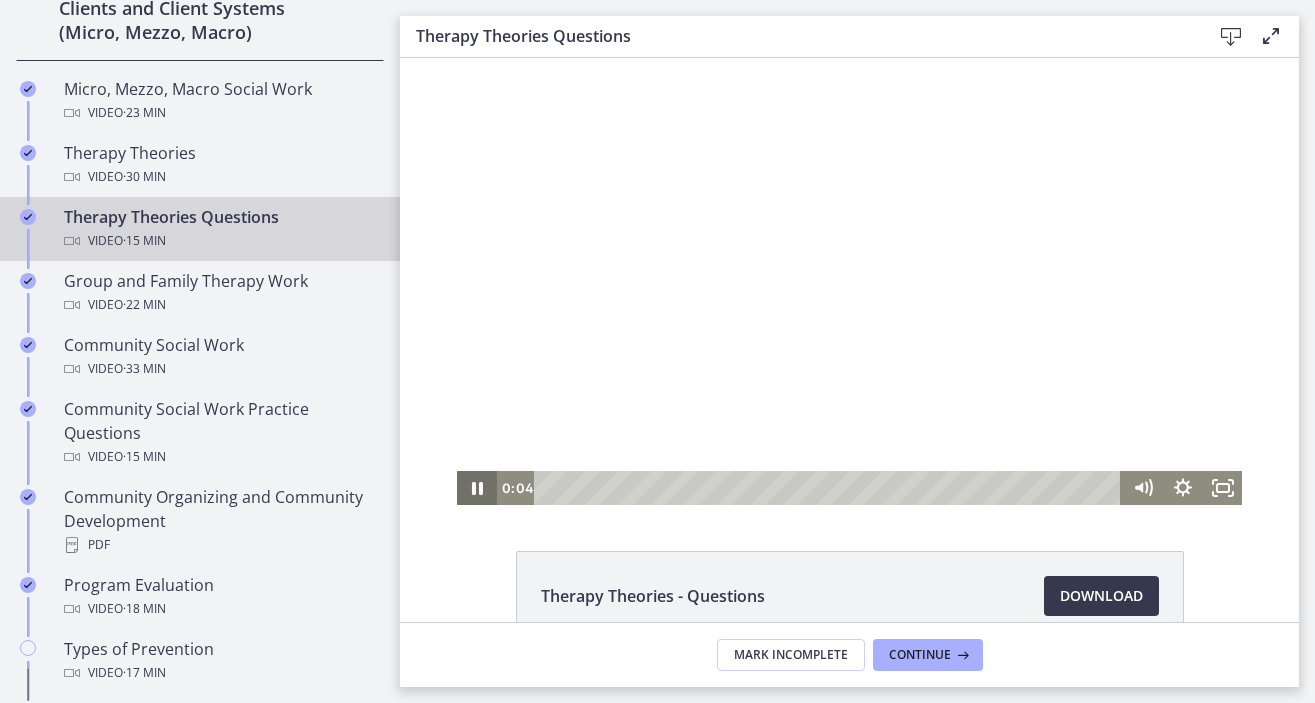 click 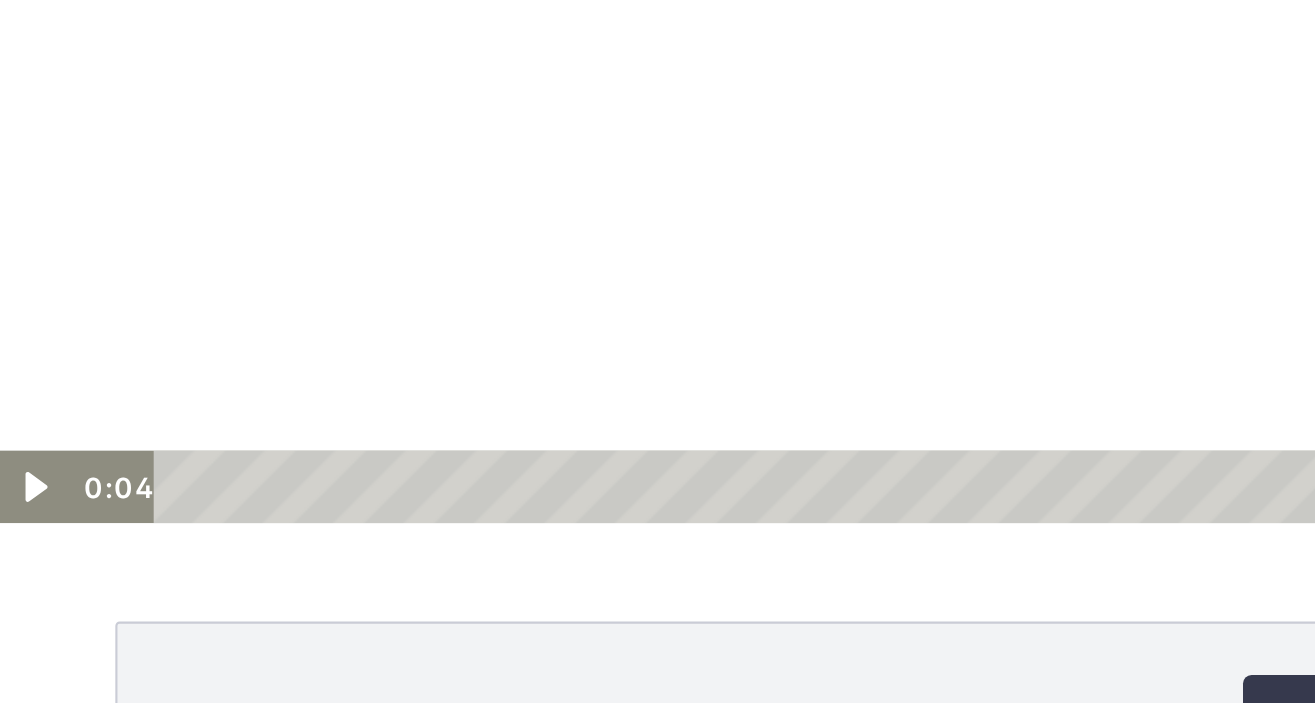 scroll, scrollTop: 69, scrollLeft: 0, axis: vertical 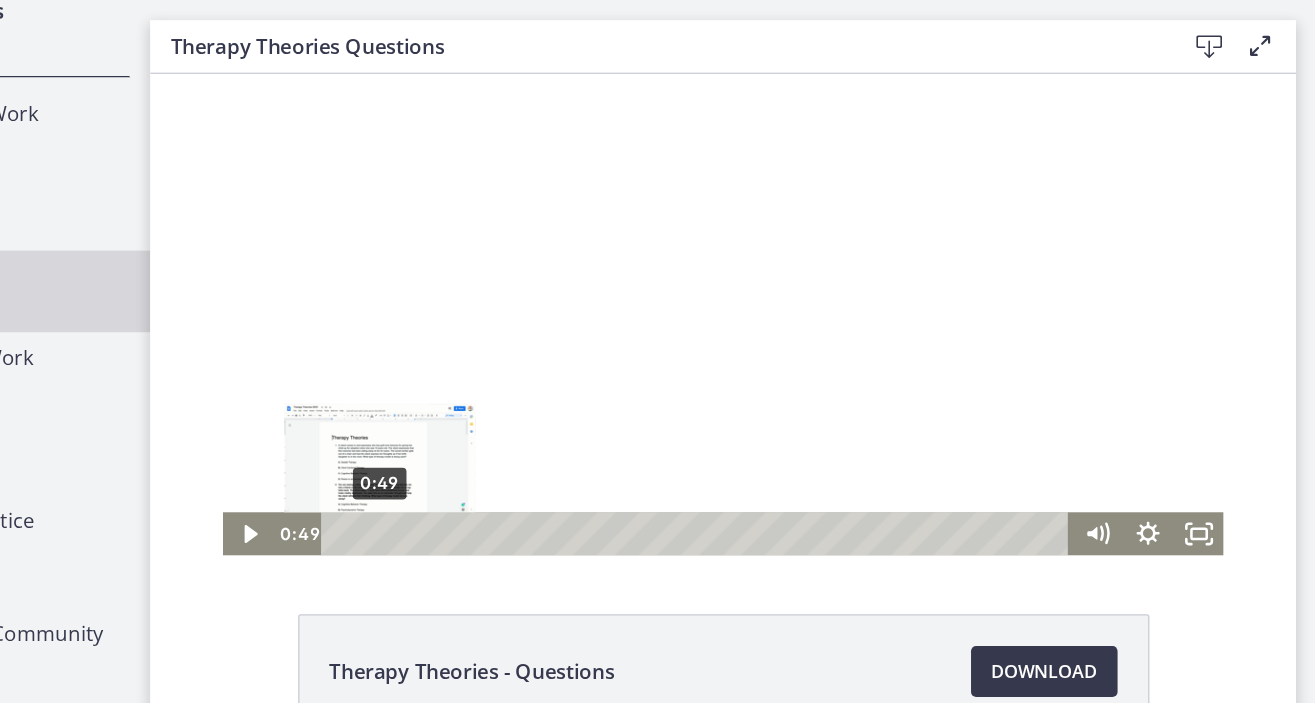click on "0:49" at bounding box center (580, 416) 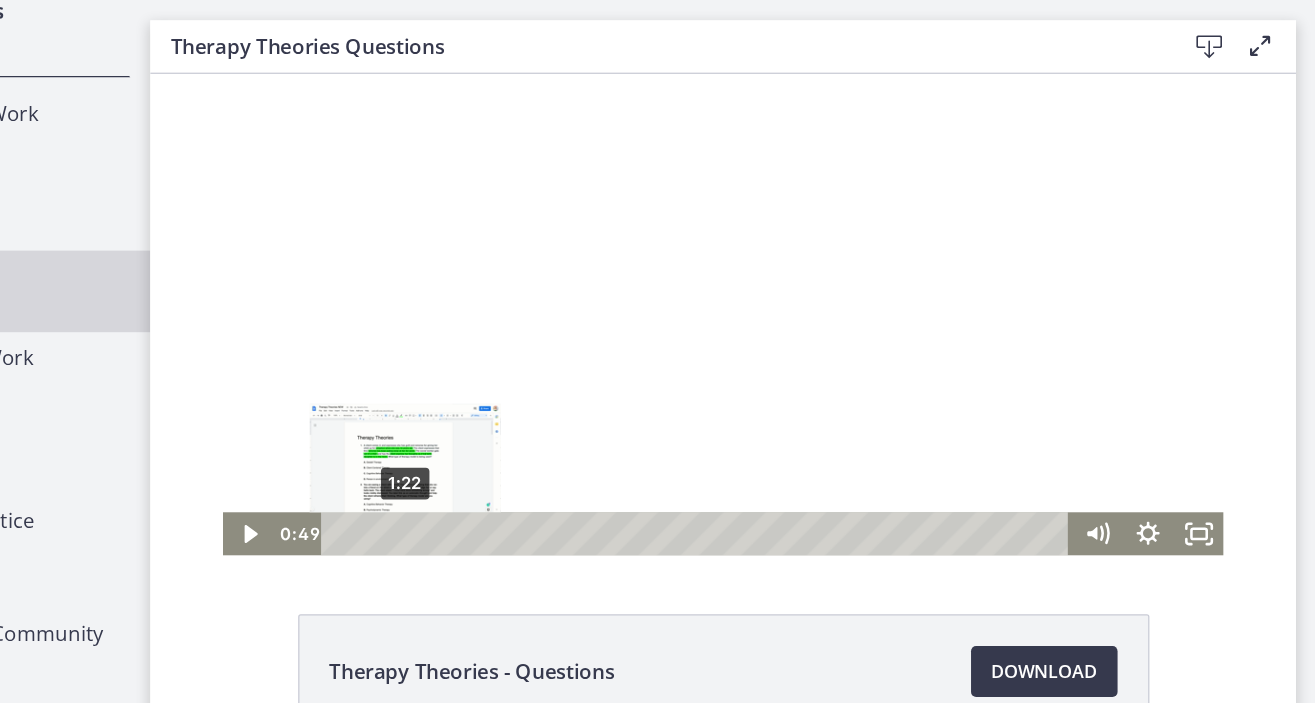 click on "1:22" at bounding box center (580, 416) 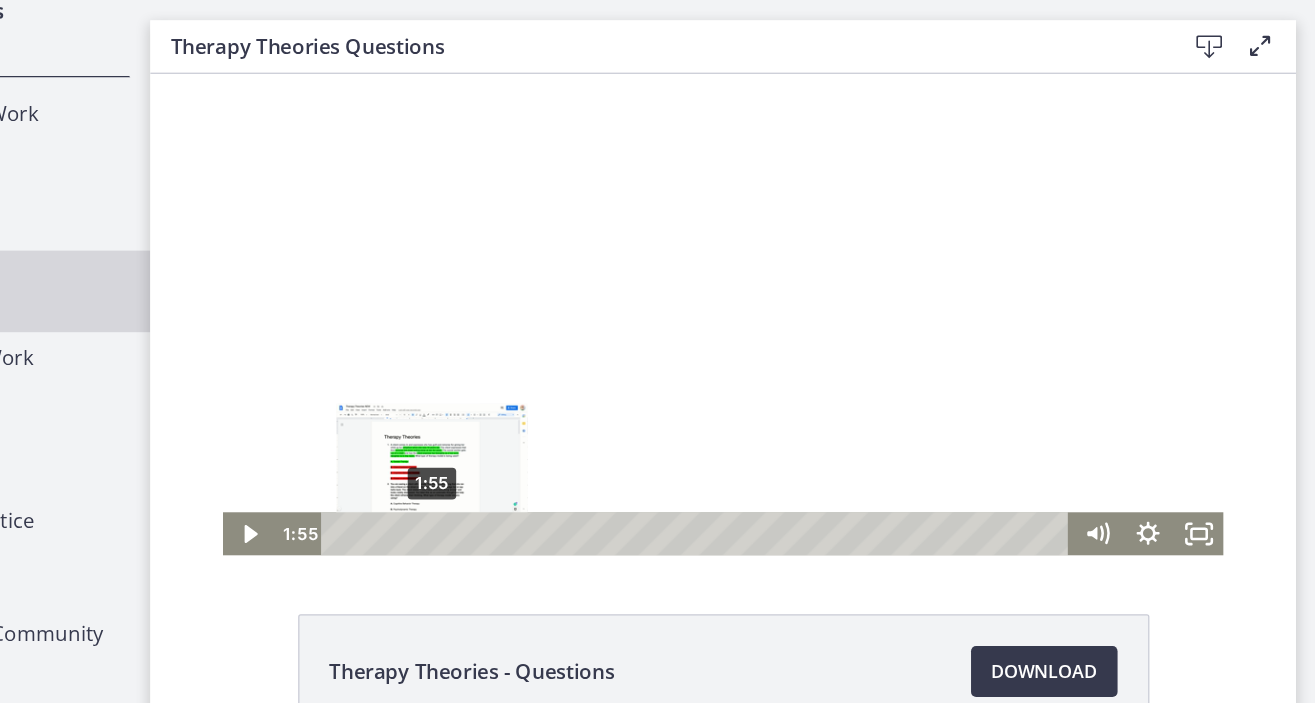 click on "1:55" at bounding box center (580, 416) 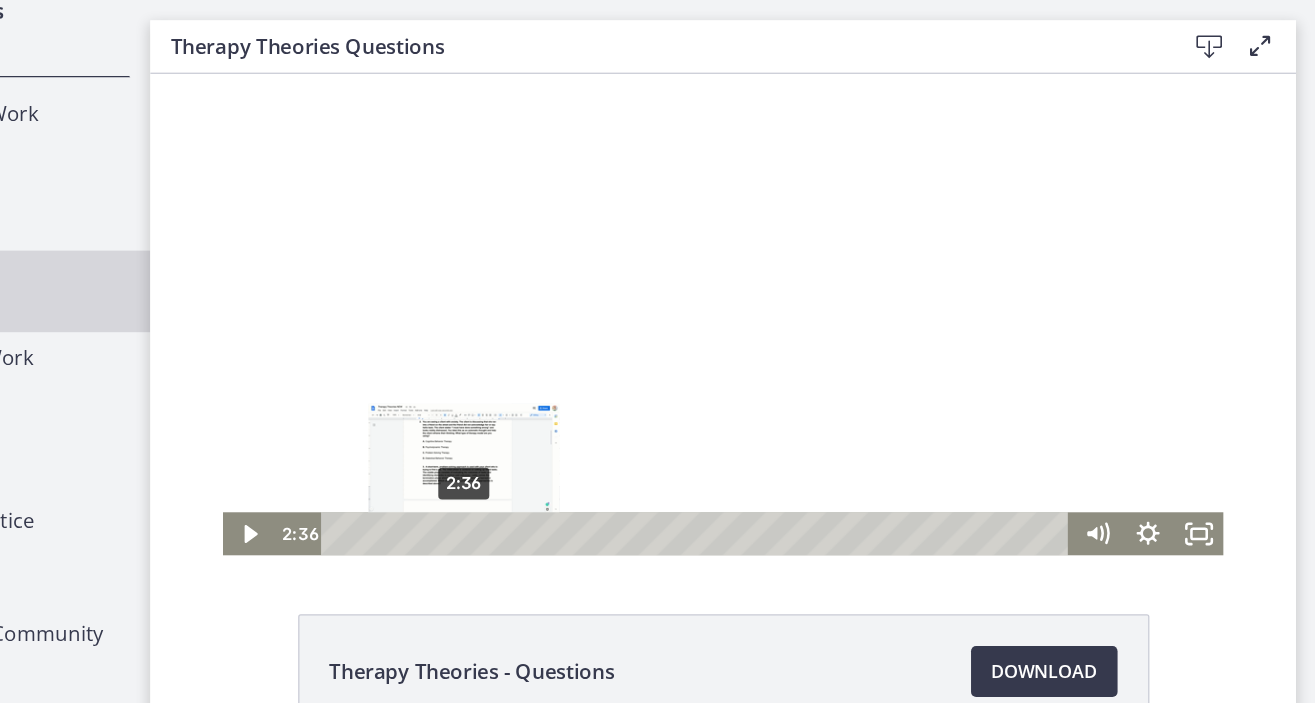 click on "2:36" at bounding box center [580, 416] 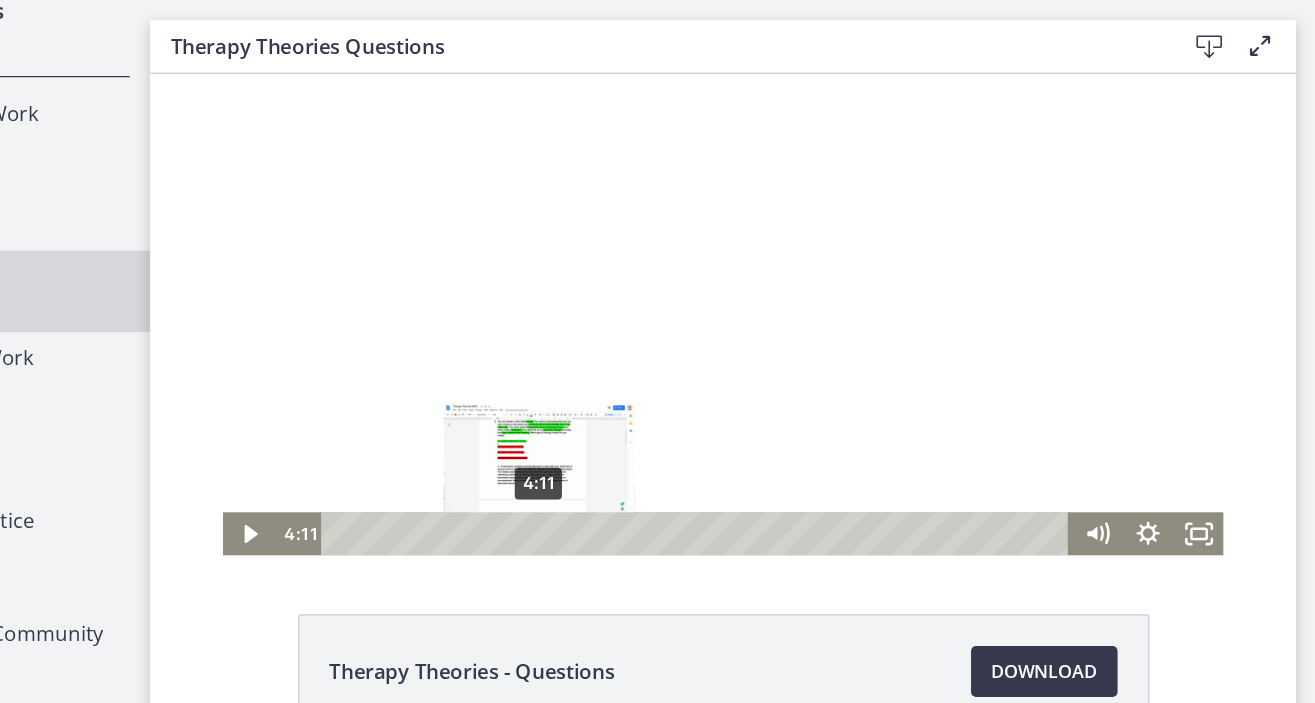 click on "4:11" at bounding box center [580, 416] 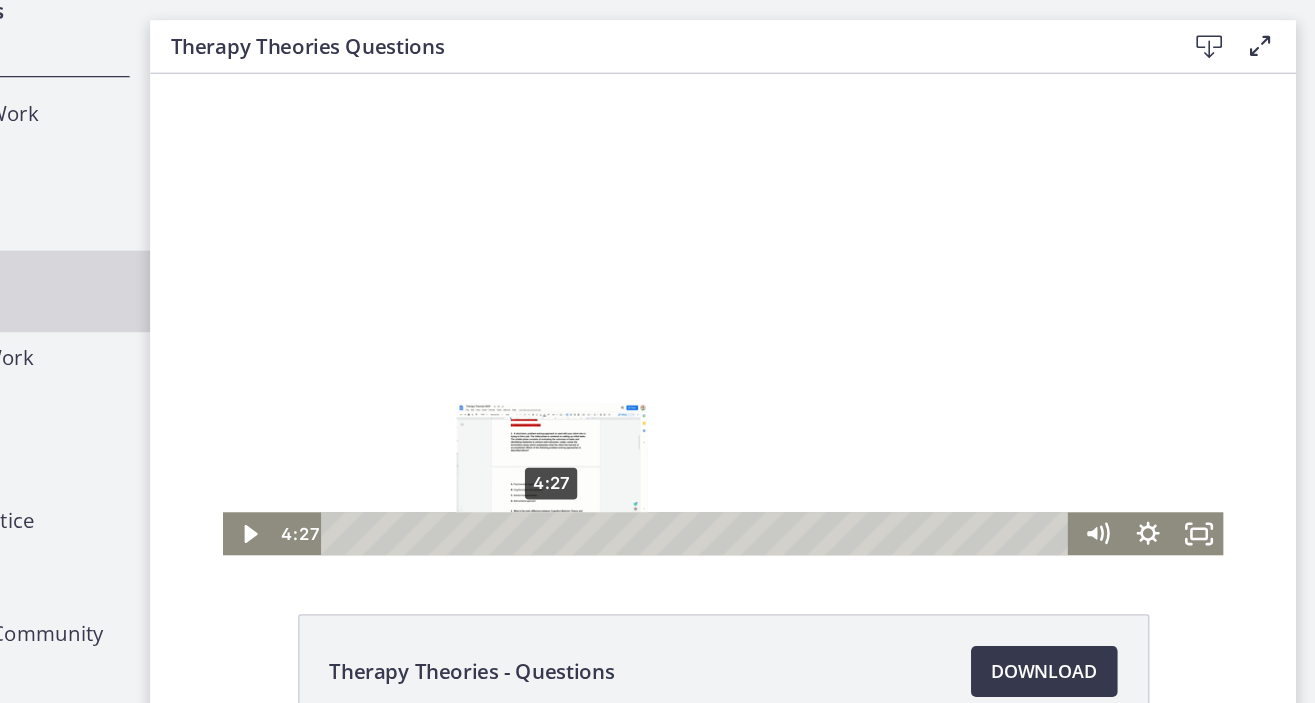click on "4:27" at bounding box center [580, 416] 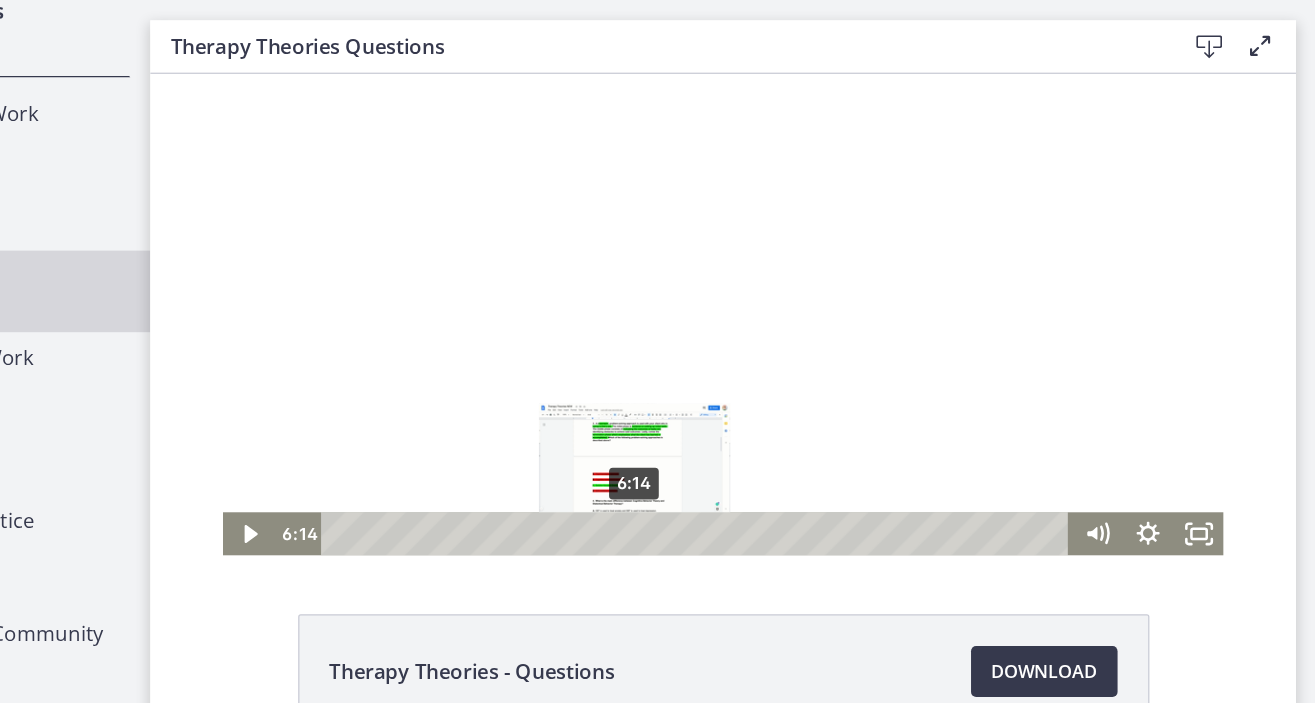 click on "6:14" at bounding box center [580, 416] 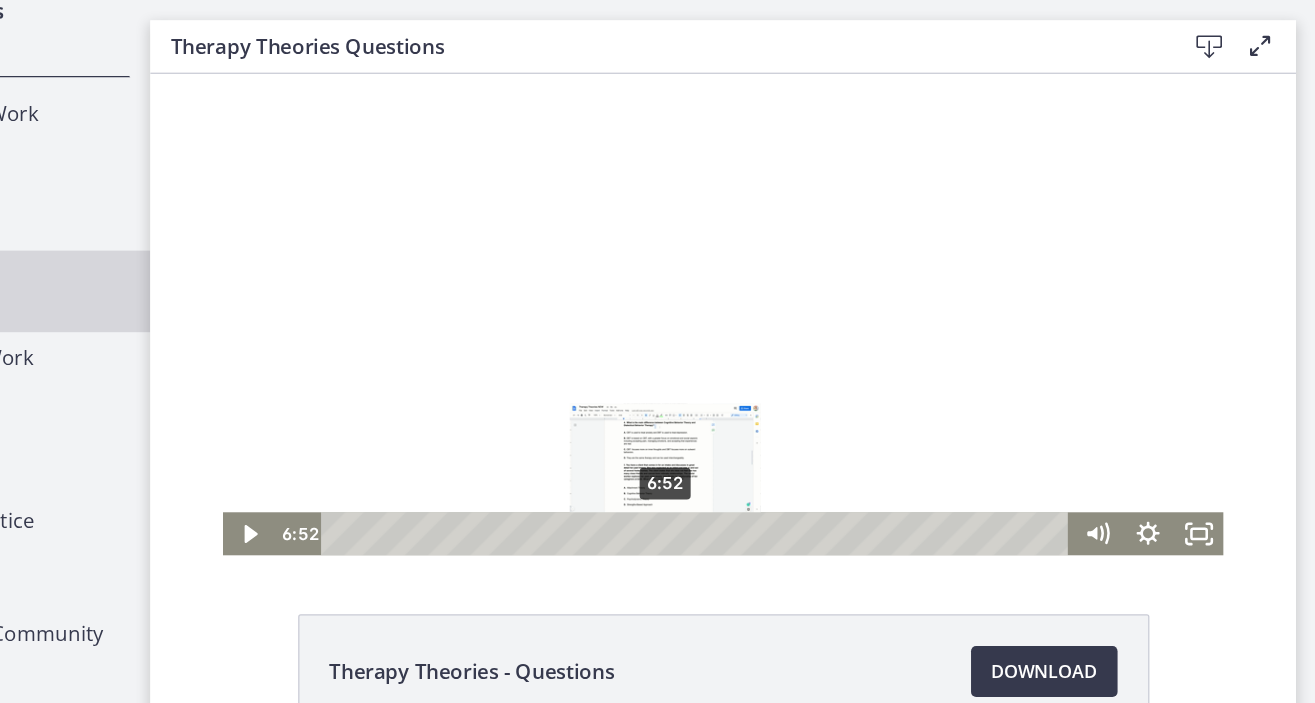 click on "6:52" at bounding box center [580, 416] 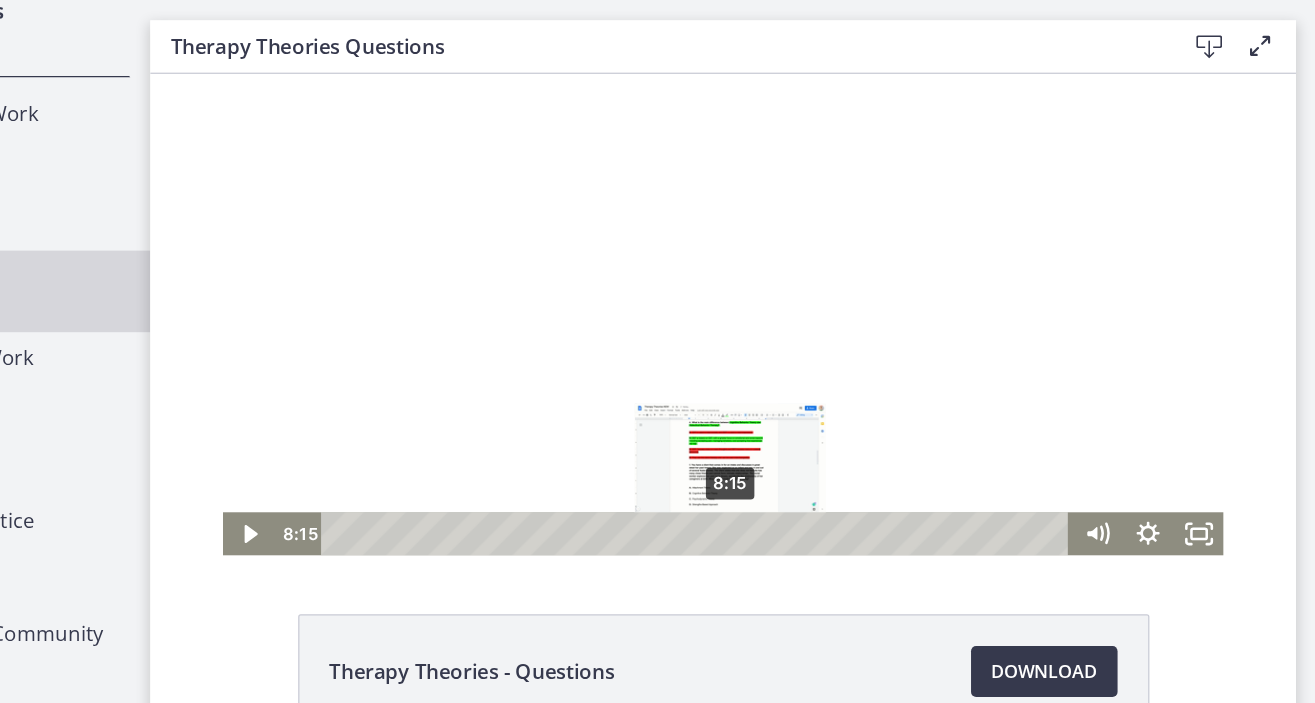 click on "8:15" at bounding box center [580, 416] 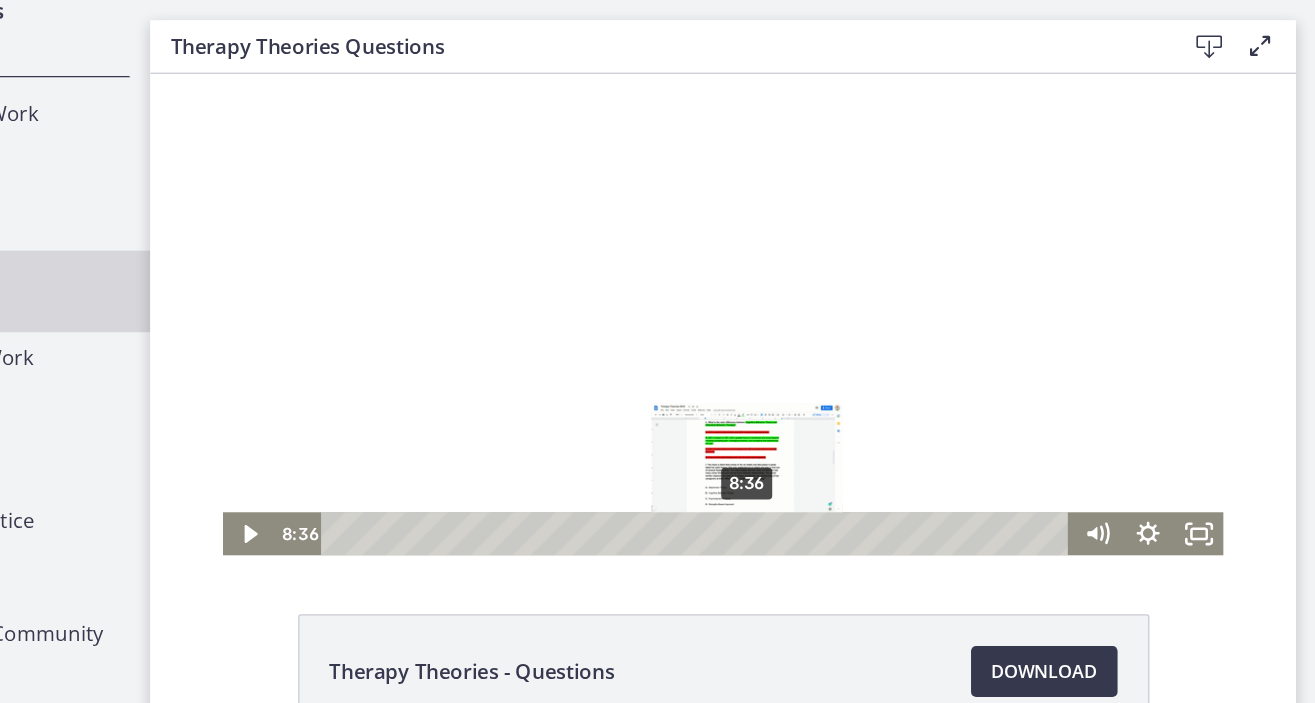 click on "8:36" at bounding box center [580, 416] 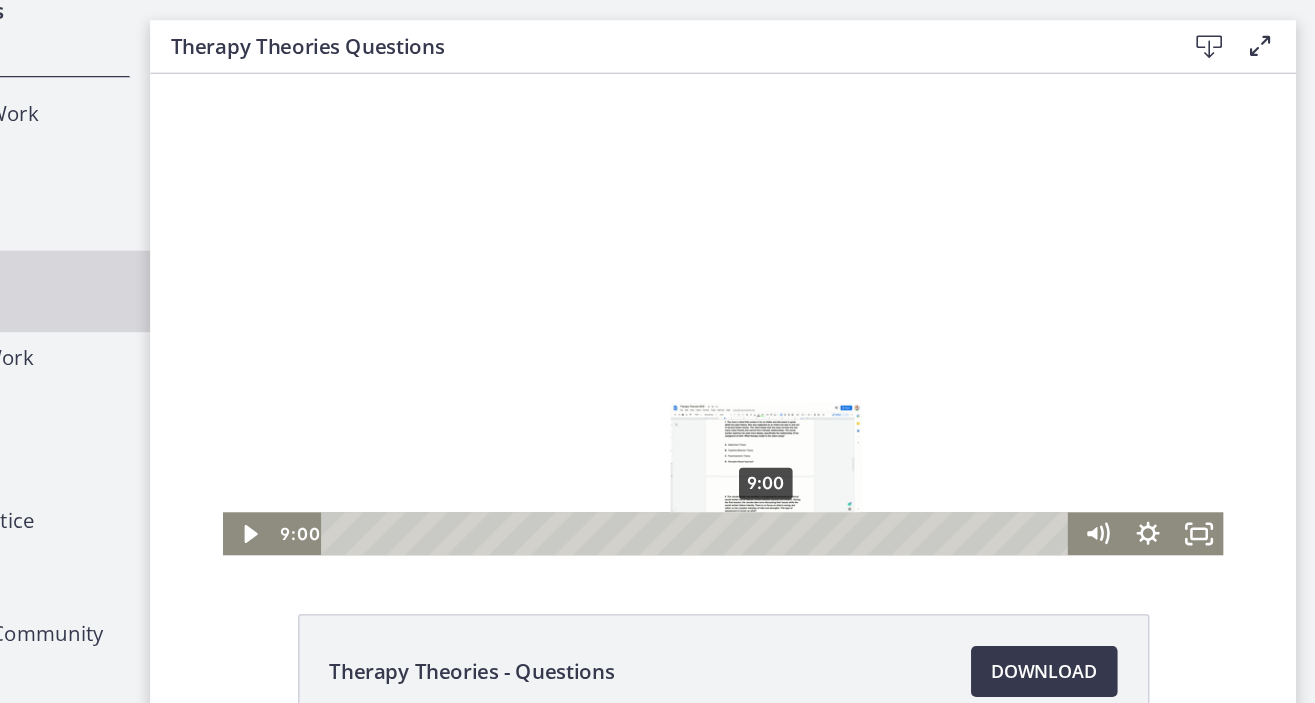 click on "9:00" at bounding box center (580, 416) 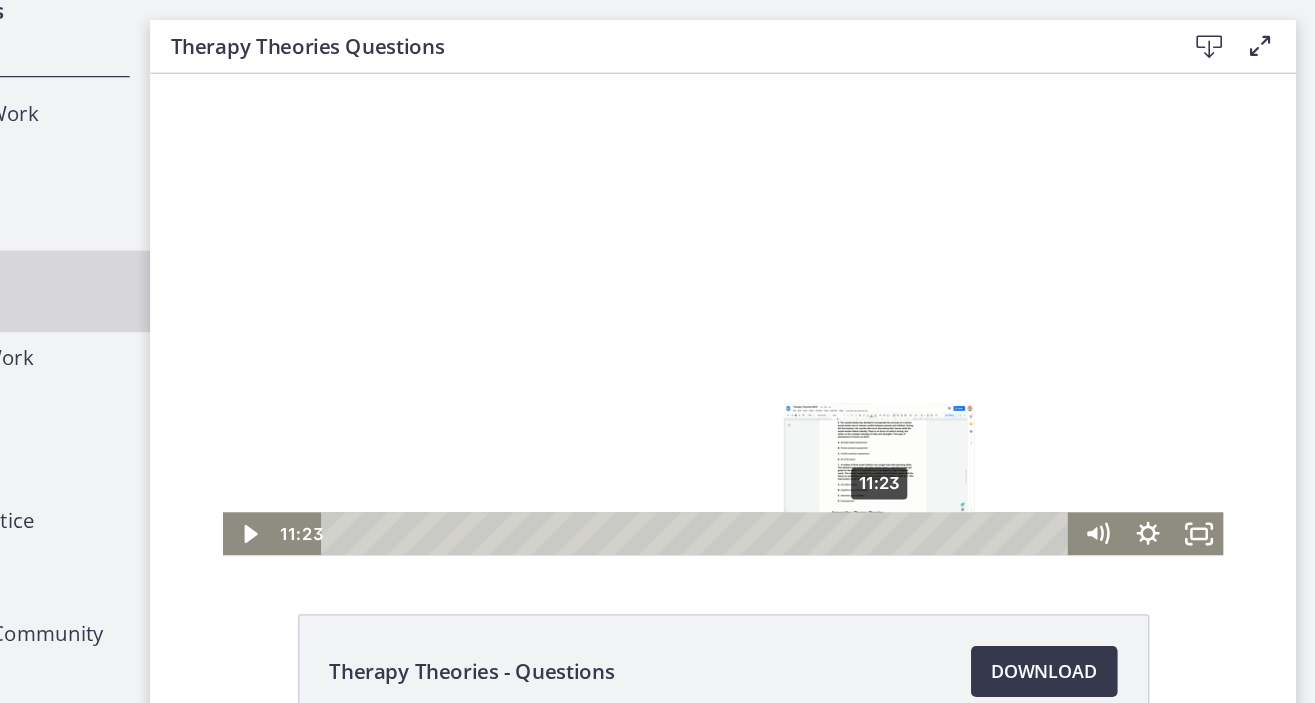 click on "11:23" at bounding box center [580, 416] 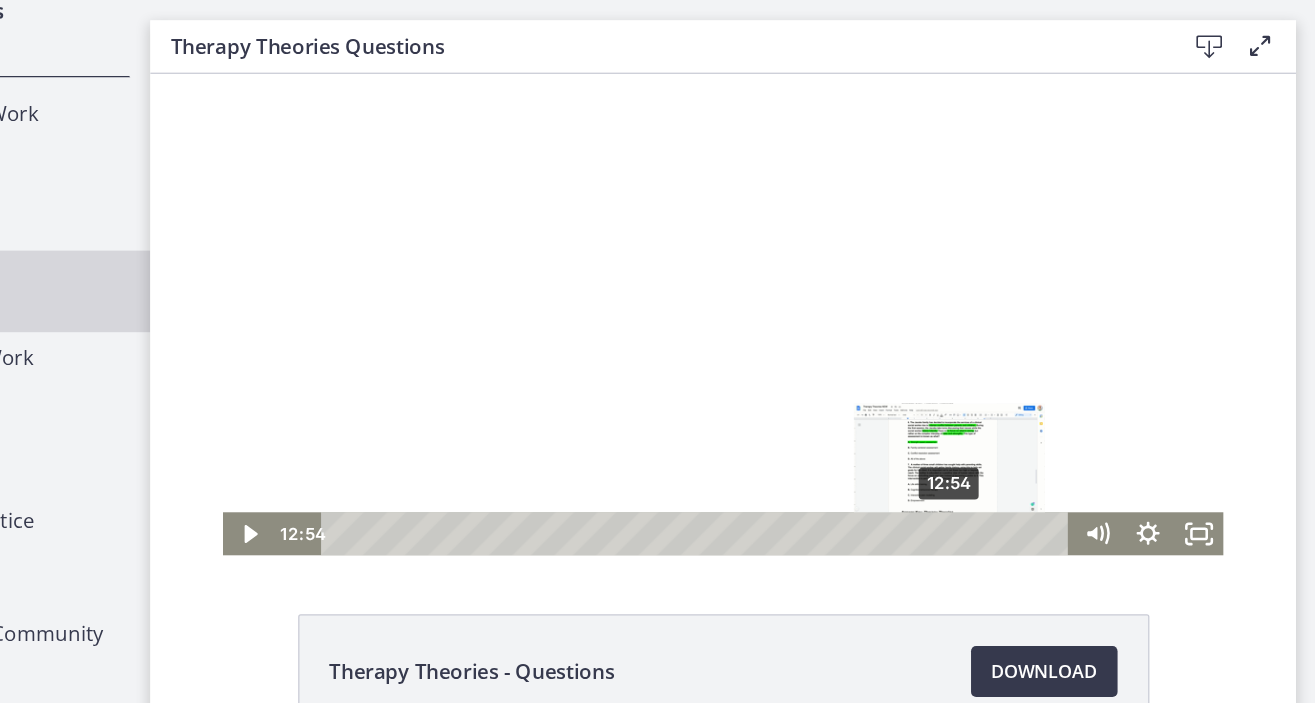 click on "12:54" at bounding box center (580, 416) 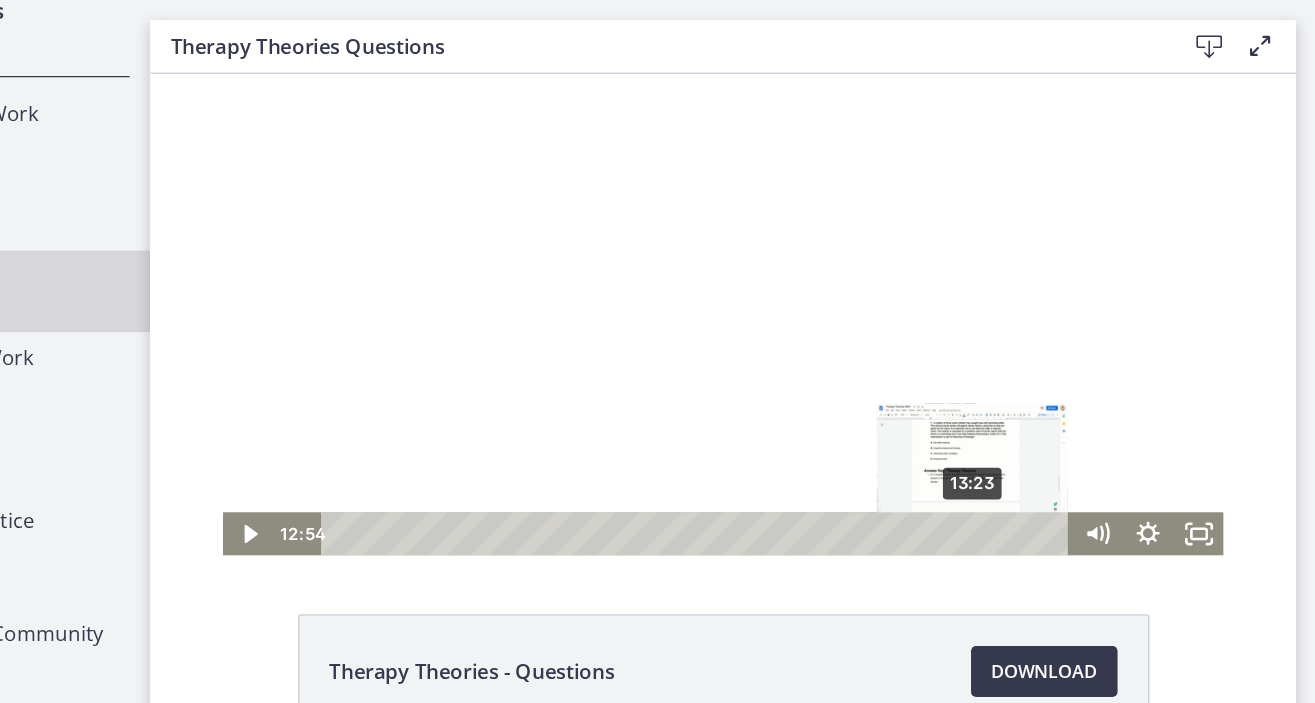 click on "13:23" at bounding box center (580, 416) 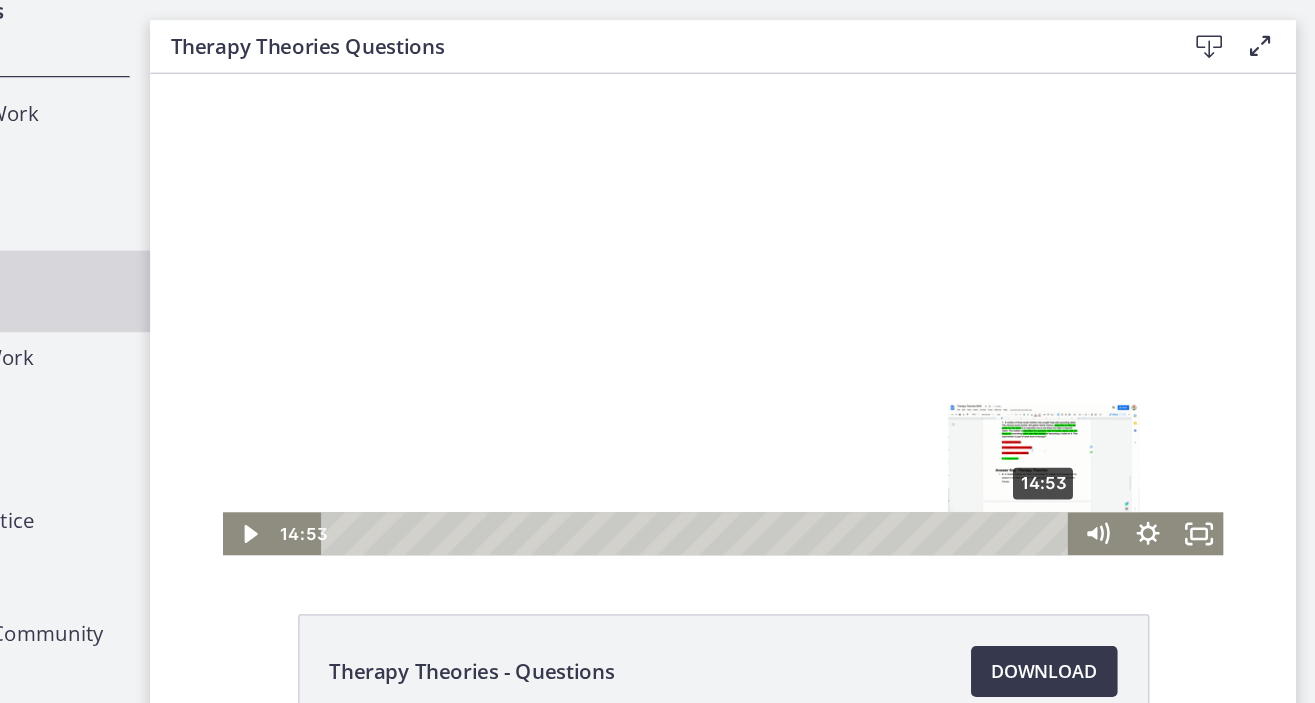 click on "14:53" at bounding box center [580, 416] 